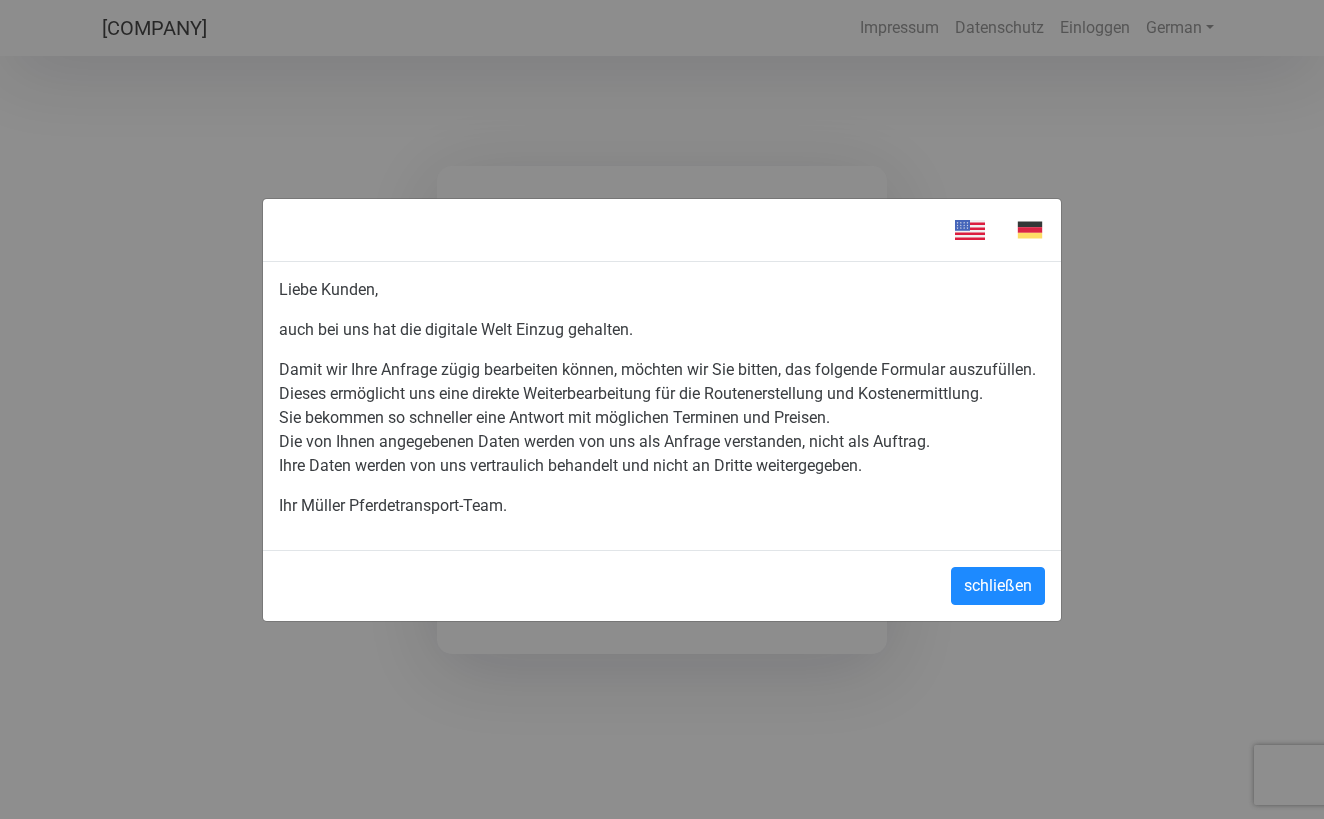 scroll, scrollTop: 0, scrollLeft: 0, axis: both 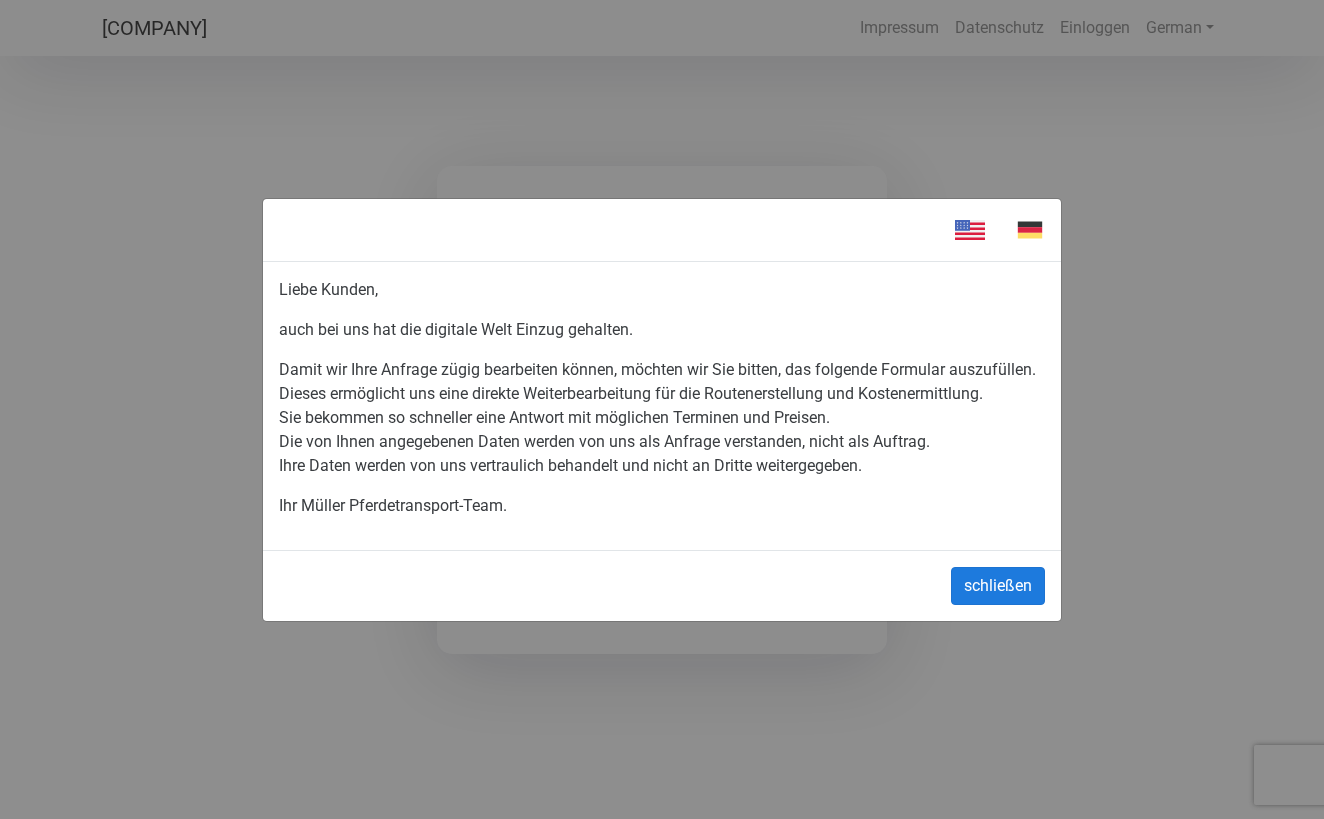 click on "schließen" at bounding box center [998, 586] 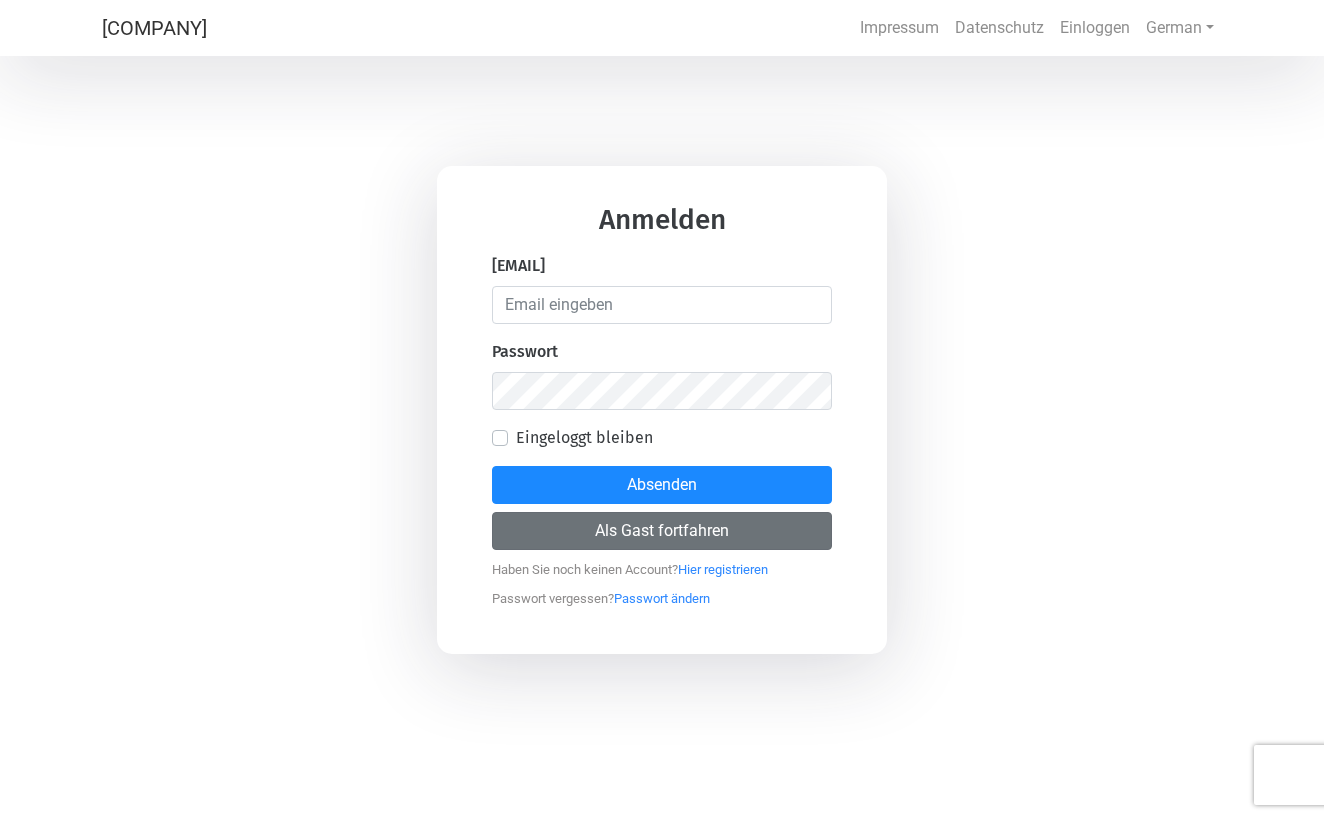 click on "Als Gast fortfahren" at bounding box center (662, 531) 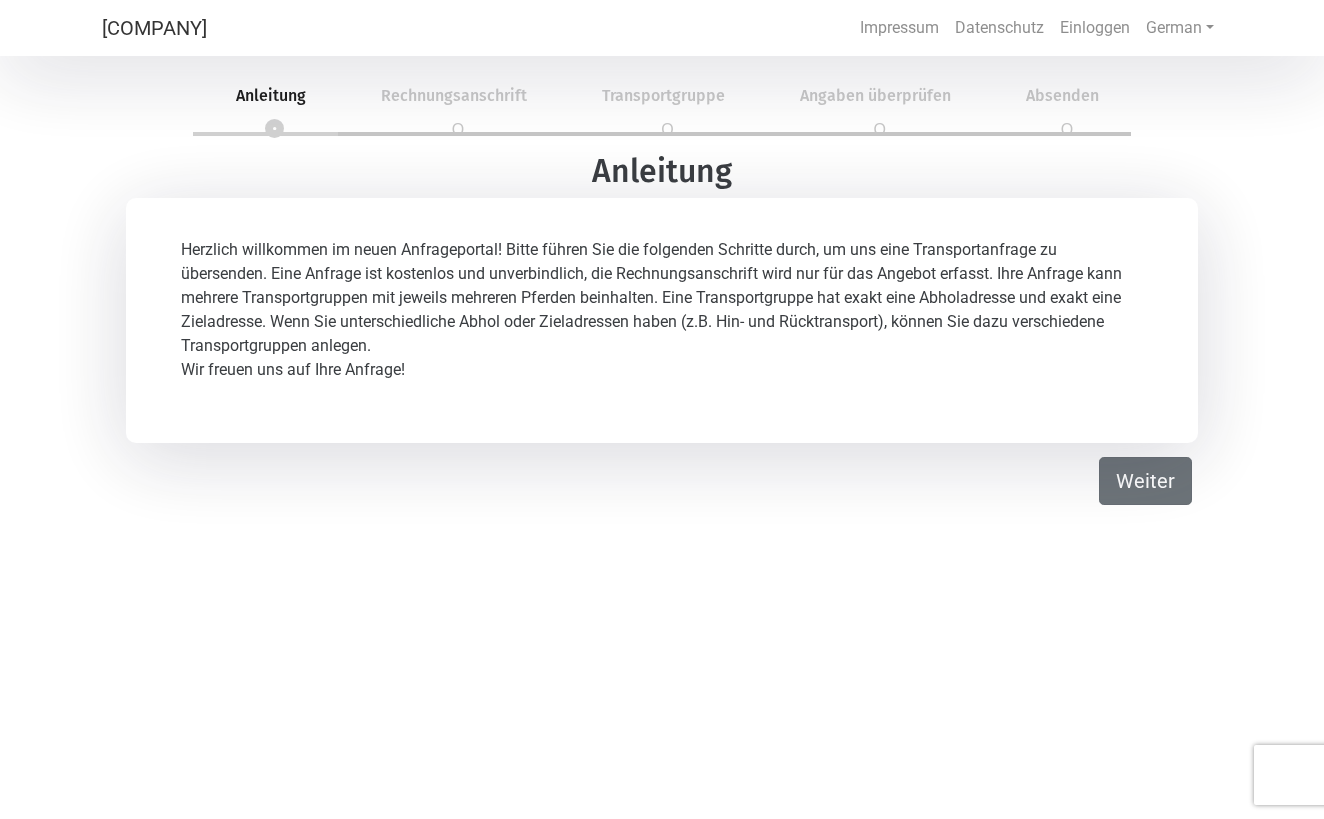 click on "Weiter" at bounding box center (1145, 481) 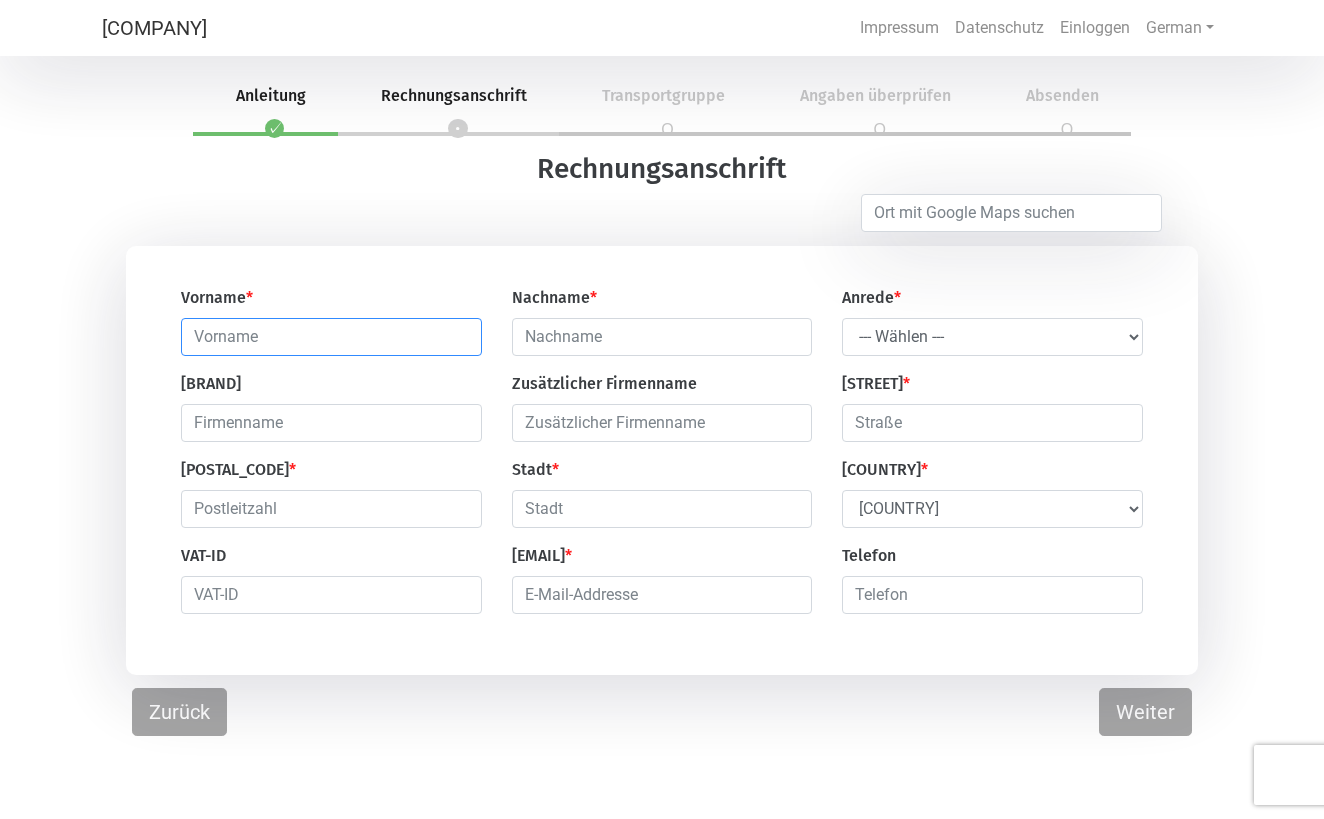 click at bounding box center [331, 337] 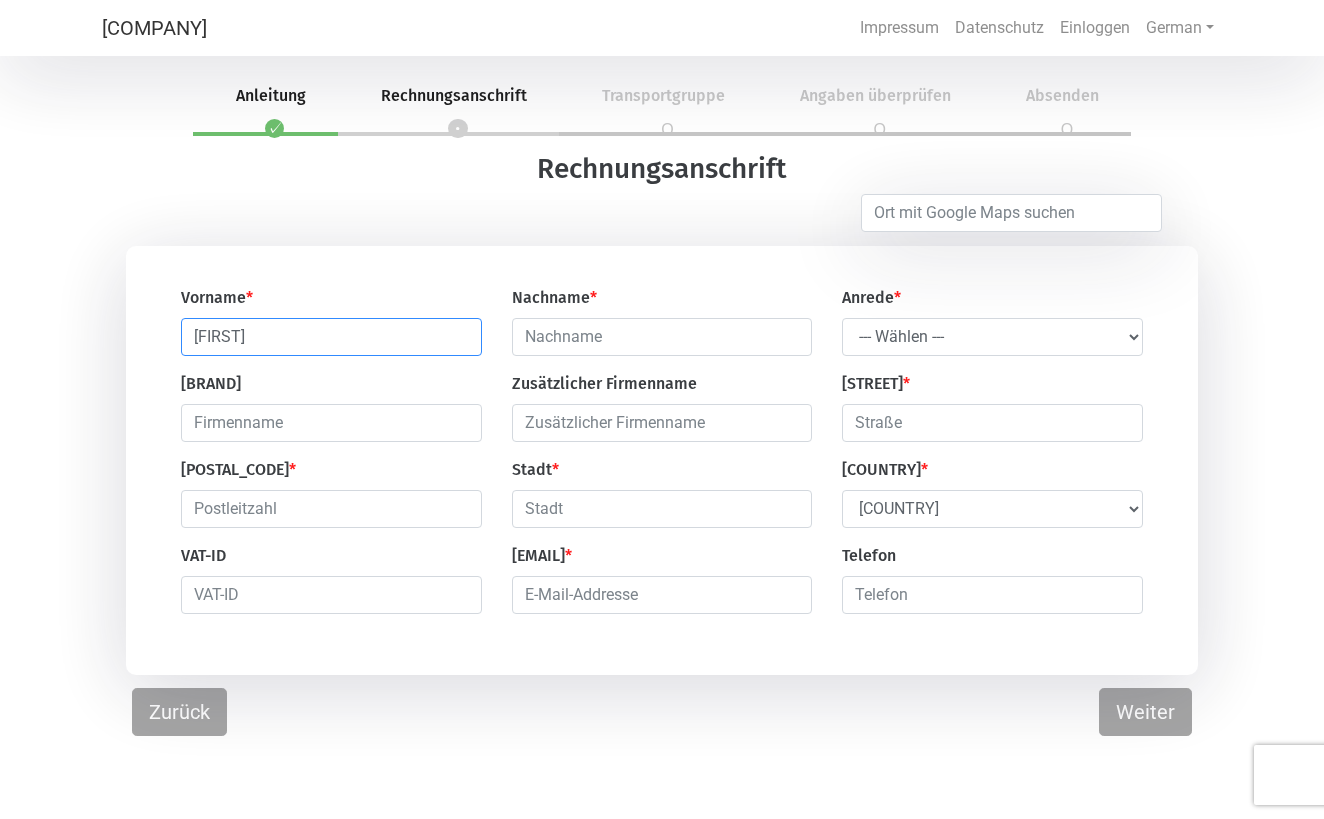type on "[FIRST]" 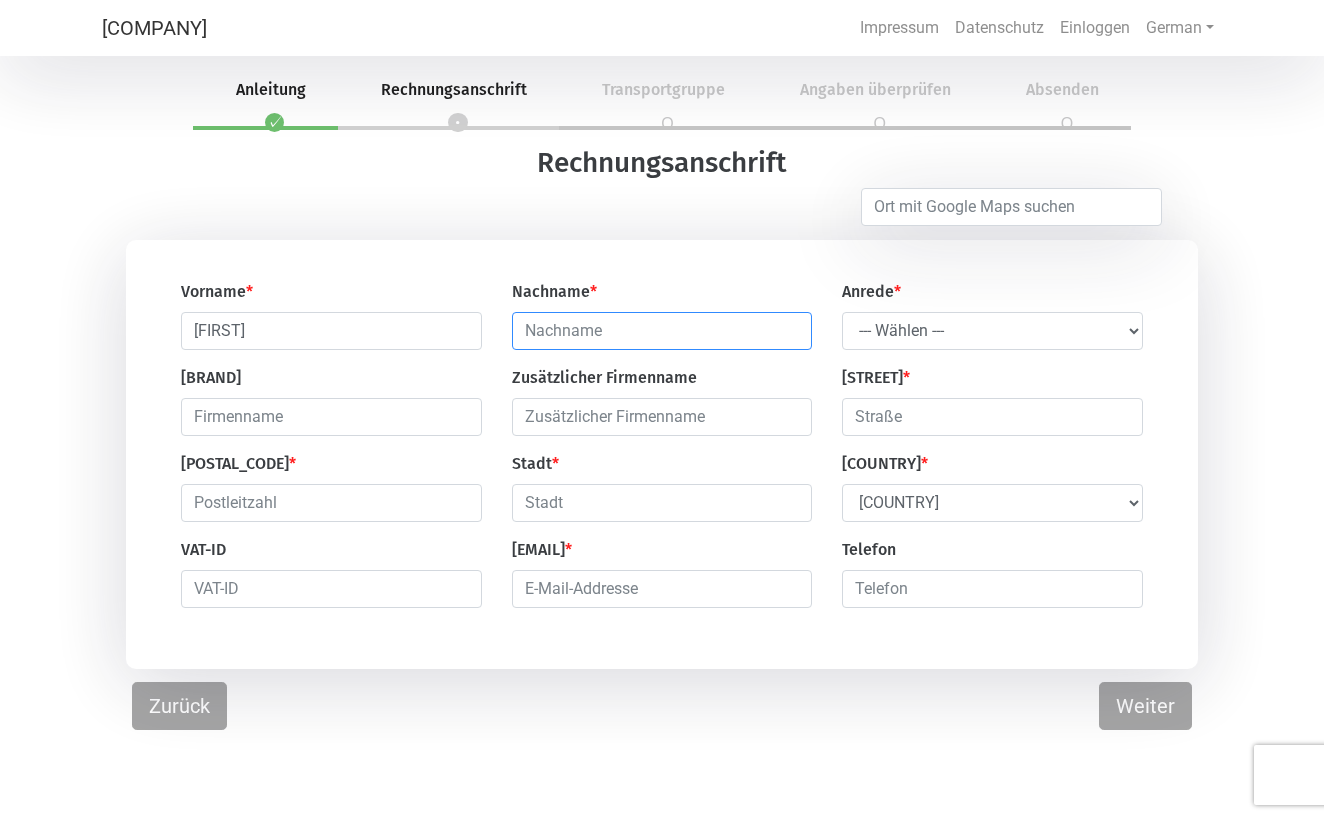 scroll, scrollTop: 5, scrollLeft: 0, axis: vertical 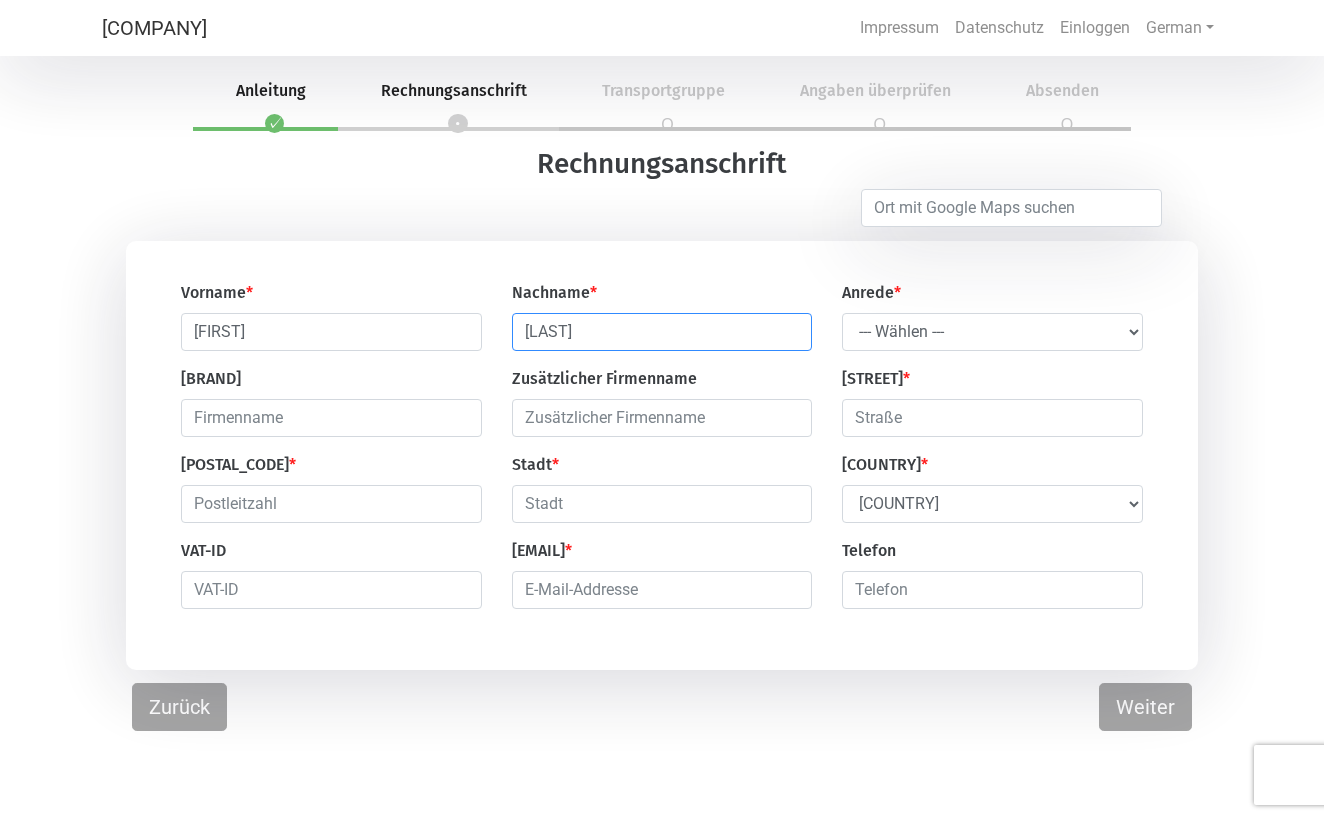 type on "[LAST]" 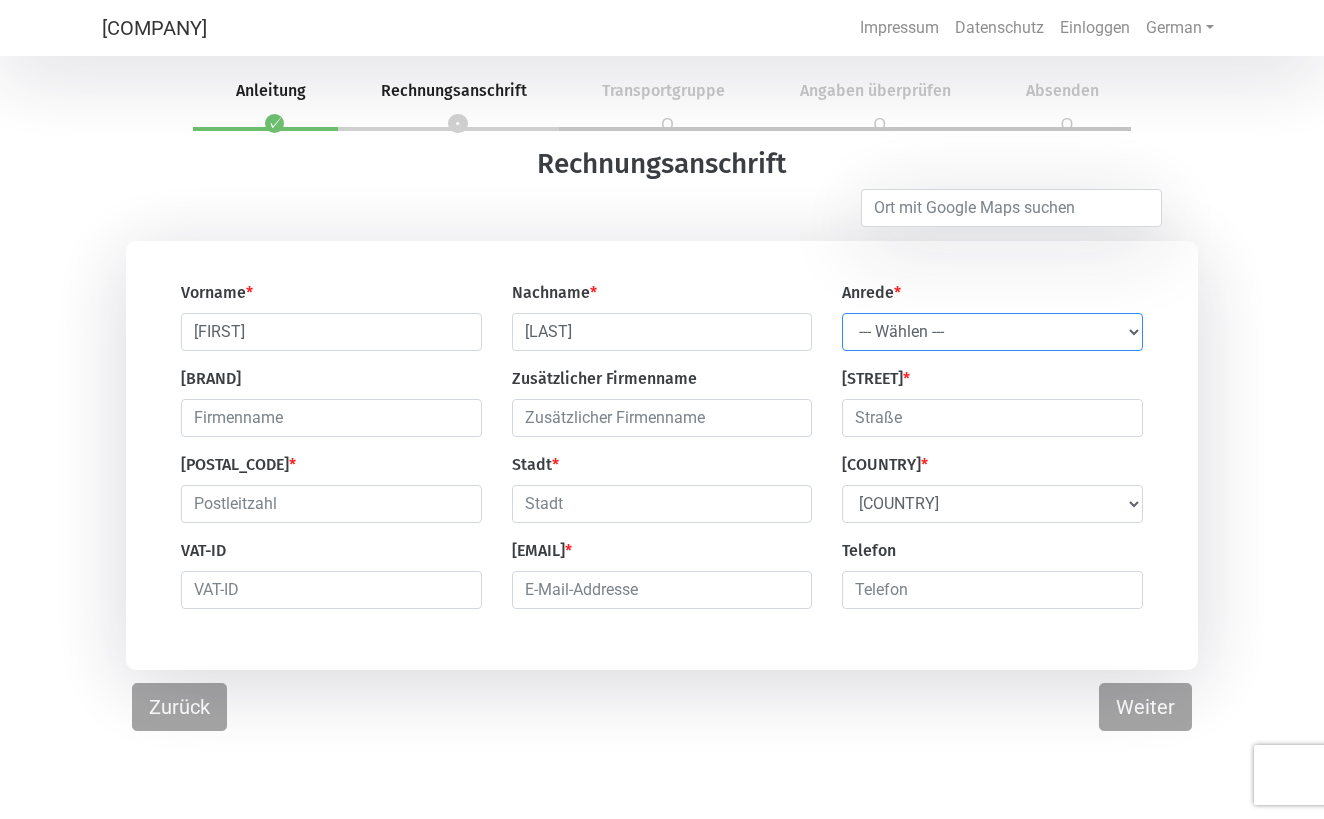 select on "Mr." 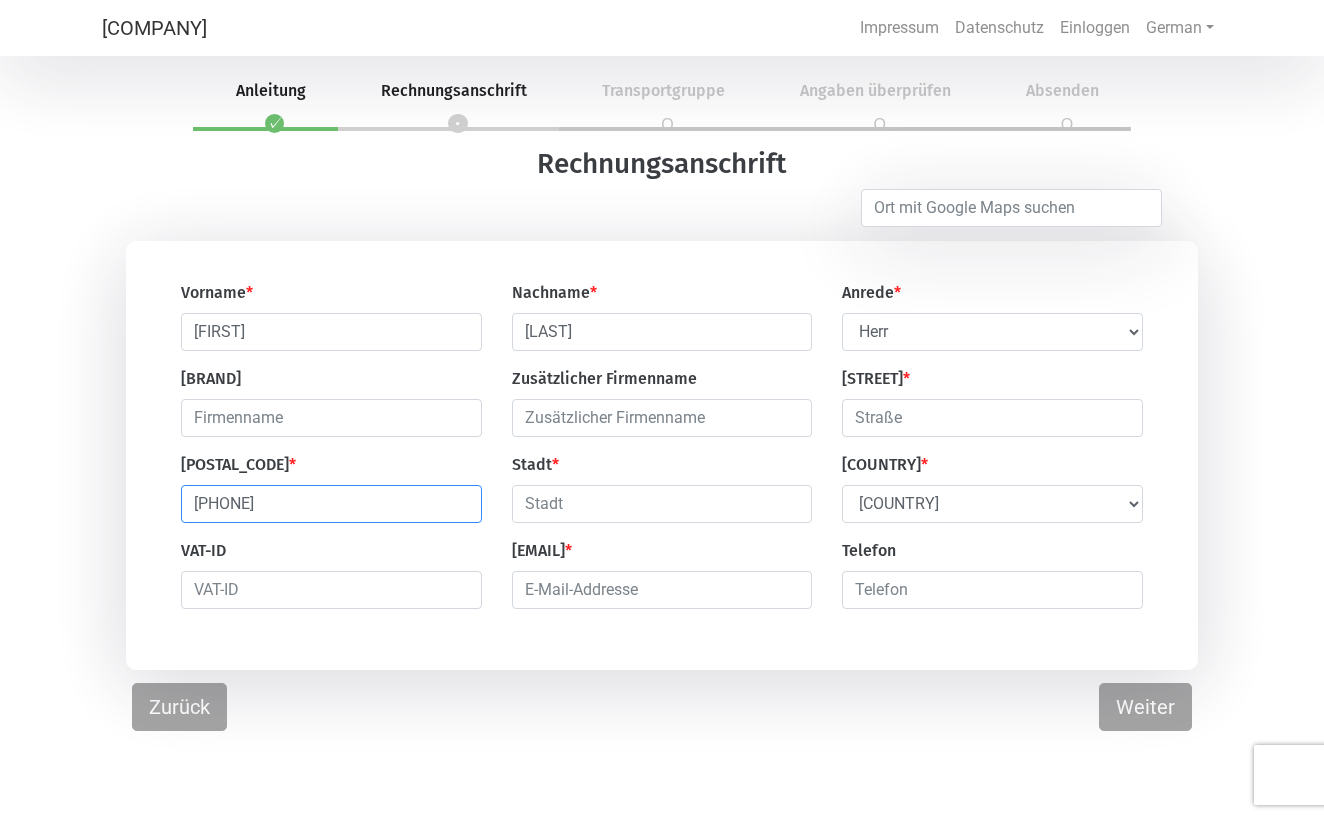 type on "[PHONE]" 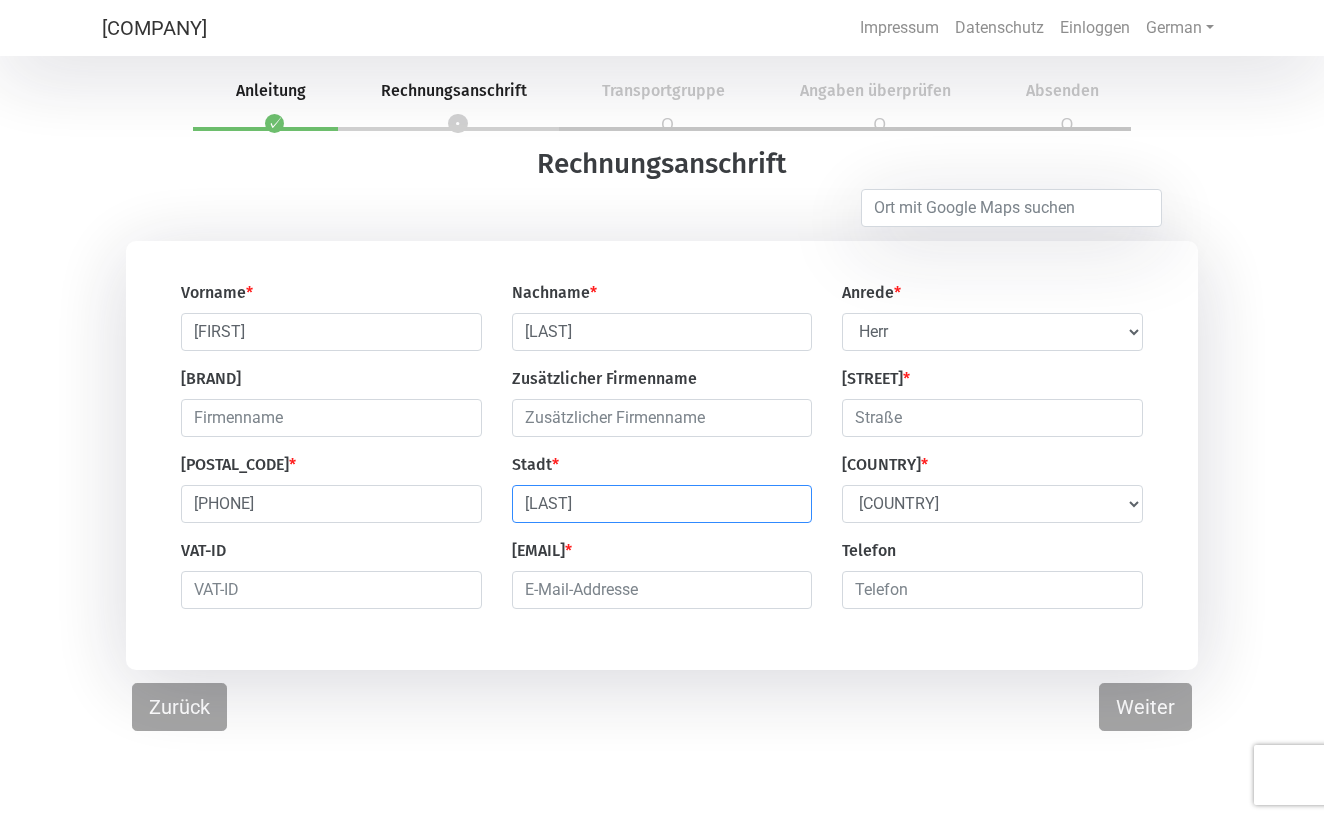 type on "[LAST]" 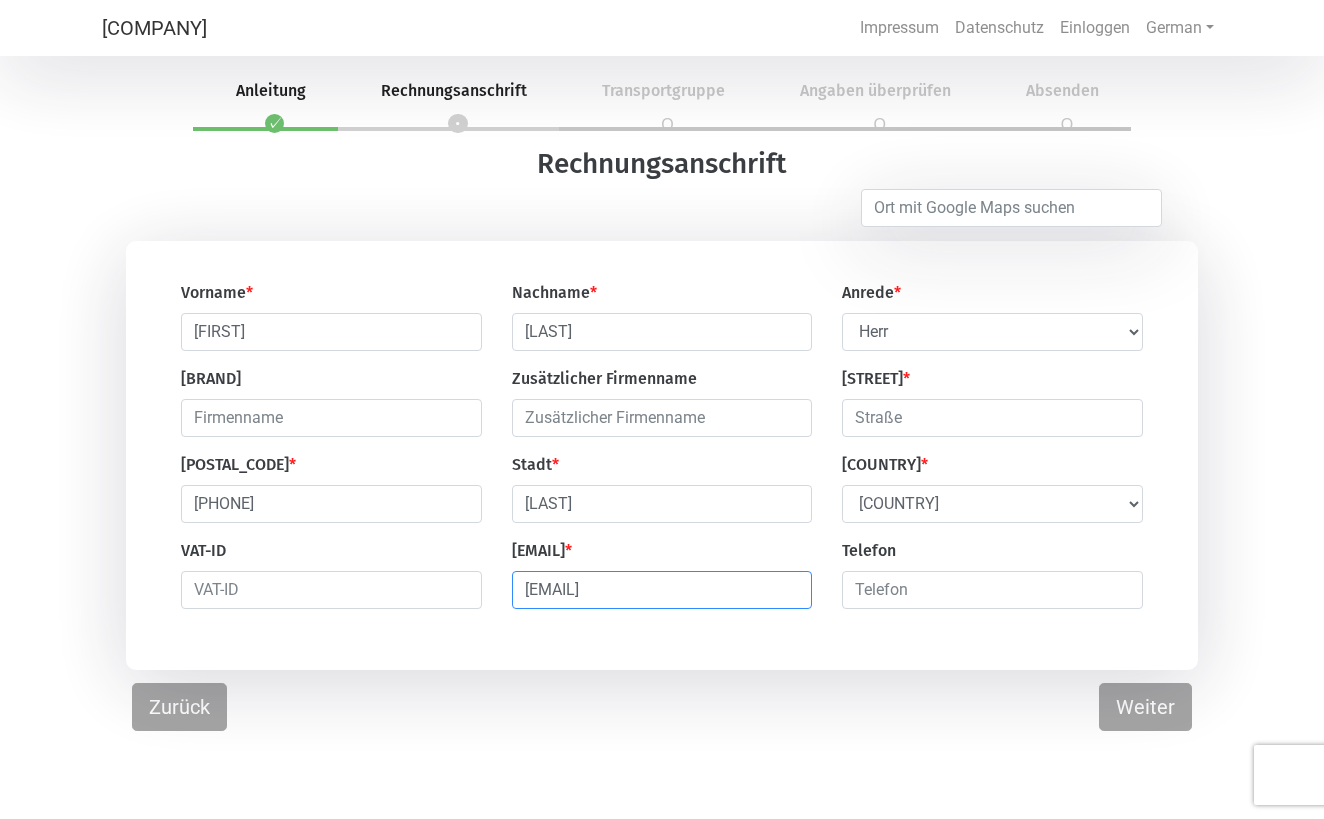 type on "[EMAIL]" 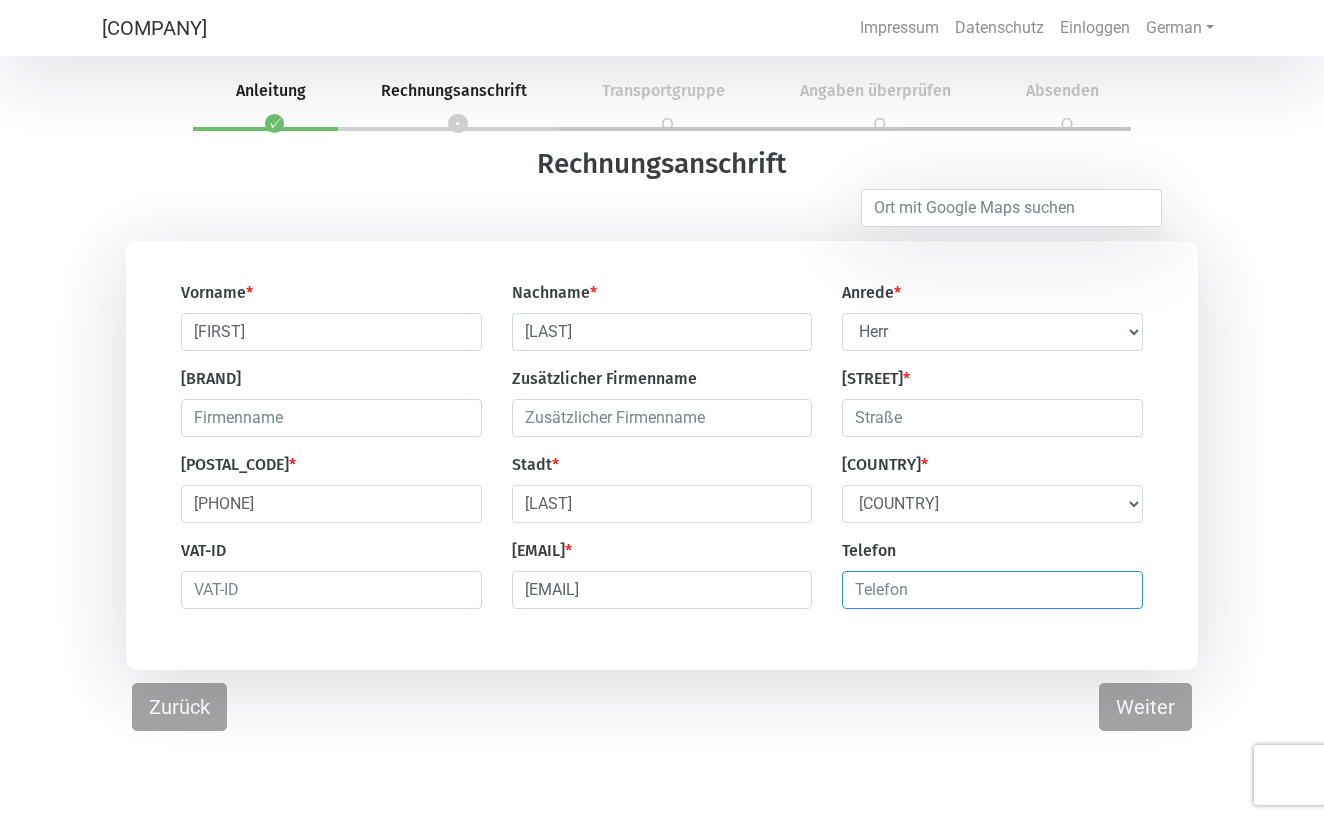 click at bounding box center [992, 590] 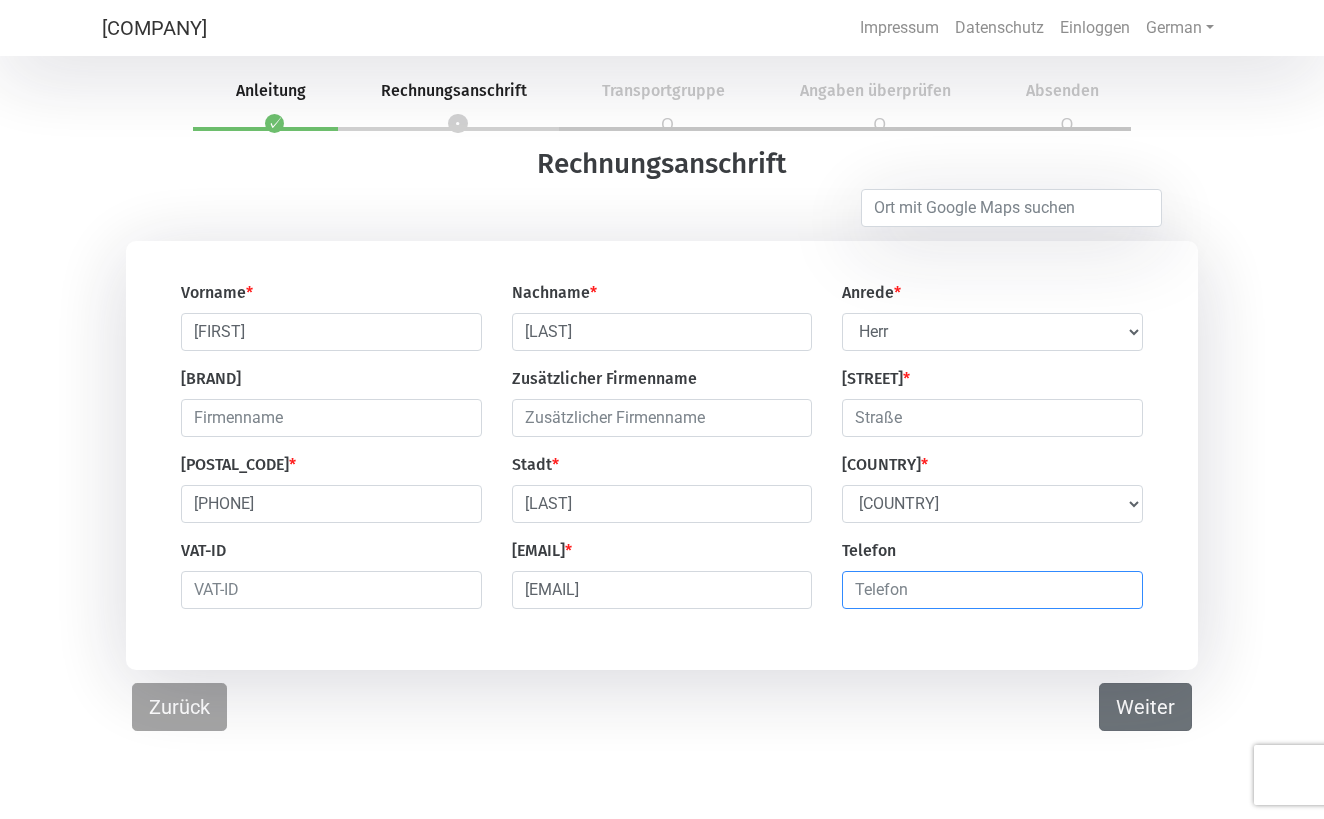 type on "[PHONE]" 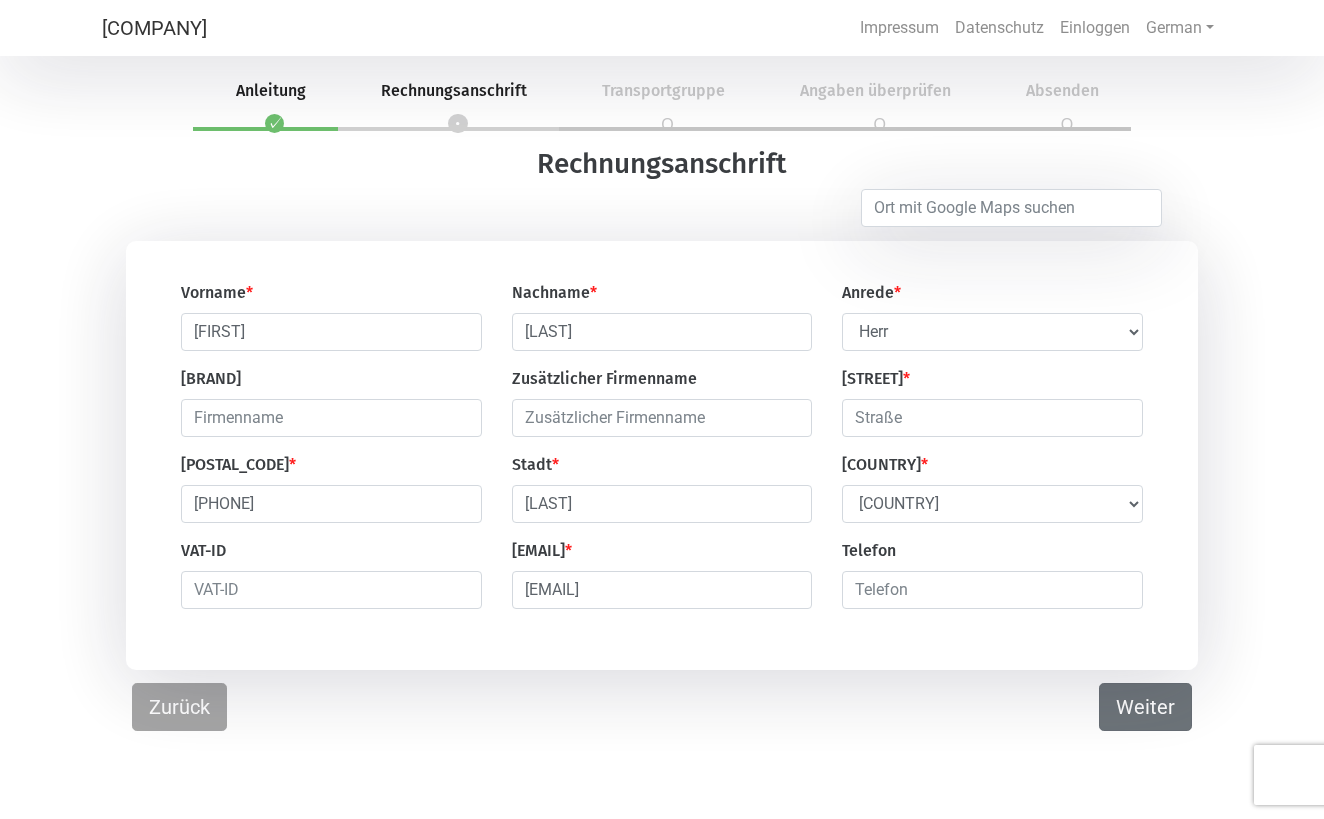 click on "Weiter" at bounding box center [1145, 707] 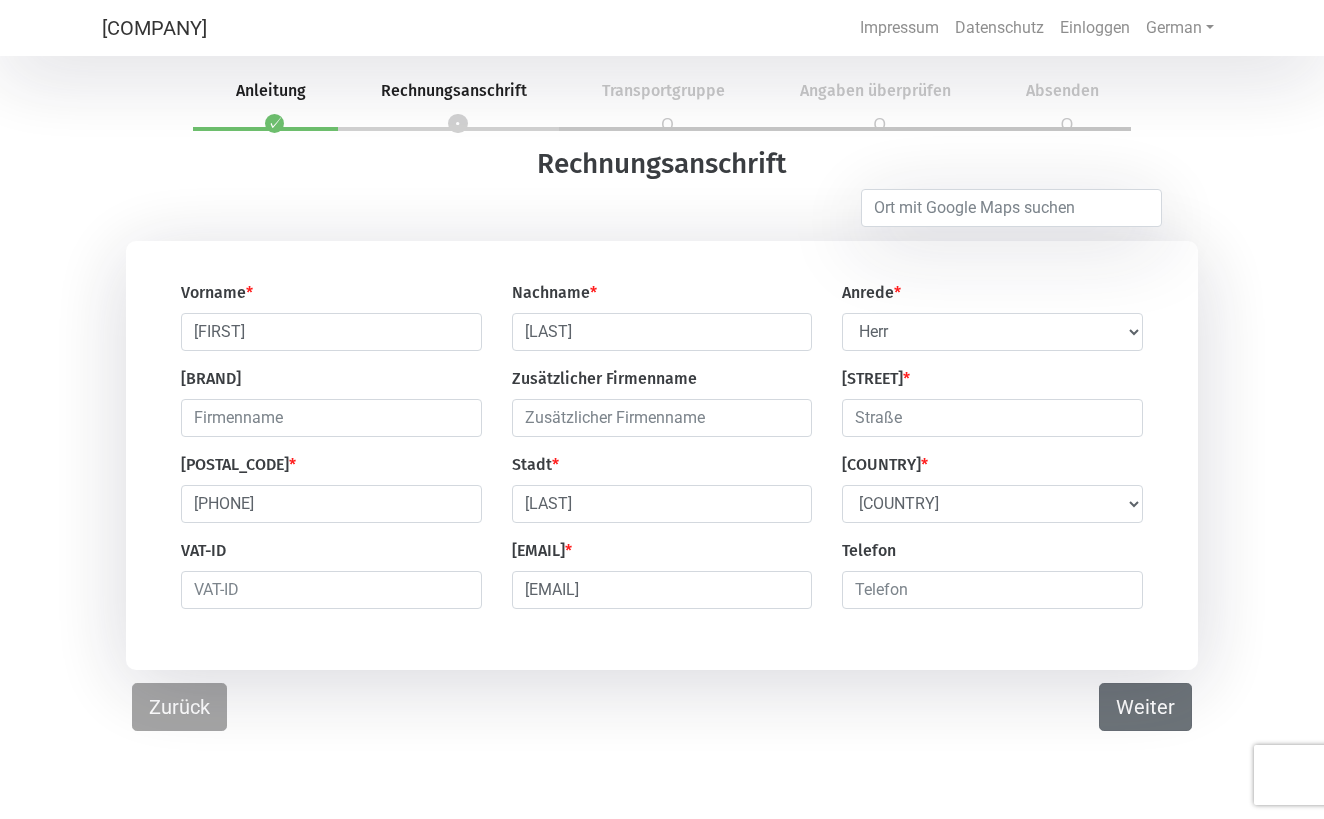 click on "Weiter" at bounding box center [1145, 707] 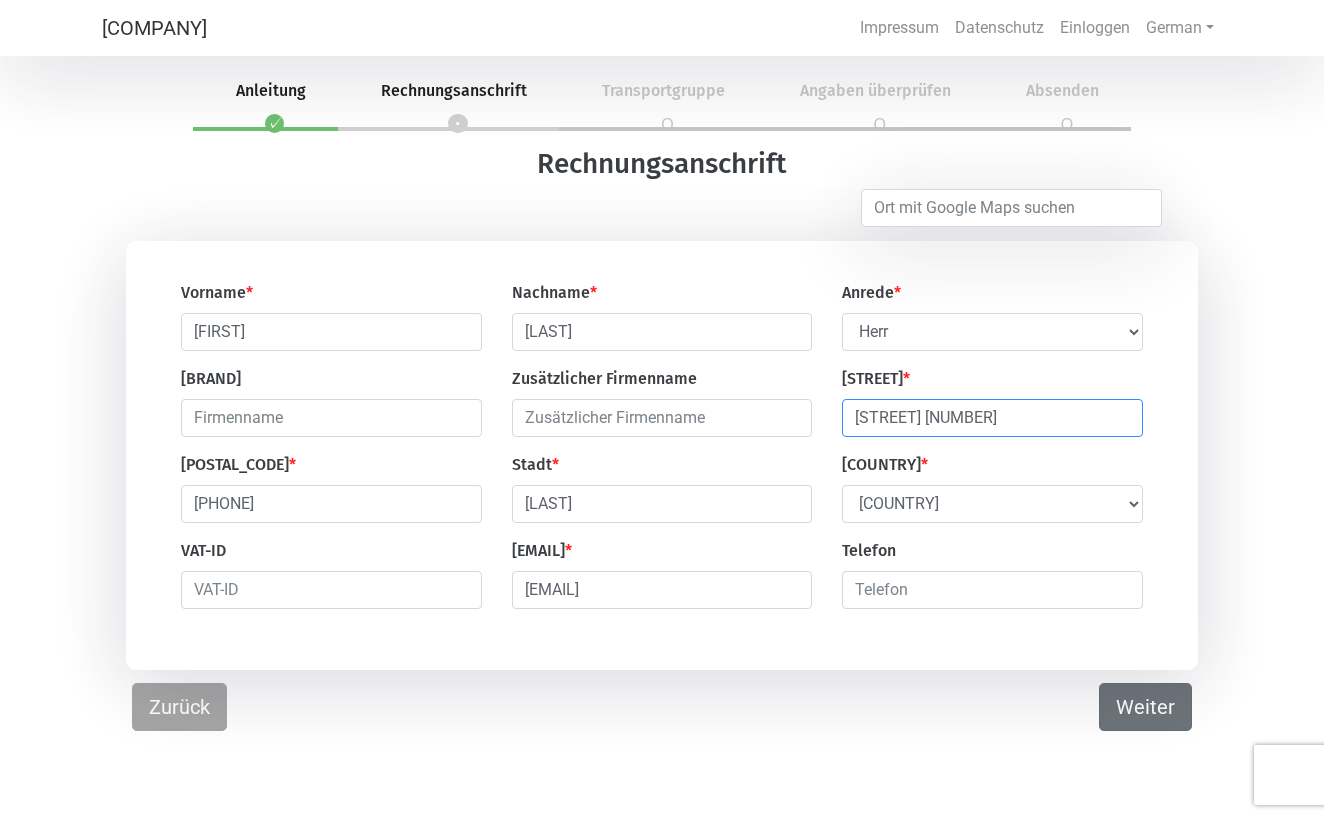 type on "[STREET] [NUMBER]" 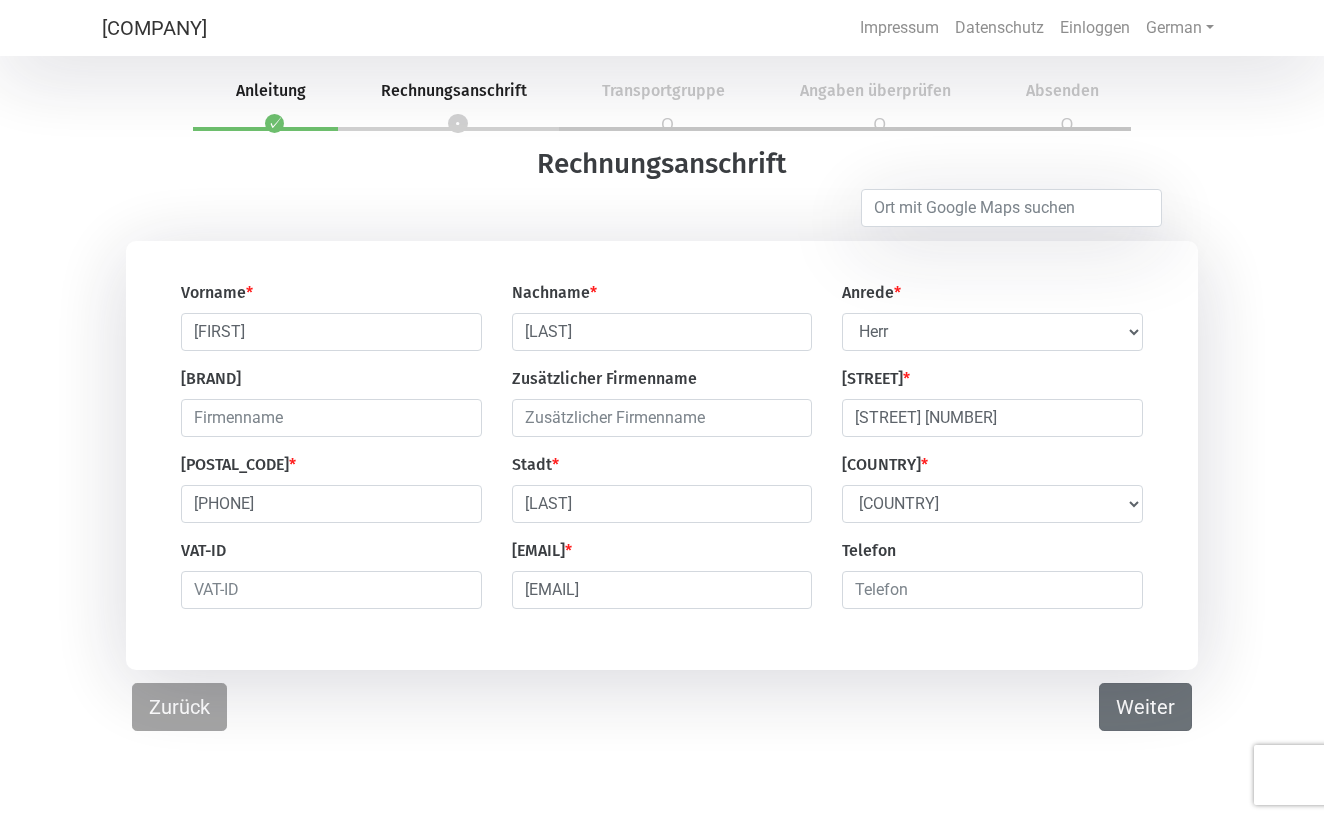 click on "Weiter" at bounding box center [1145, 707] 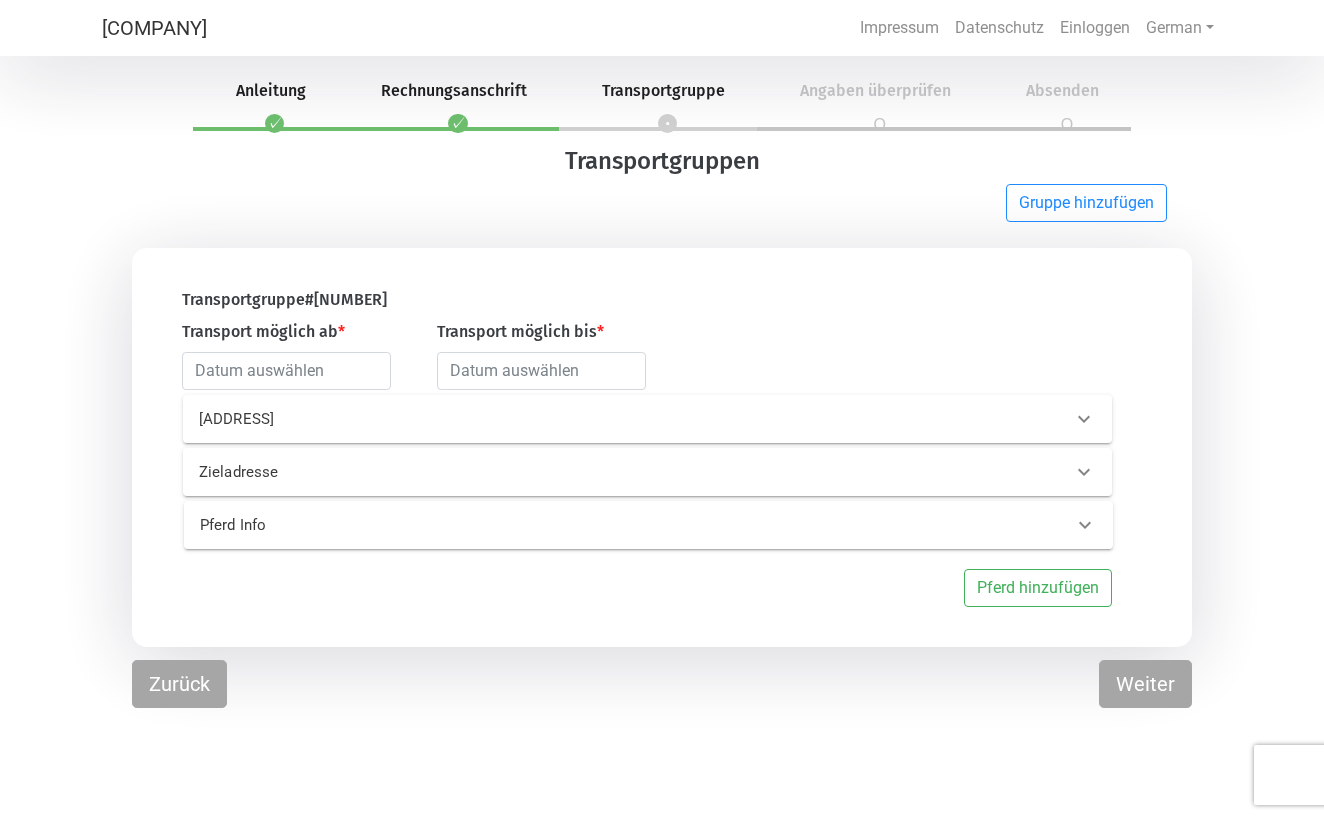 click on "[ADDRESS]" at bounding box center [399, 419] 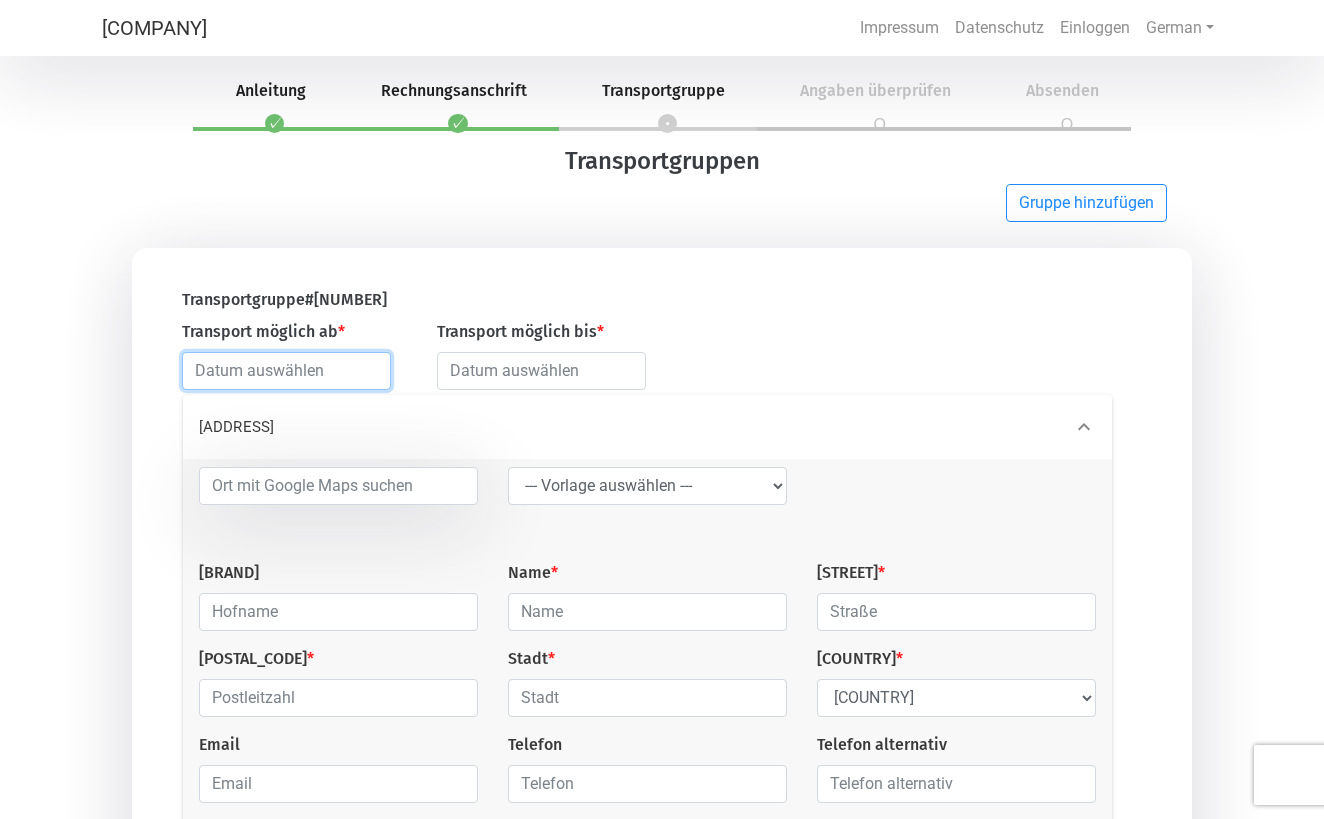 click at bounding box center [286, 371] 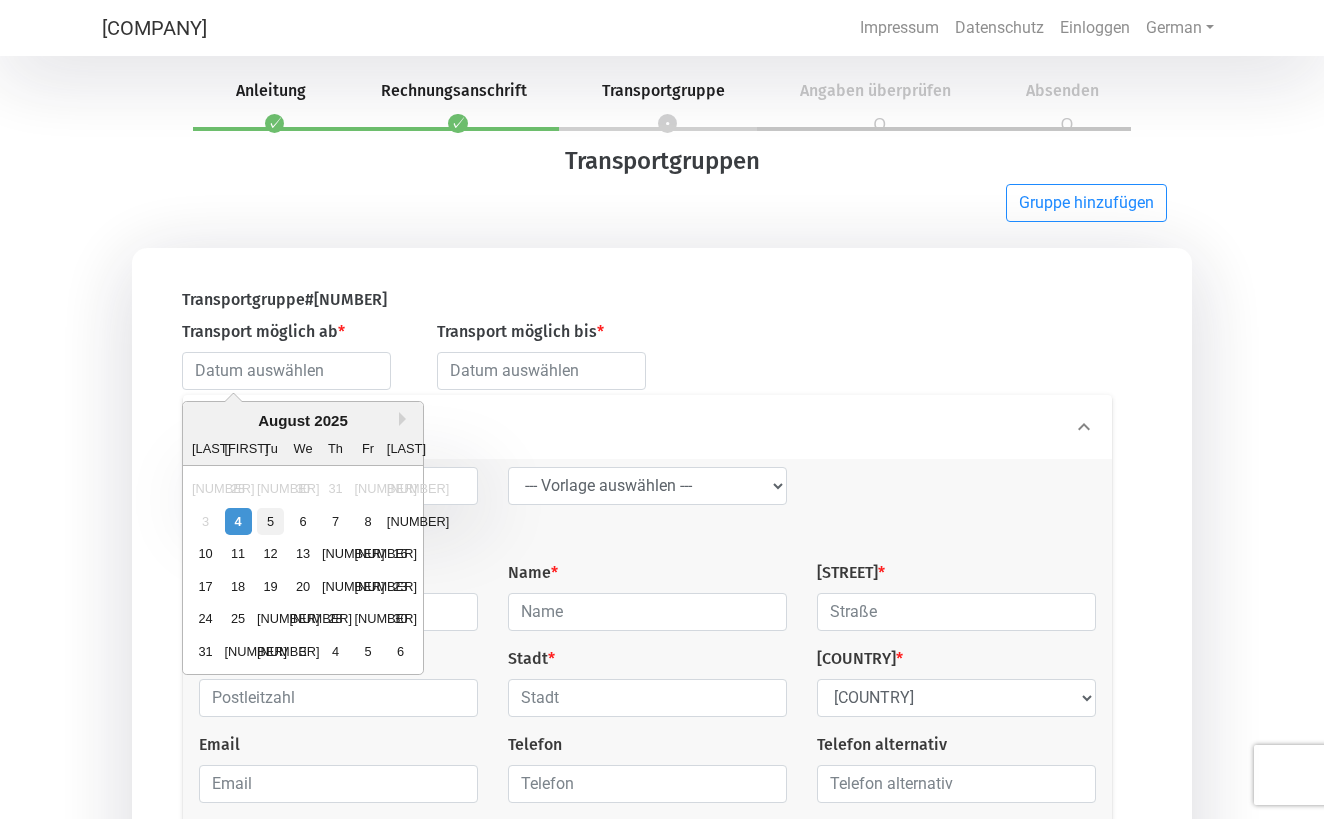 click on "5" at bounding box center (270, 521) 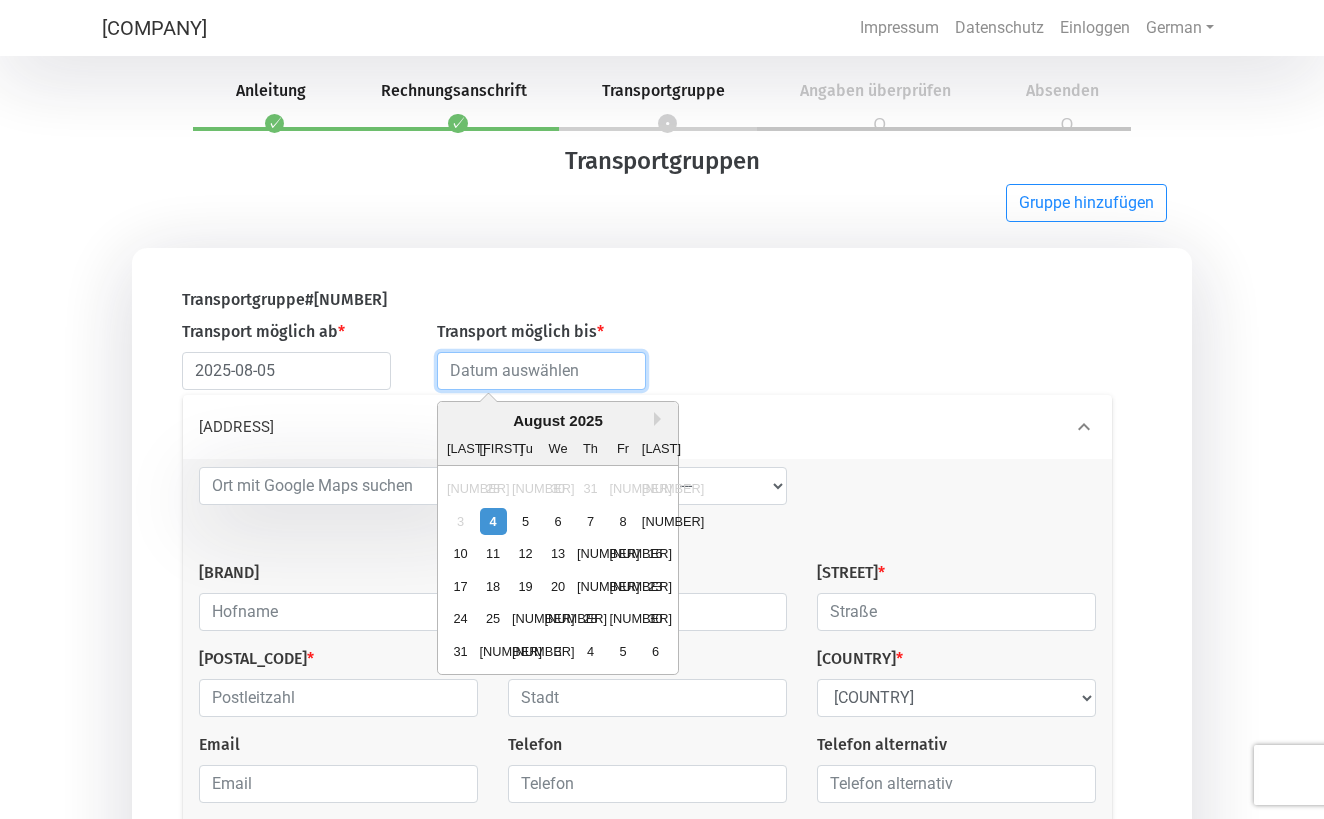 click at bounding box center (541, 371) 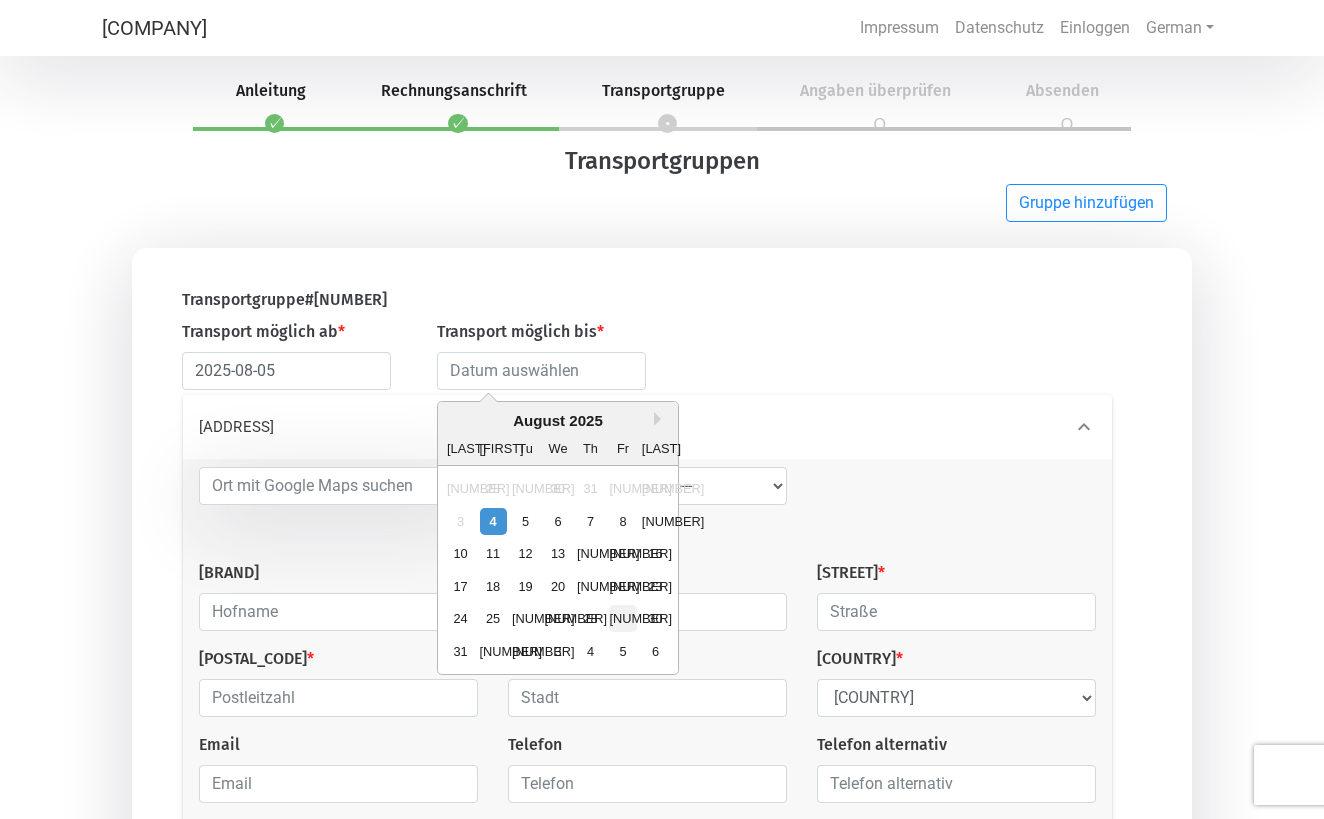 click on "[NUMBER]" at bounding box center (622, 618) 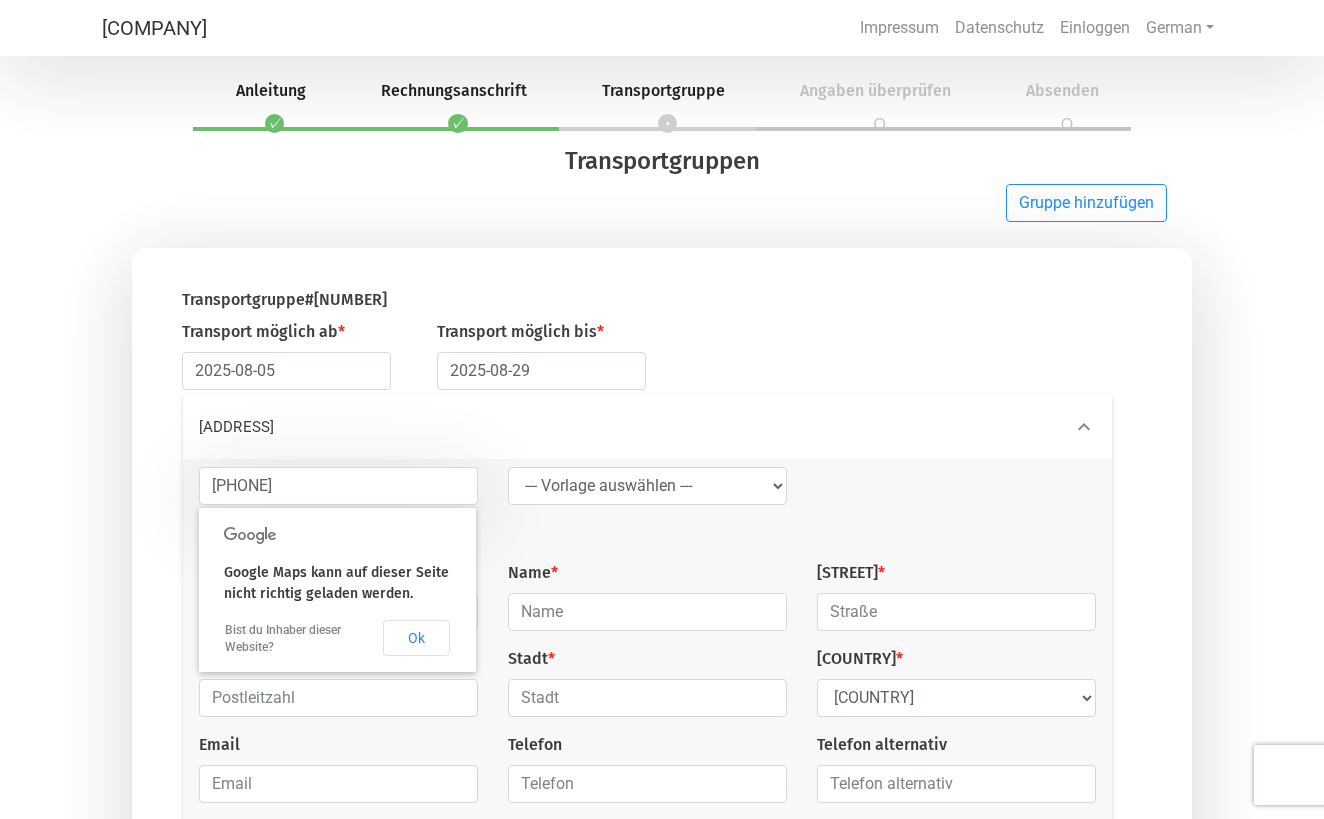 click on "[POSTAL_CODE] [CITY] [COUNTRY]" at bounding box center (647, 643) 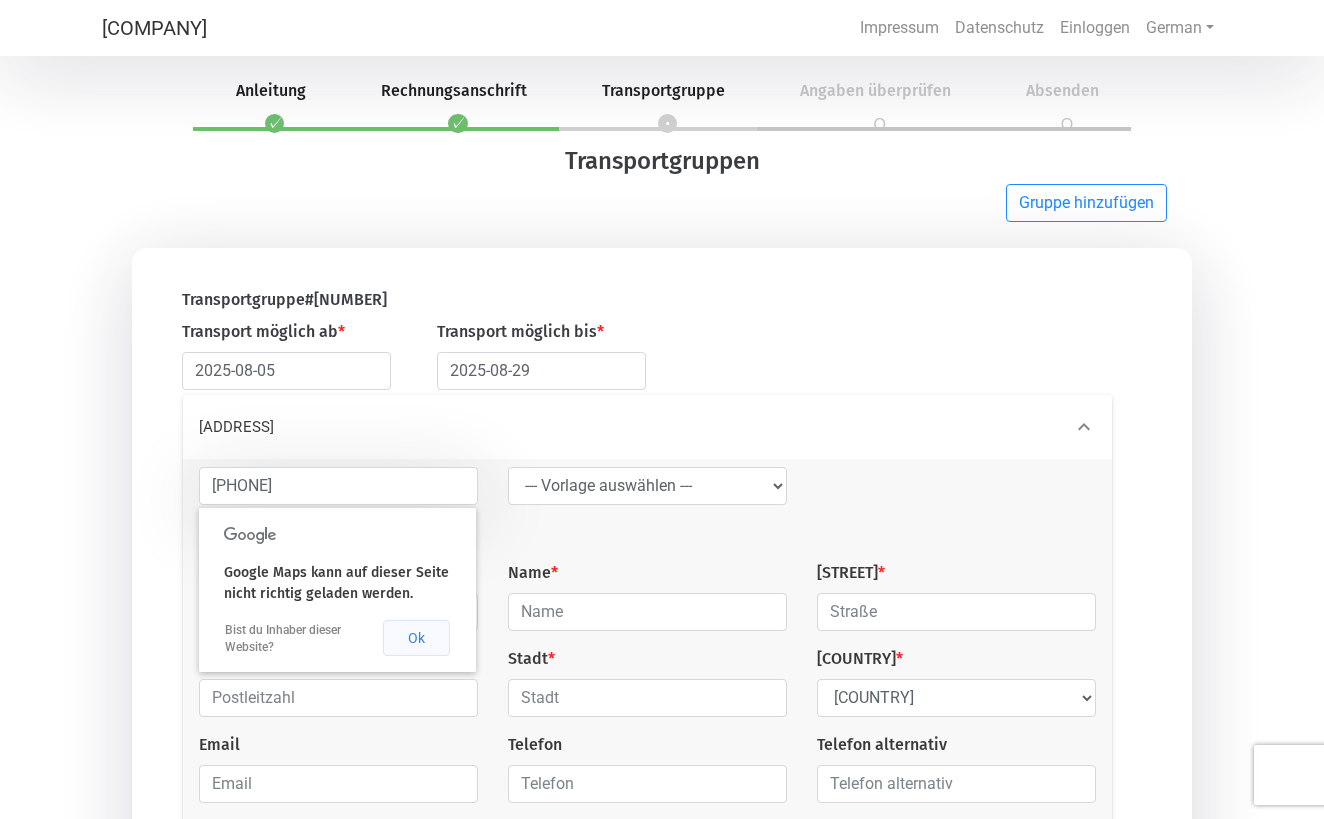 click on "Ok" at bounding box center [416, 638] 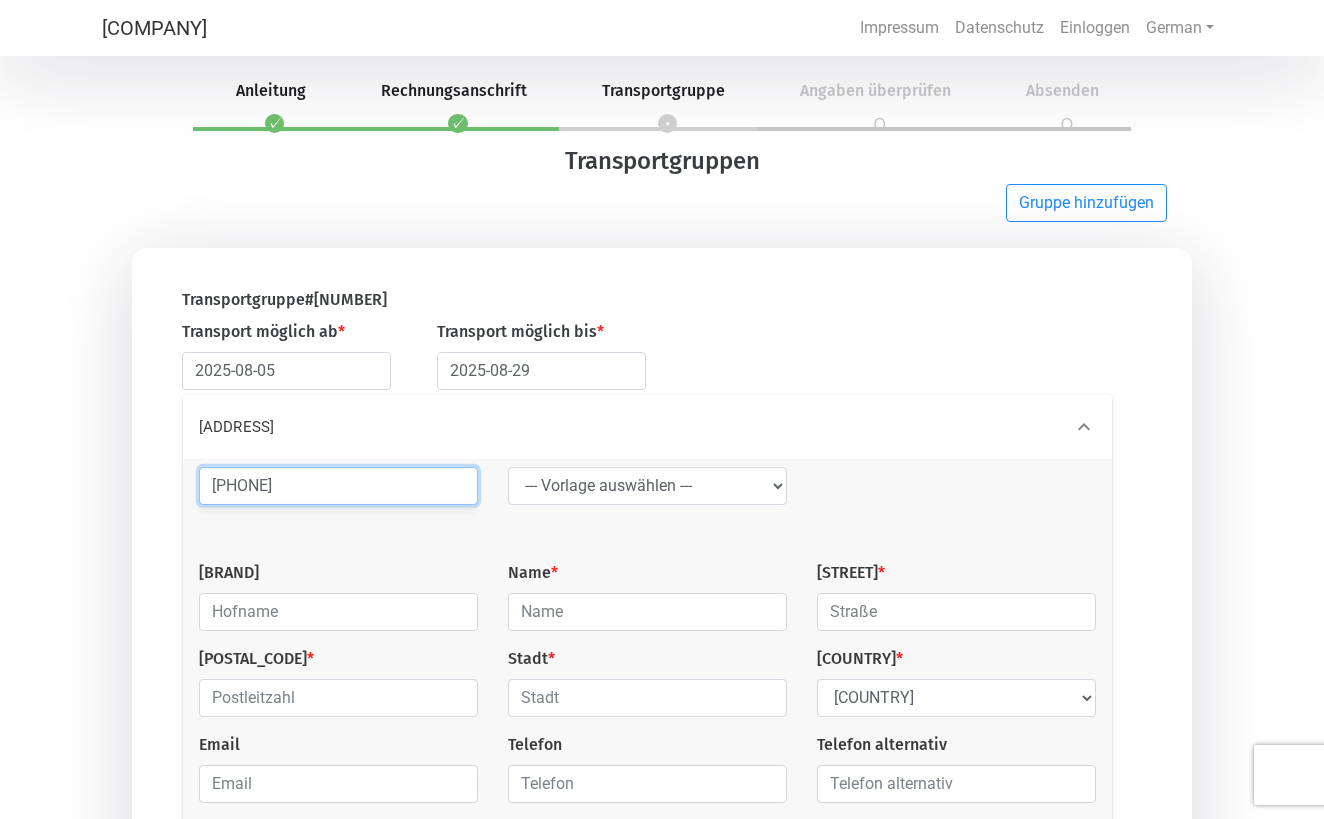 click on "[PHONE]" at bounding box center (338, 486) 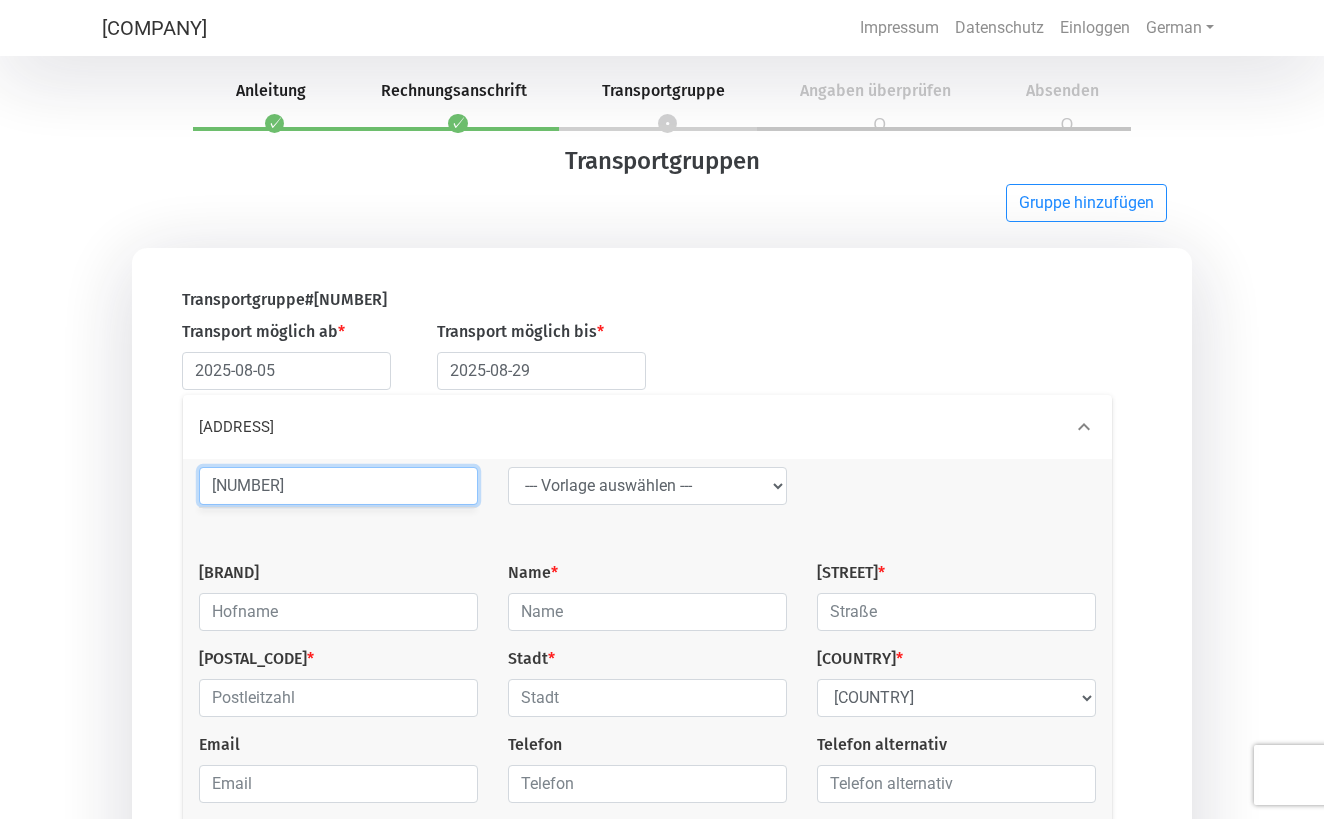 type on "[NUMBER]" 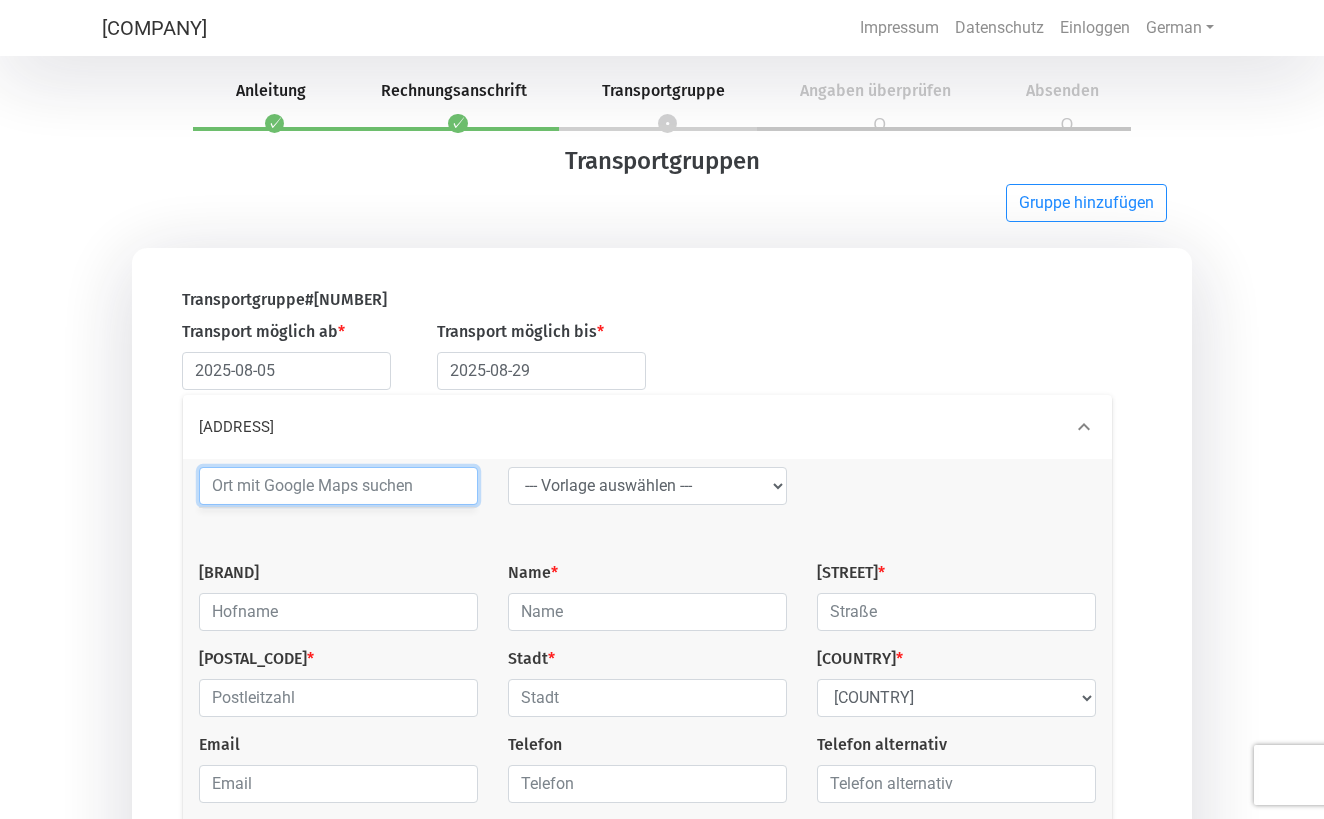 type 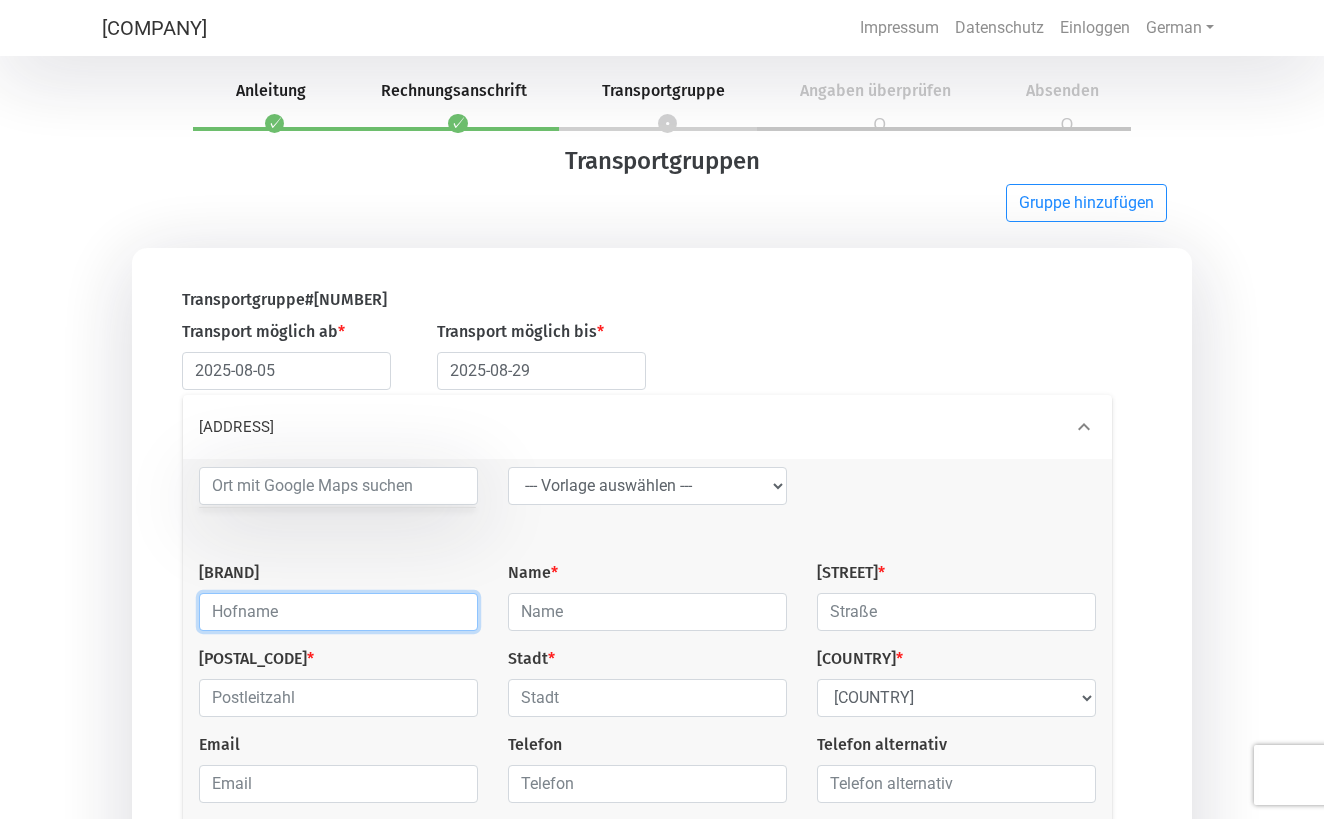 click at bounding box center [338, 612] 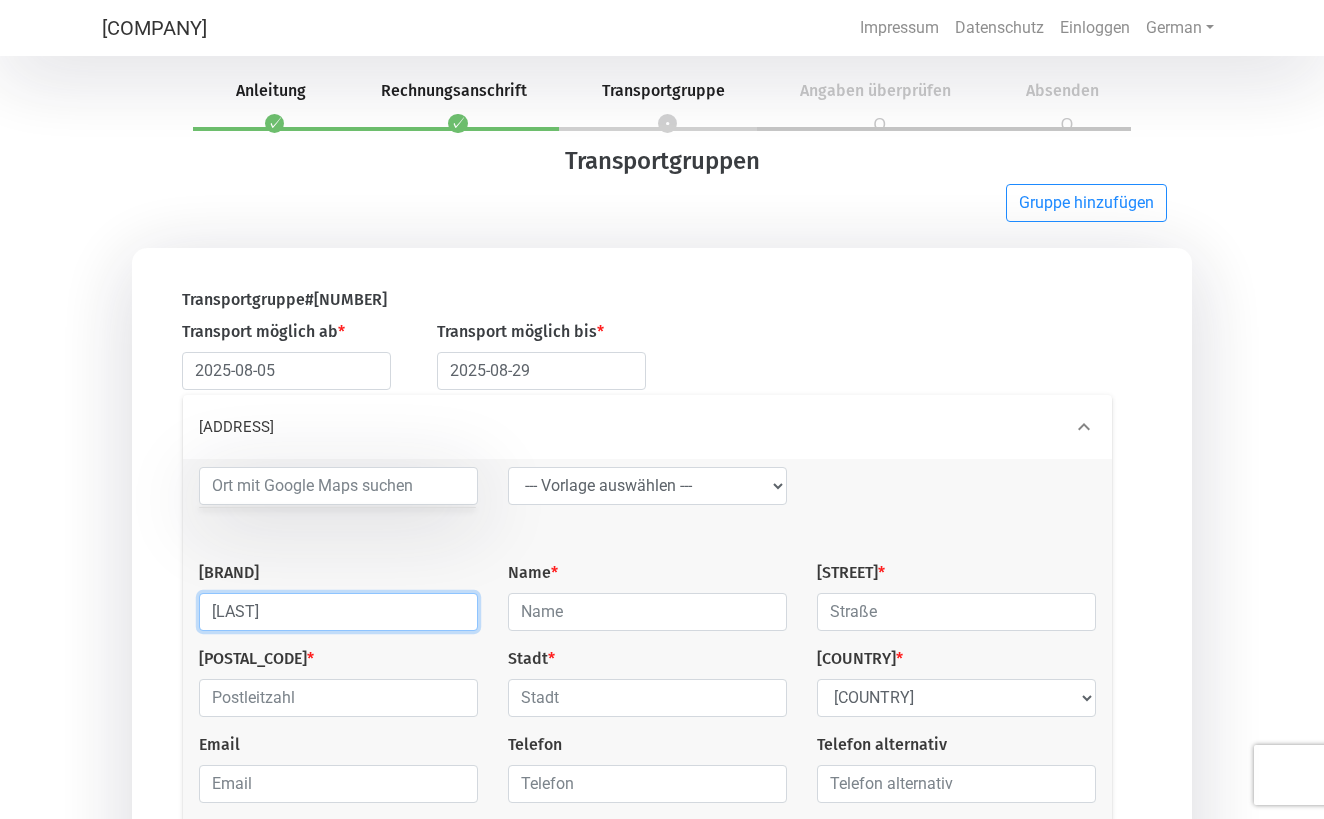 type on "[LAST]" 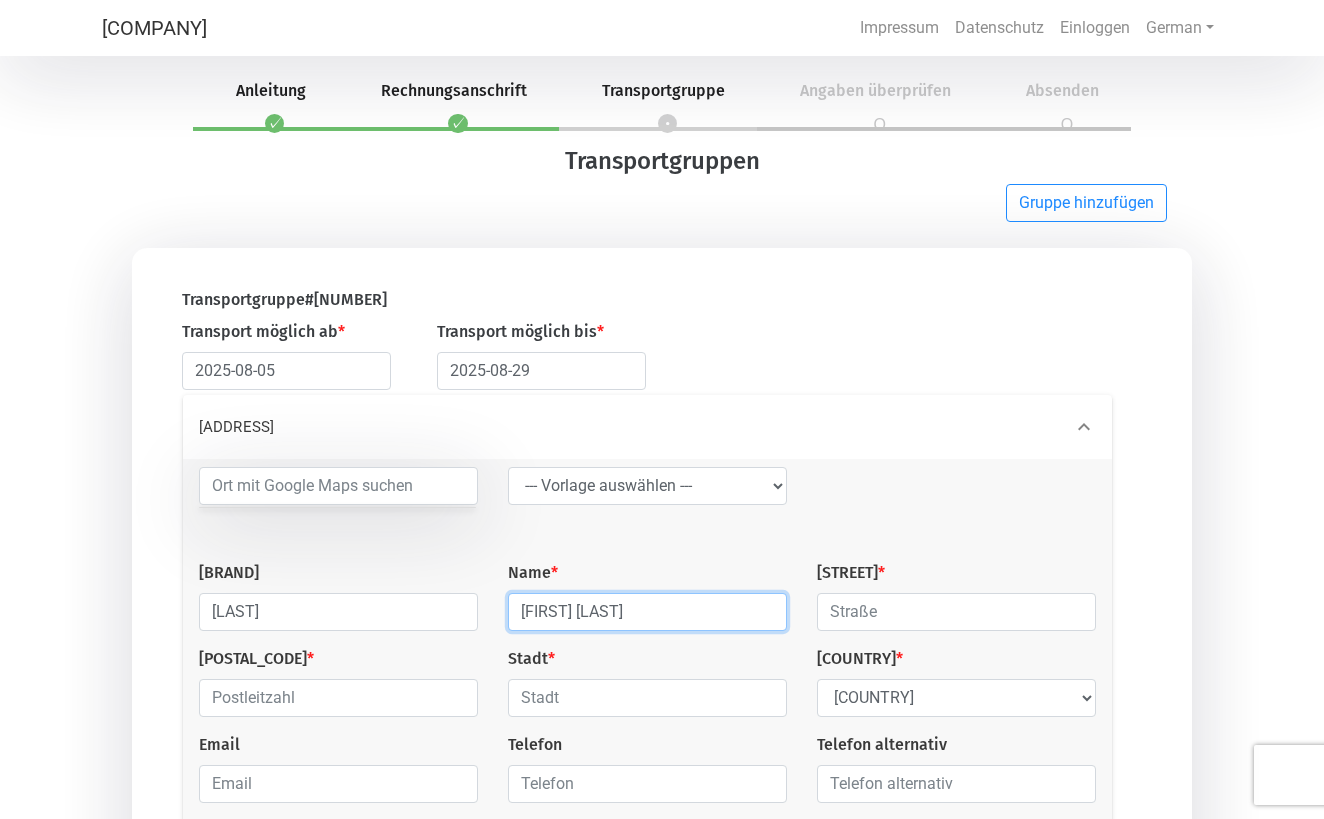 type on "[FIRST] [LAST]" 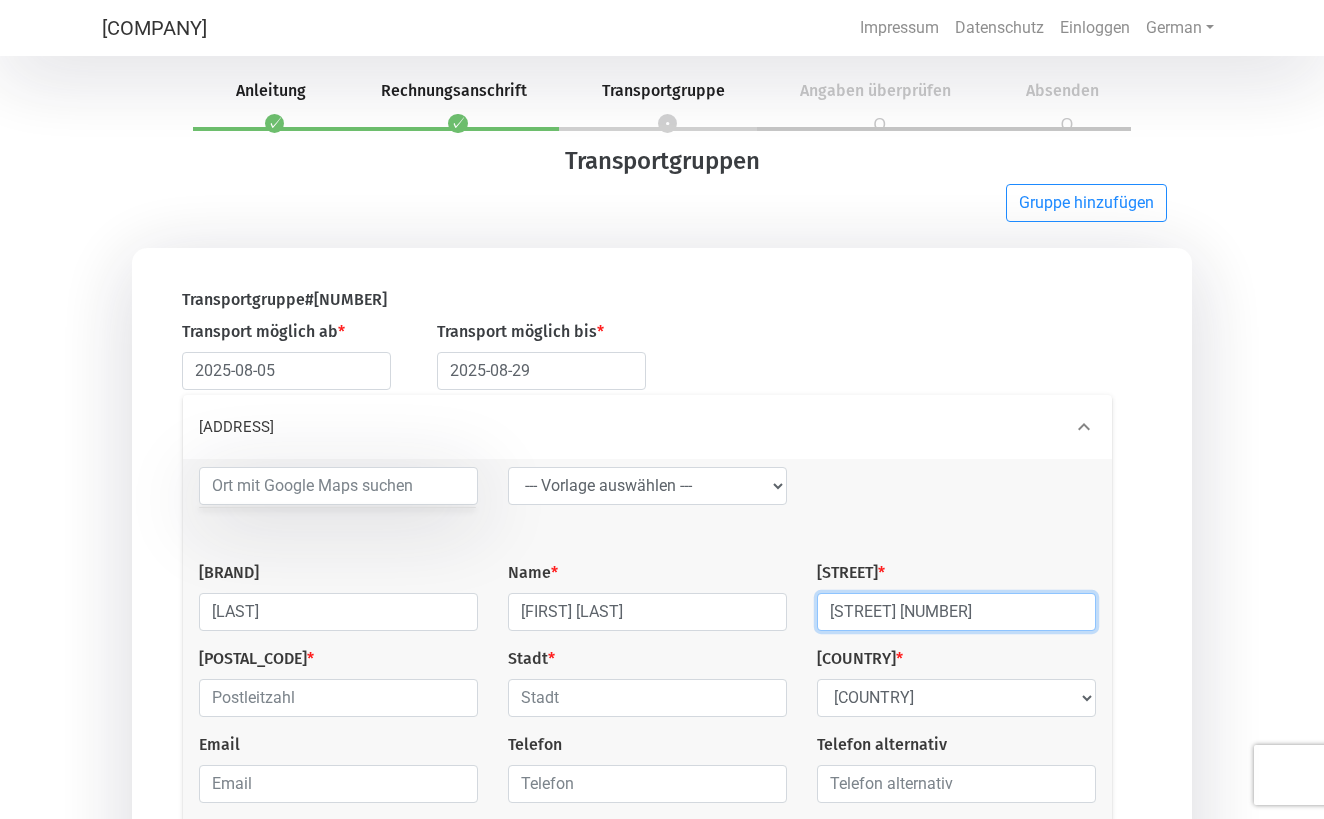 scroll, scrollTop: 5, scrollLeft: 0, axis: vertical 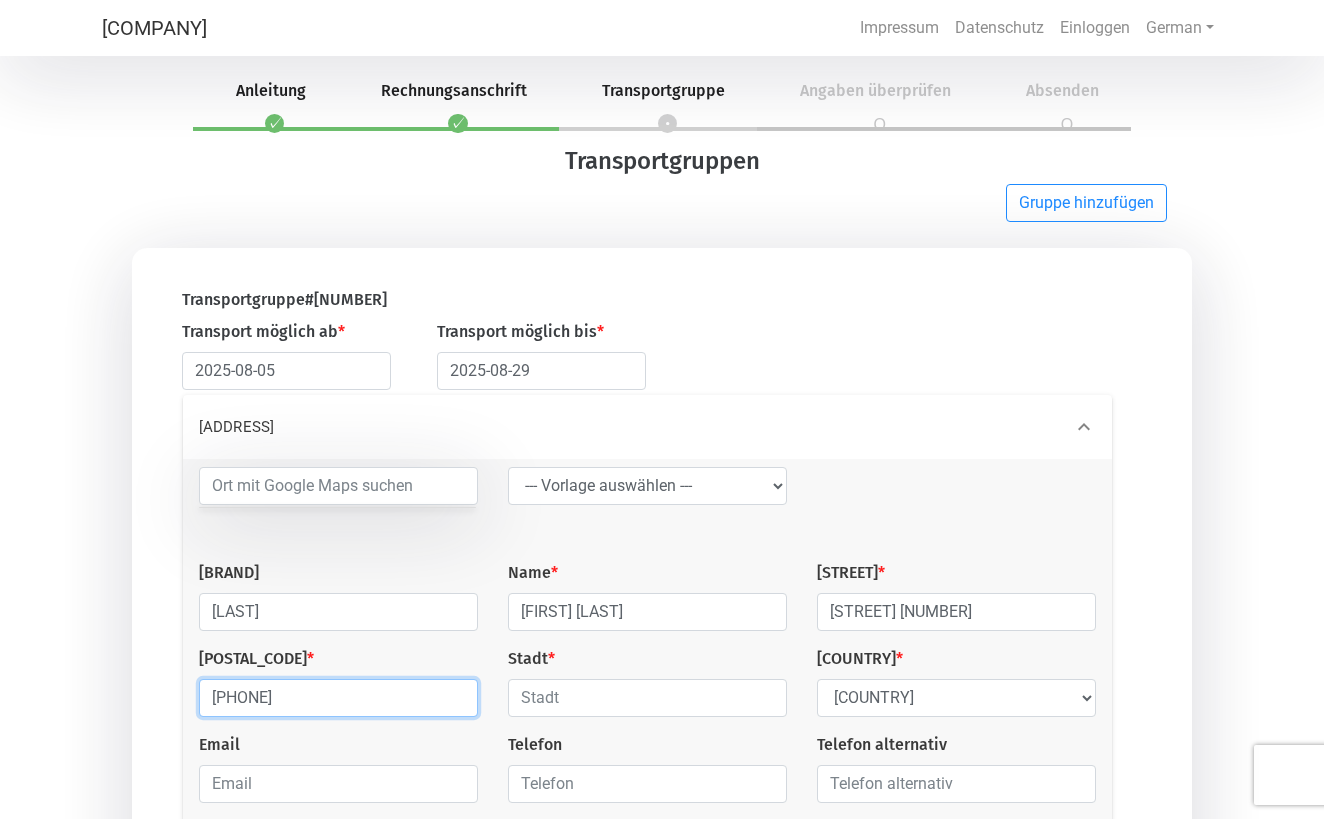 type on "[PHONE]" 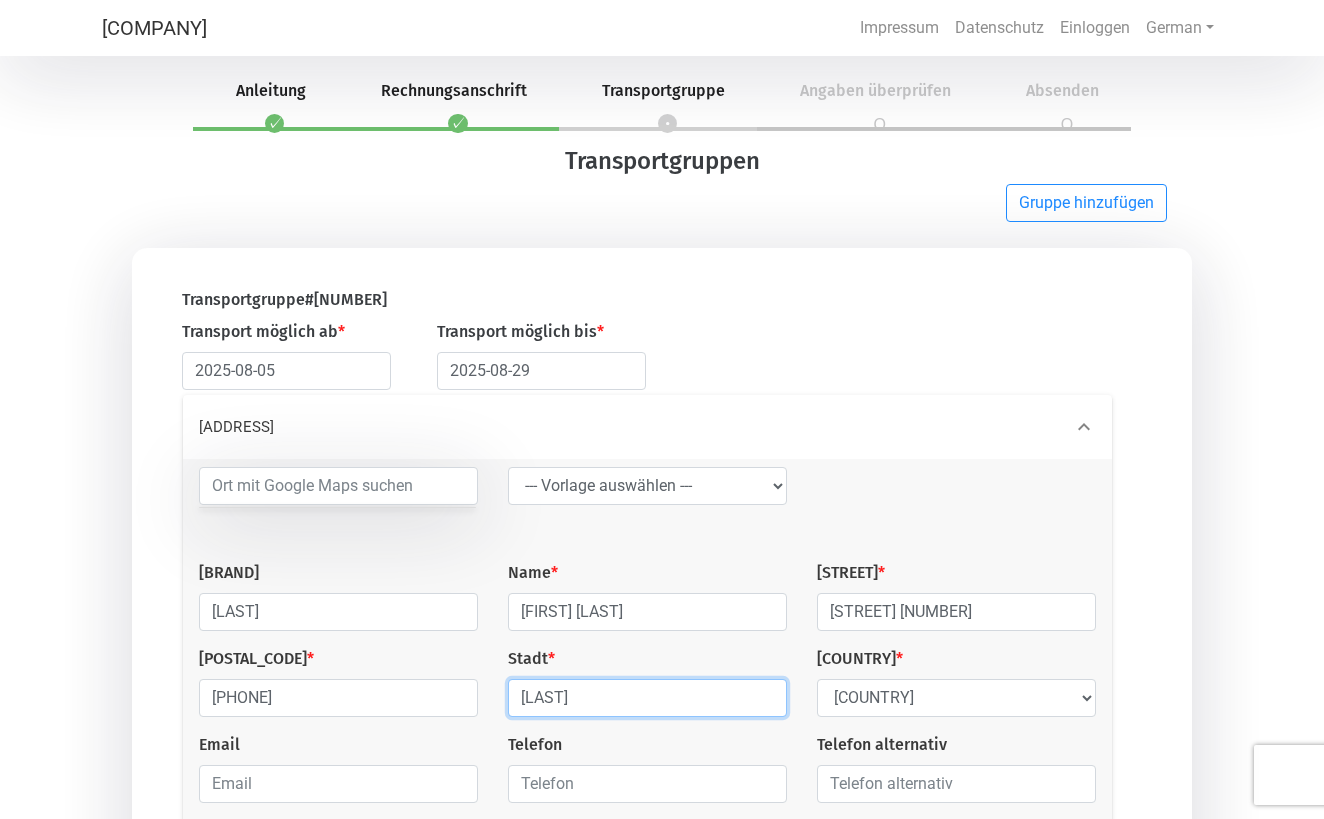 type on "[LAST]" 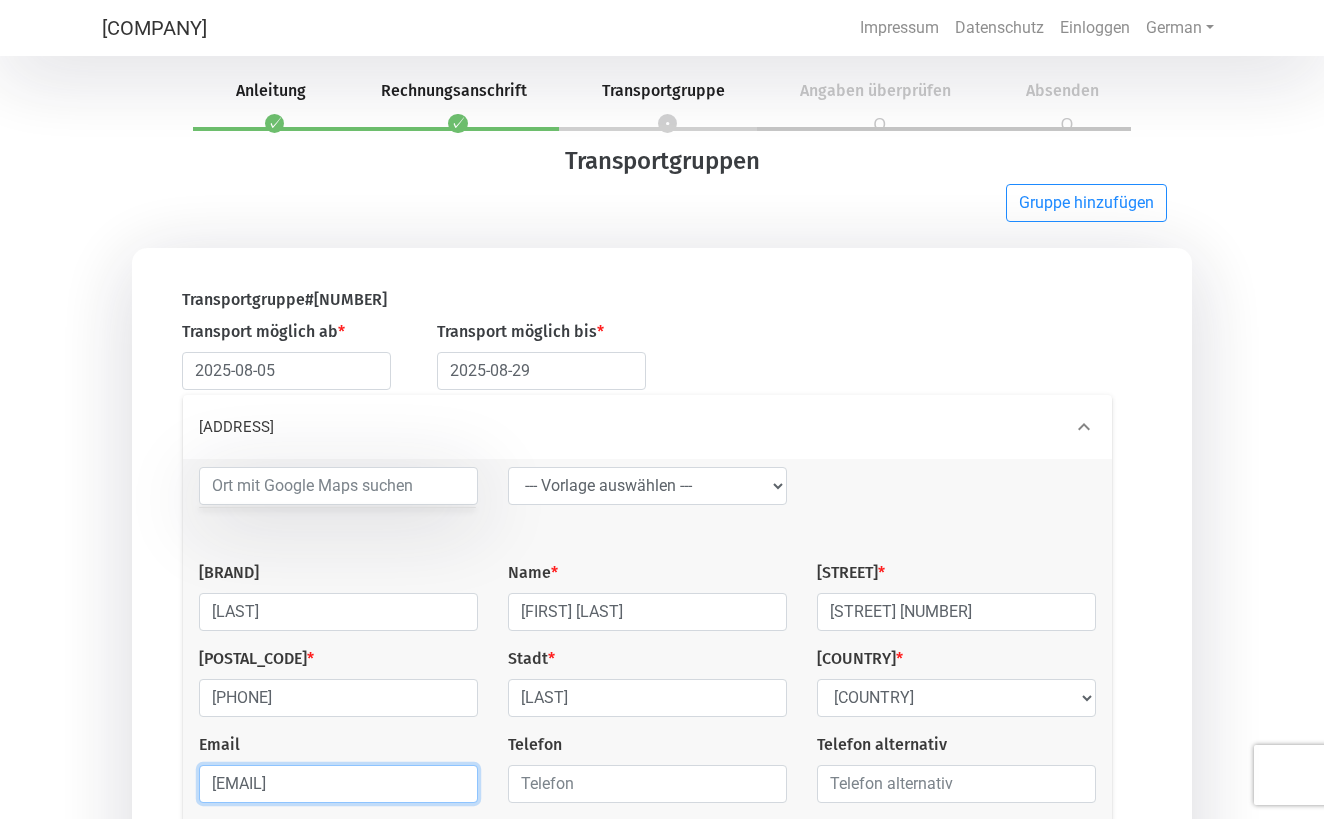 type on "[EMAIL]" 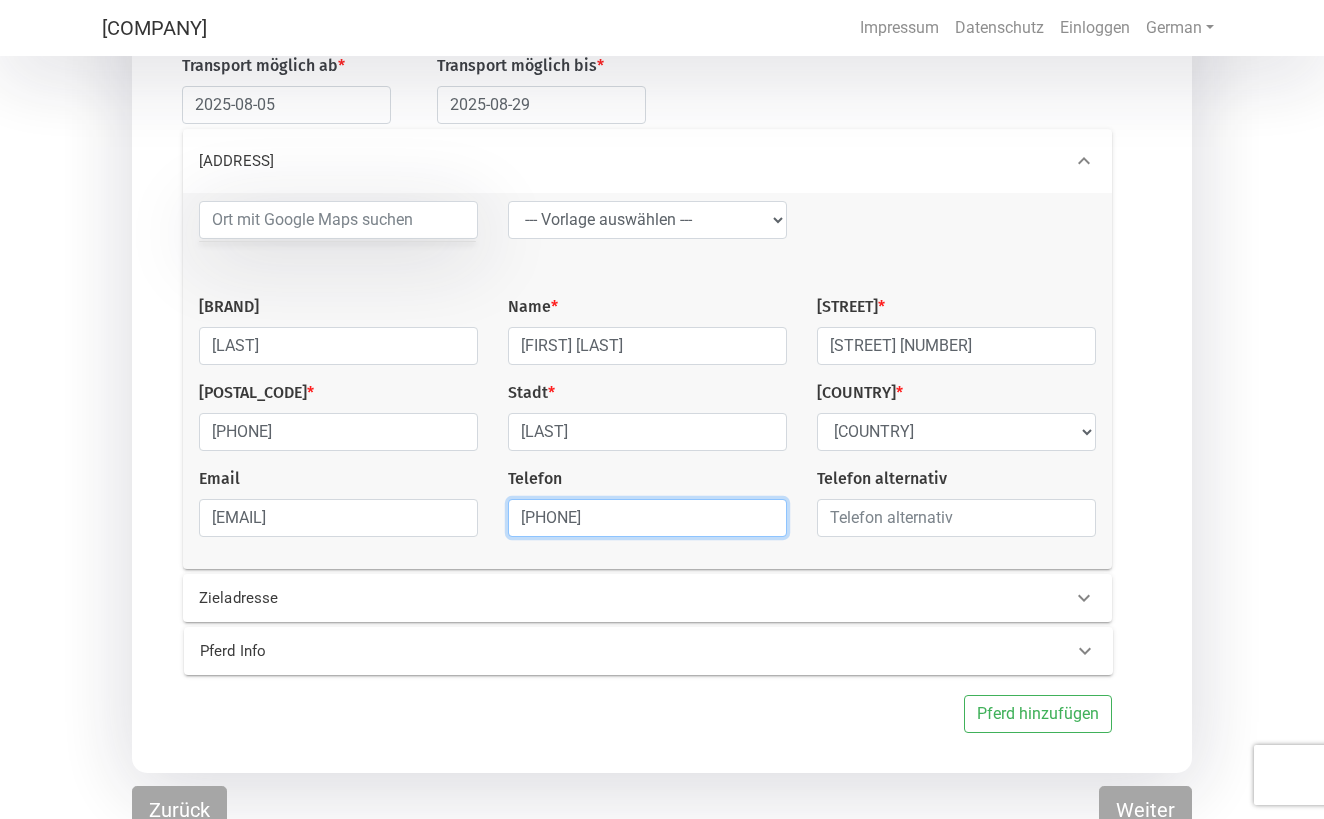 scroll, scrollTop: 280, scrollLeft: 0, axis: vertical 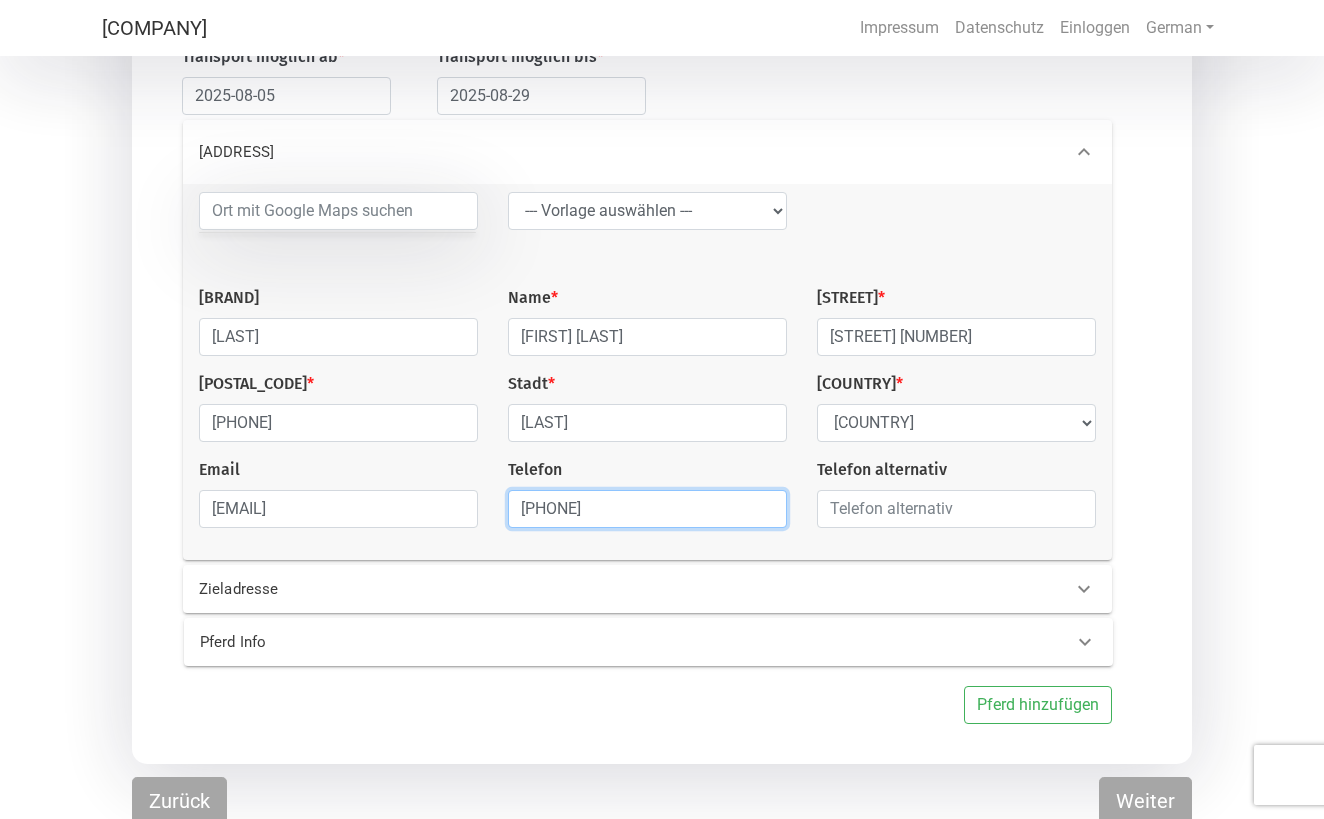 type on "[PHONE]" 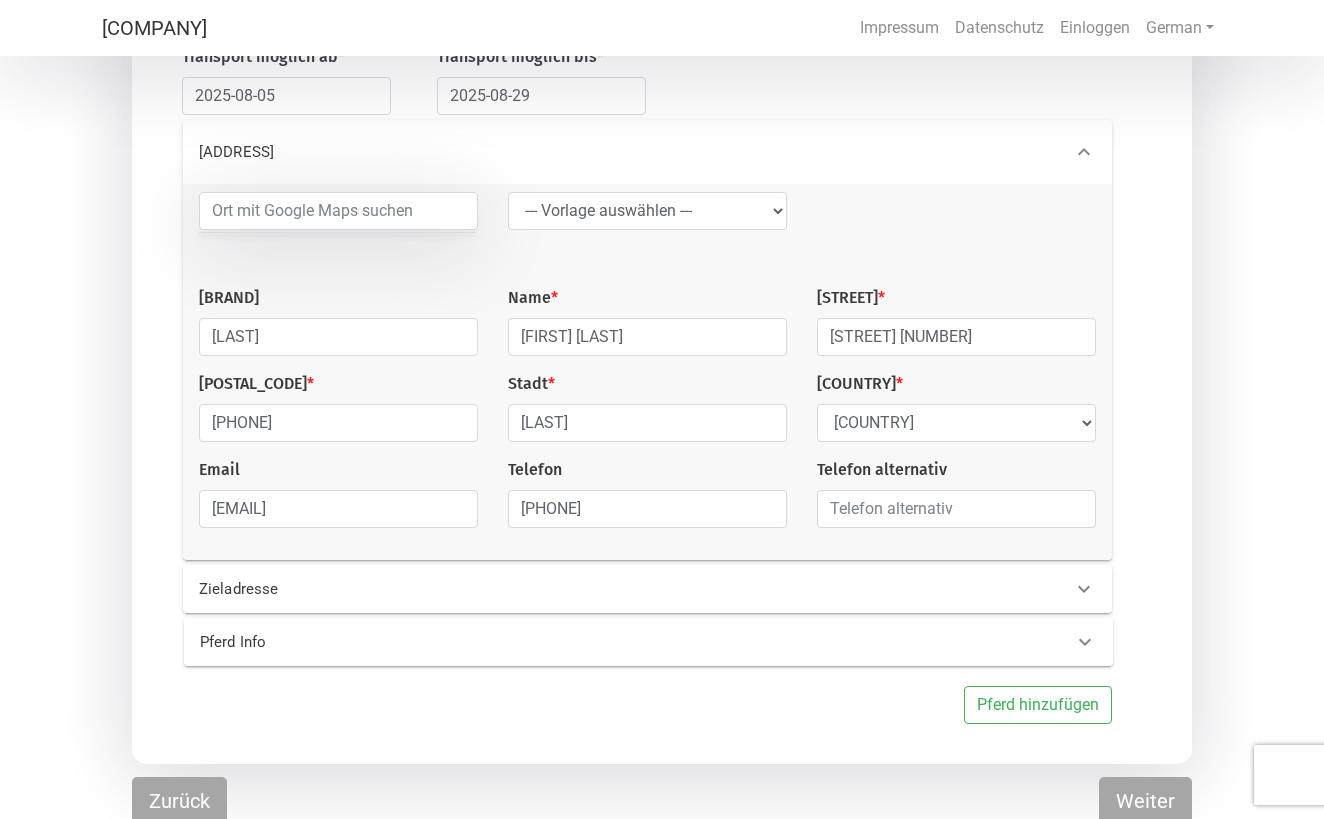 click on "Zieladresse" at bounding box center [399, 589] 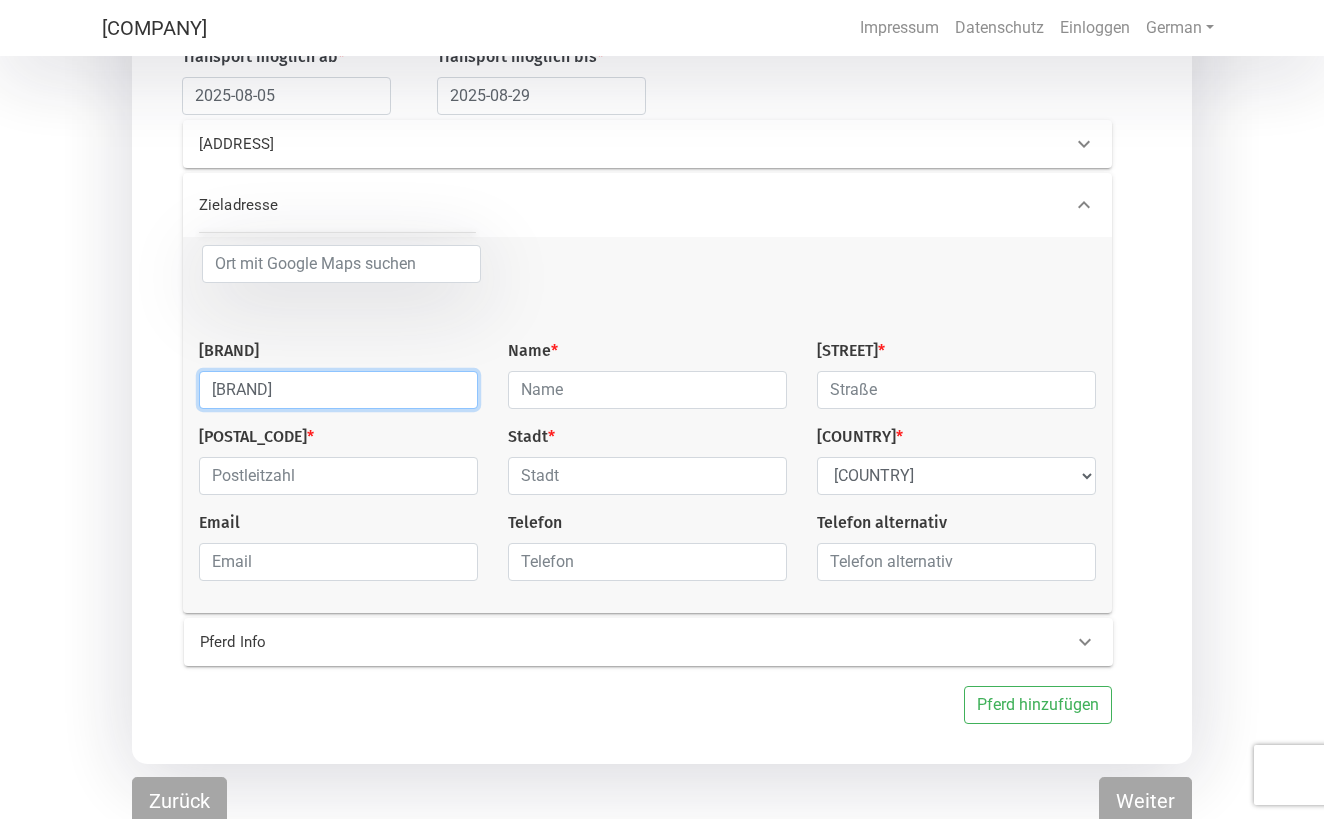scroll, scrollTop: 282, scrollLeft: 0, axis: vertical 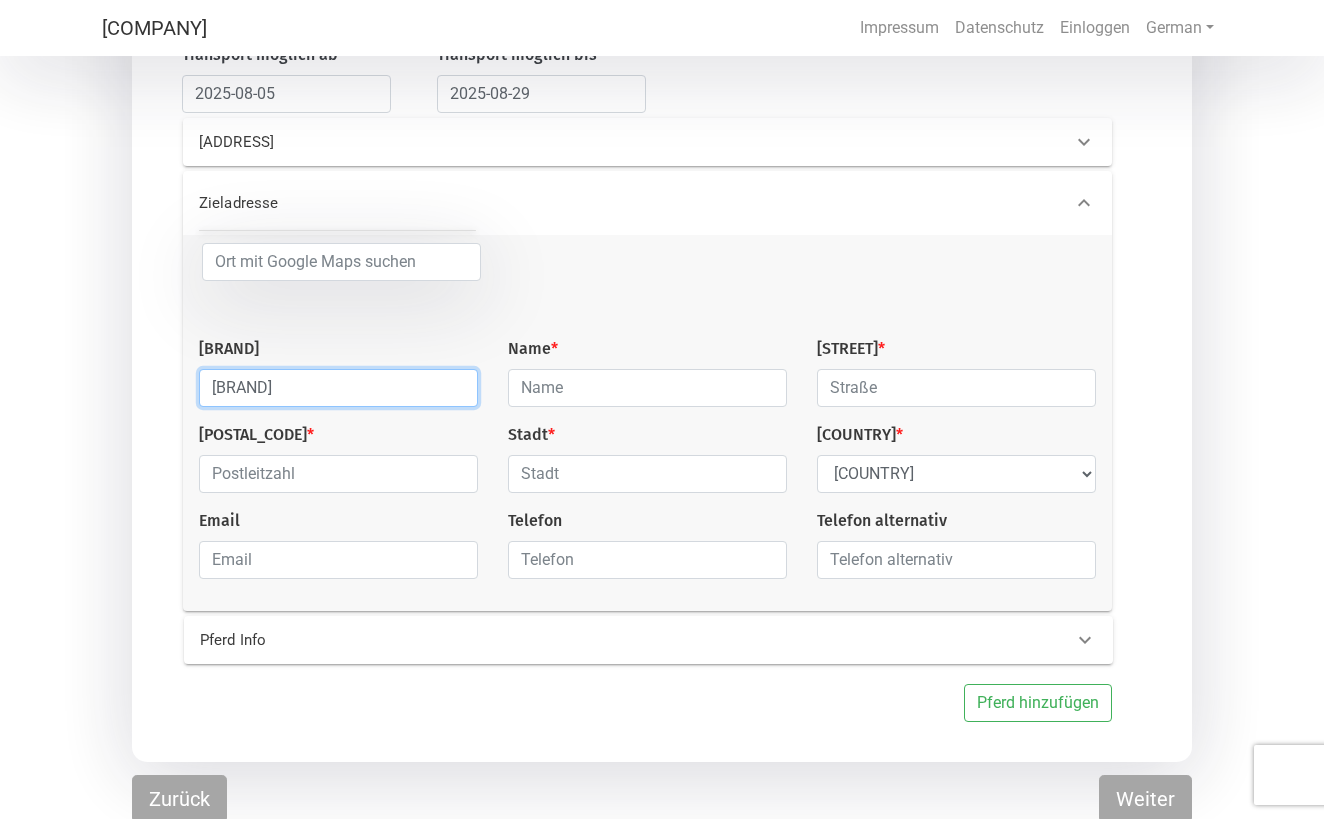 type on "[BRAND]" 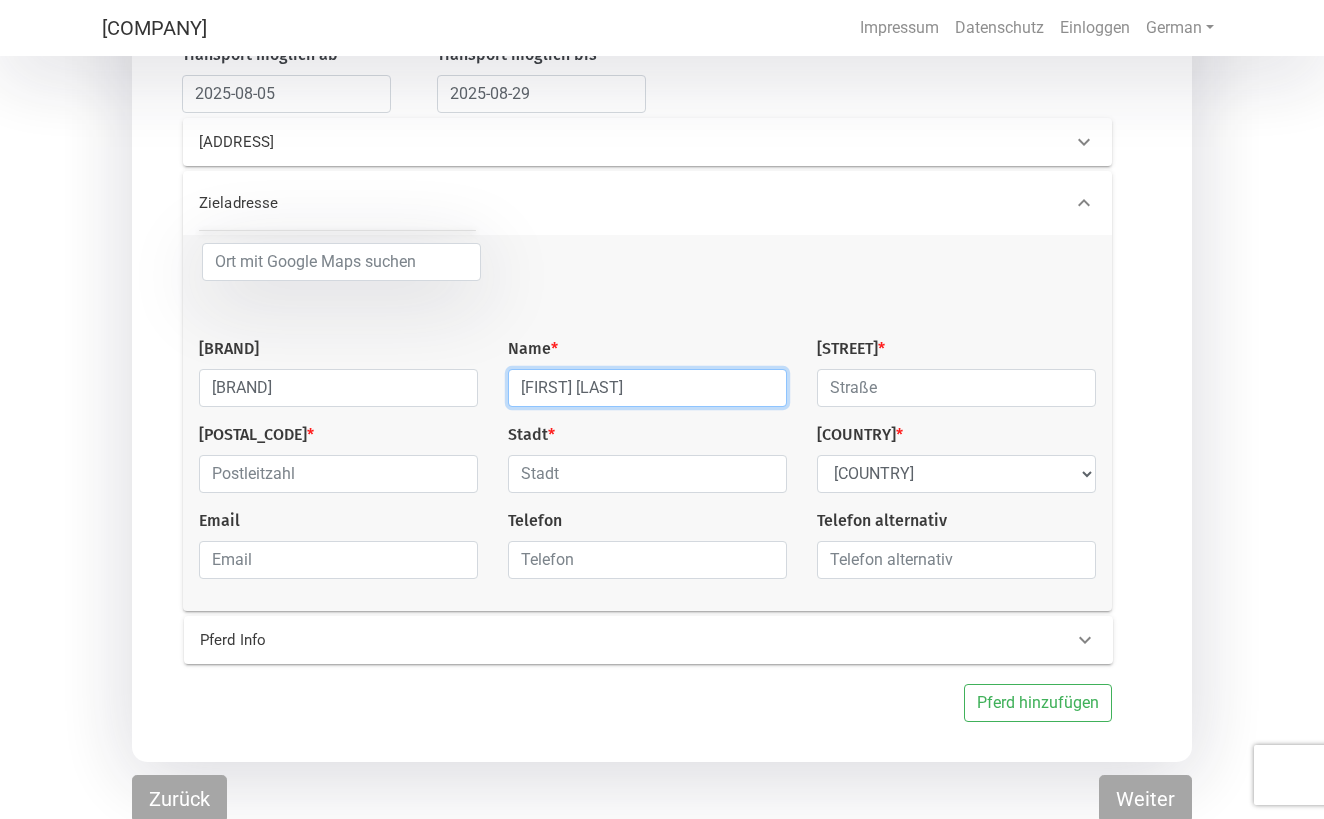 type on "[LAST]" 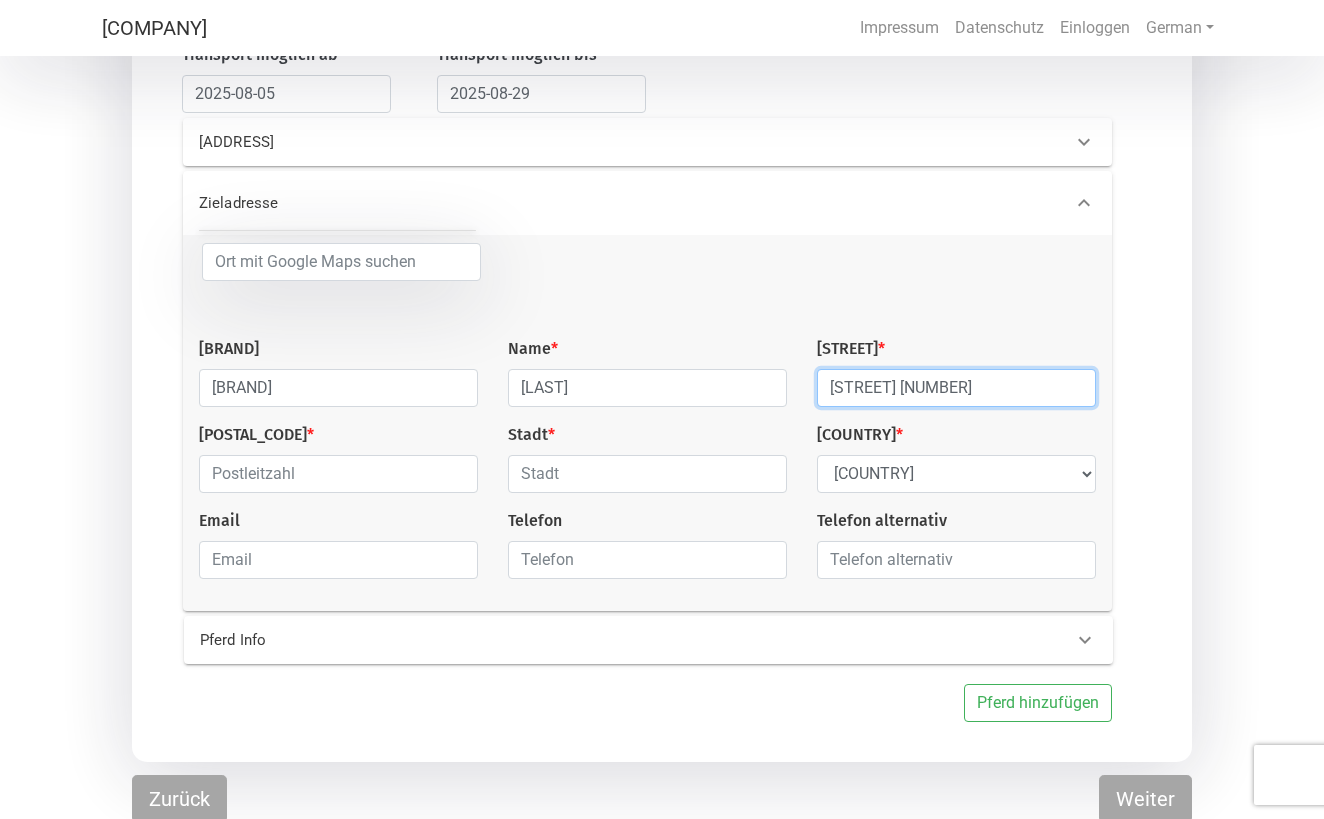 scroll, scrollTop: 281, scrollLeft: 0, axis: vertical 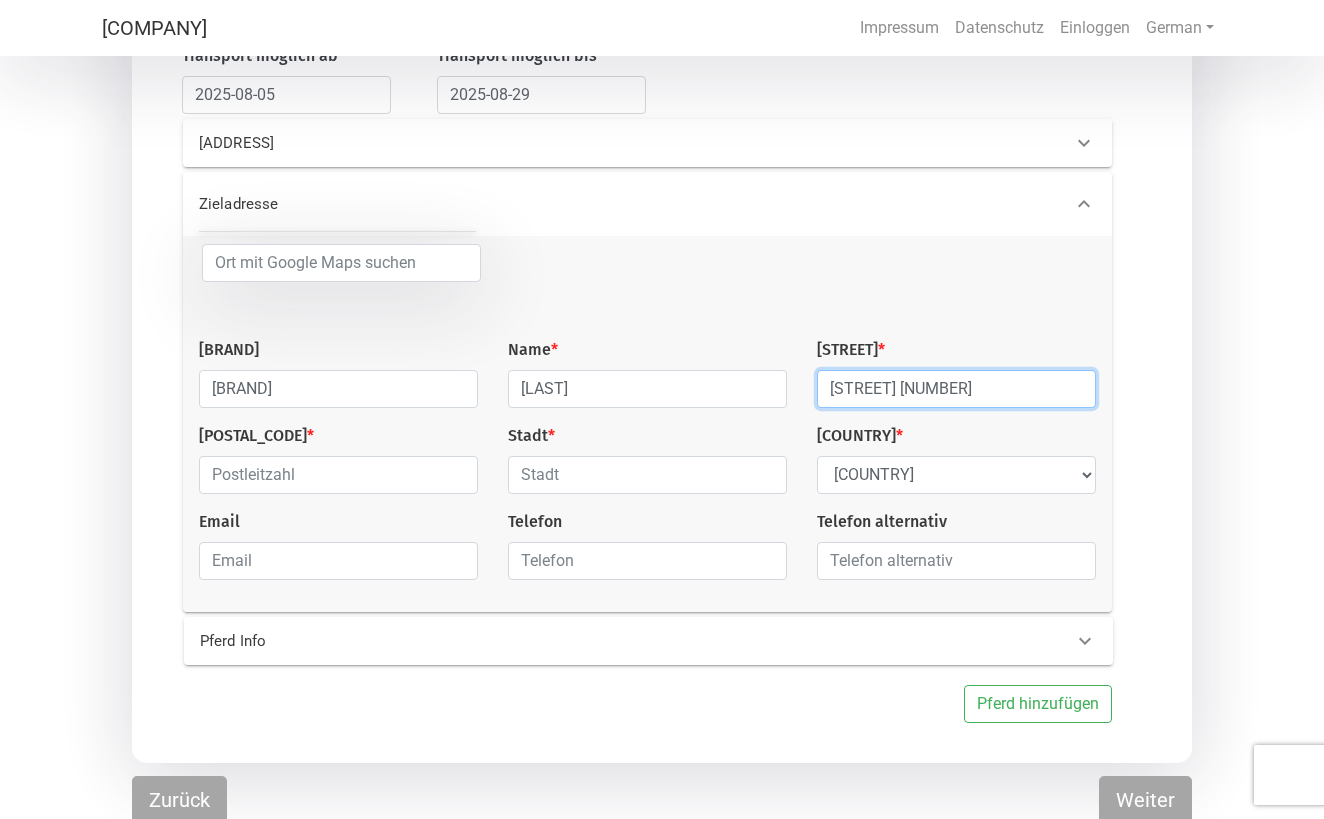 type on "[STREET] [NUMBER]" 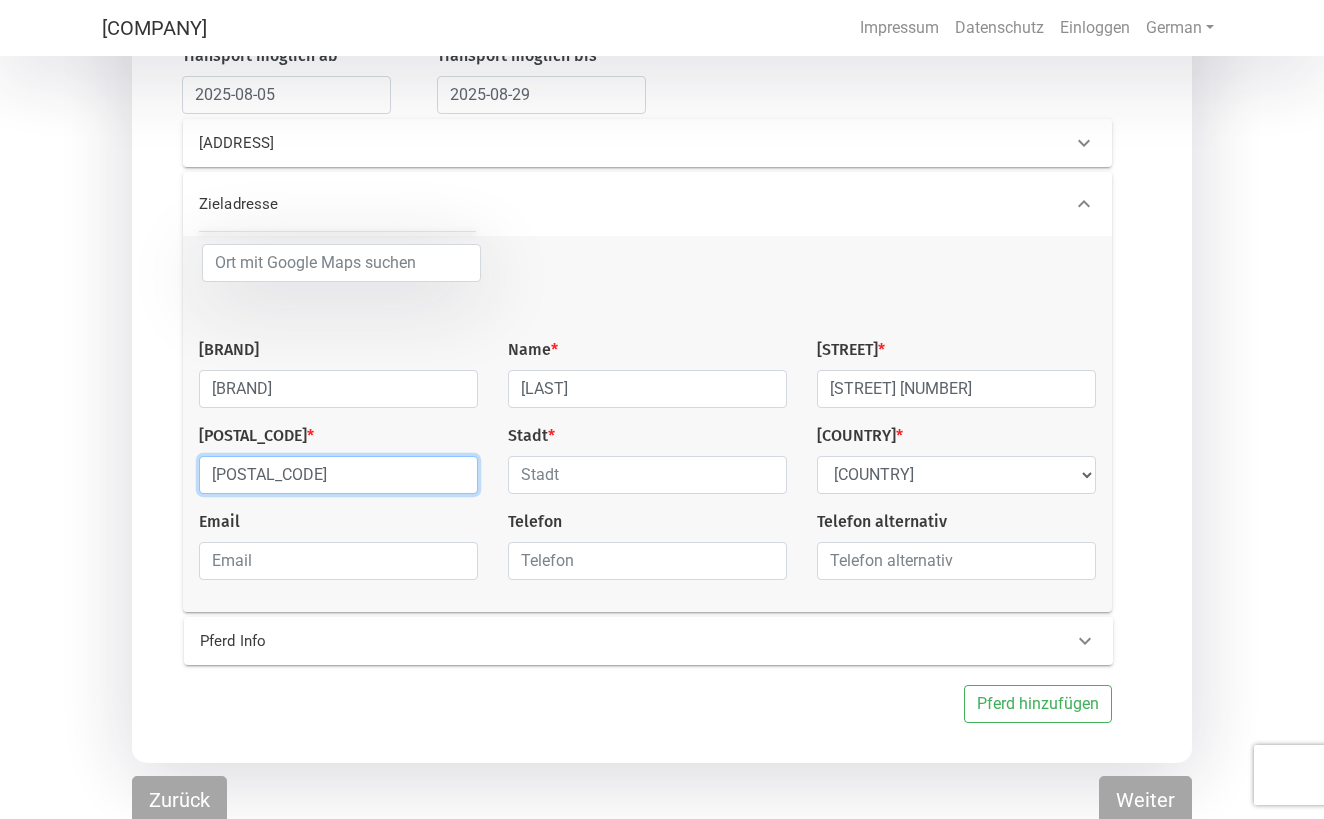 type on "[POSTAL_CODE]" 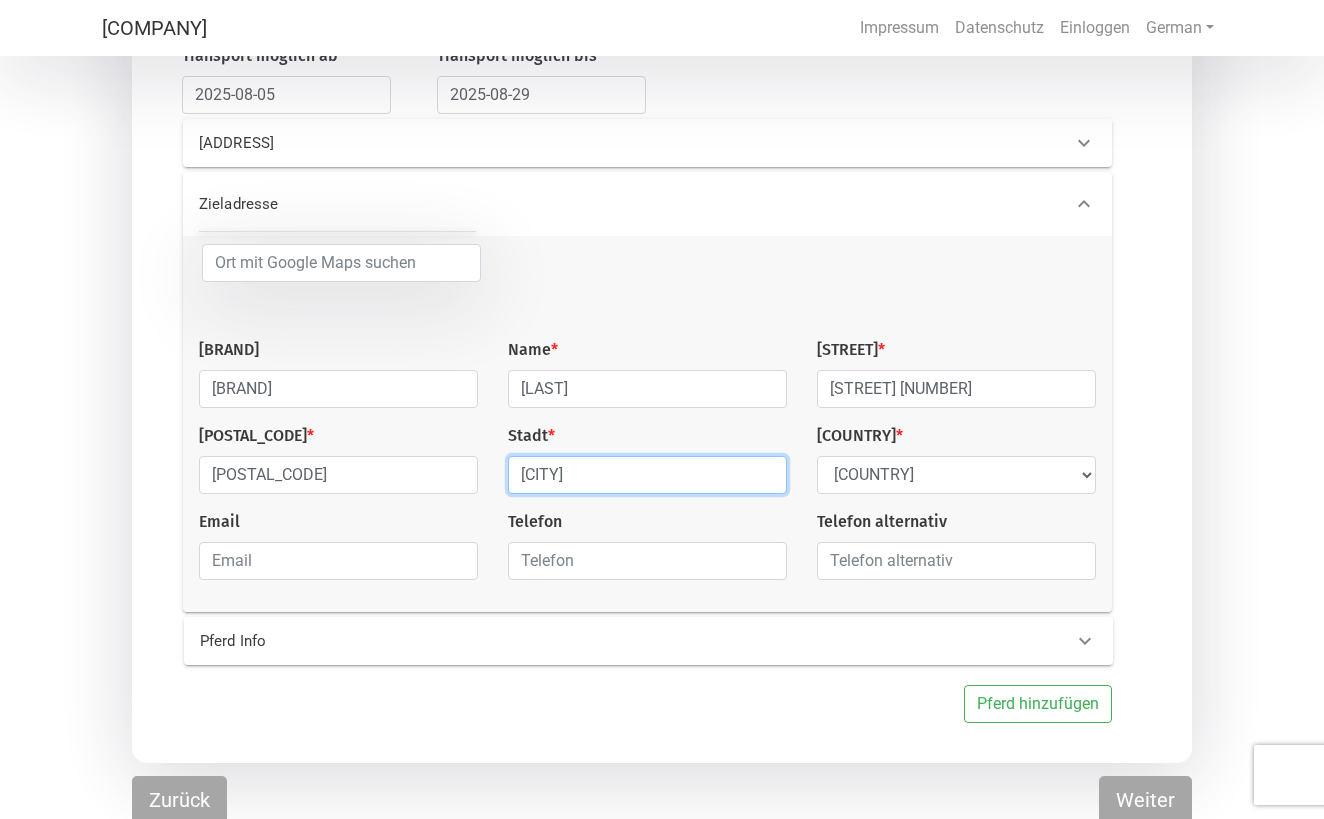 type on "[CITY]" 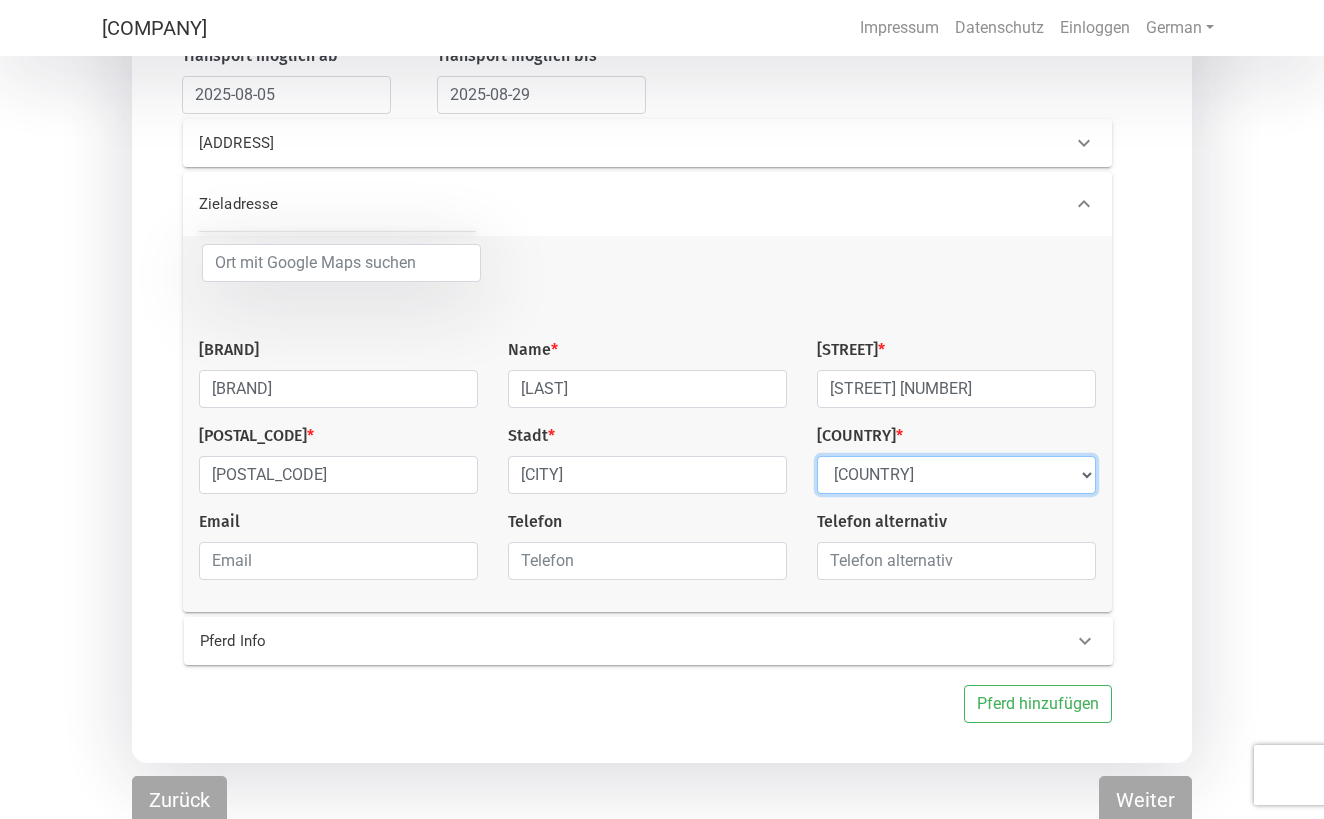 select on "[STATE]" 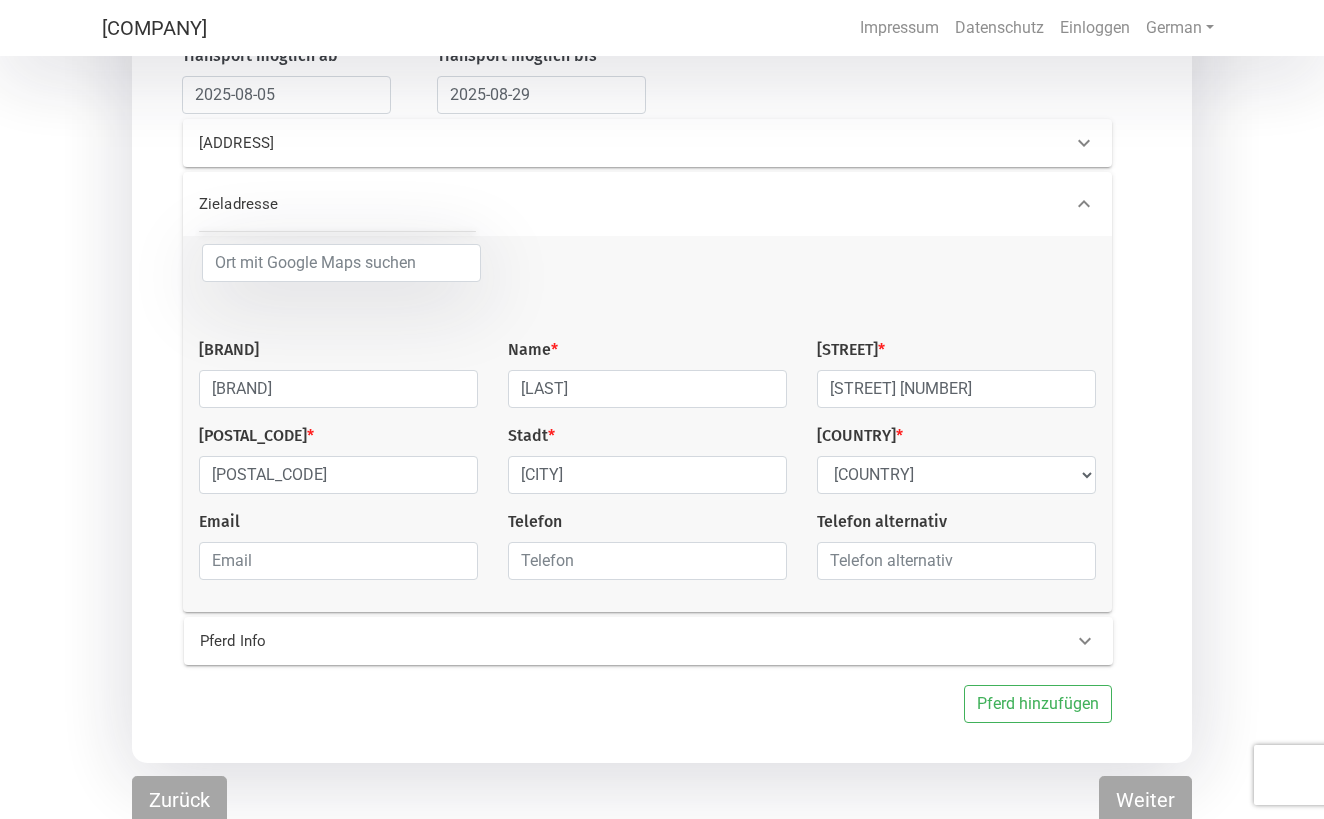click on "Pferd Info" at bounding box center (400, 641) 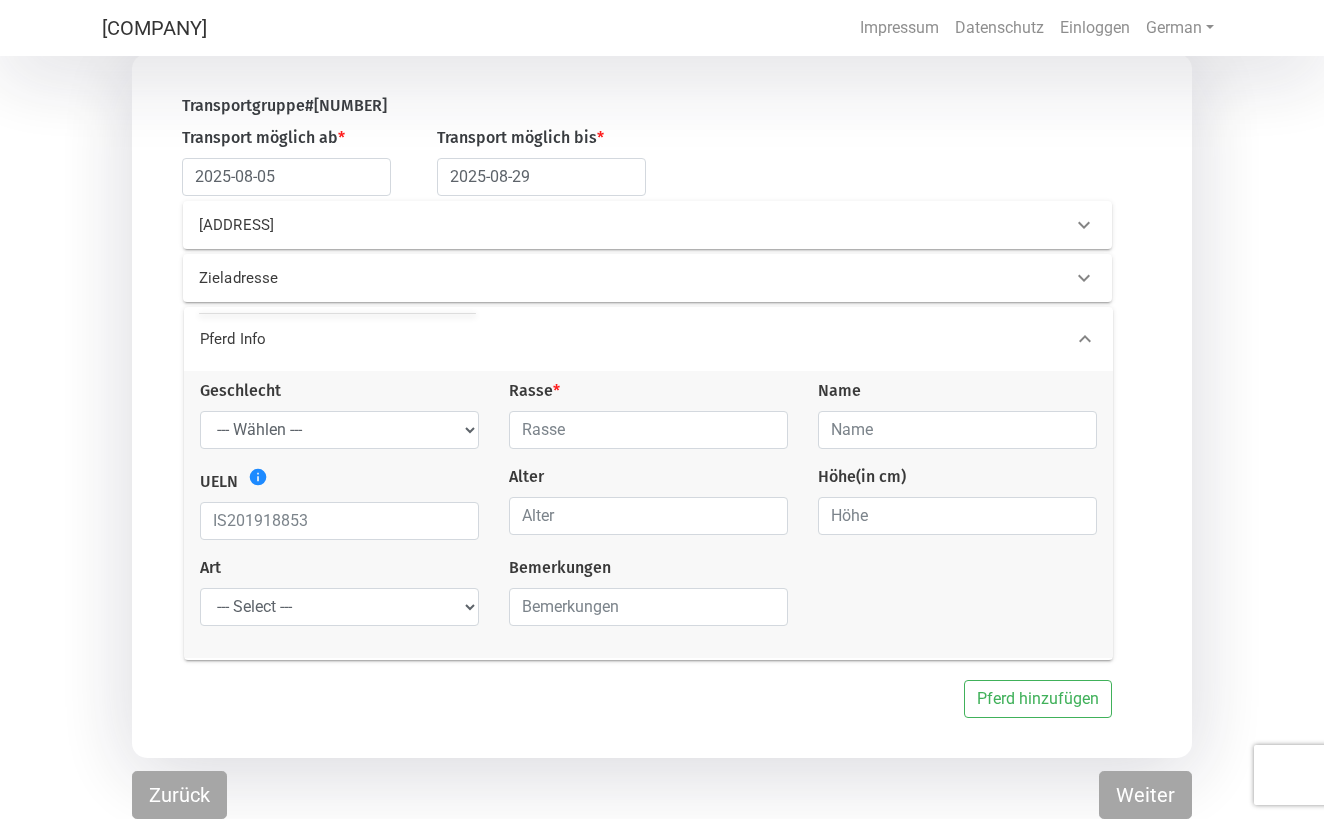 scroll, scrollTop: 201, scrollLeft: 0, axis: vertical 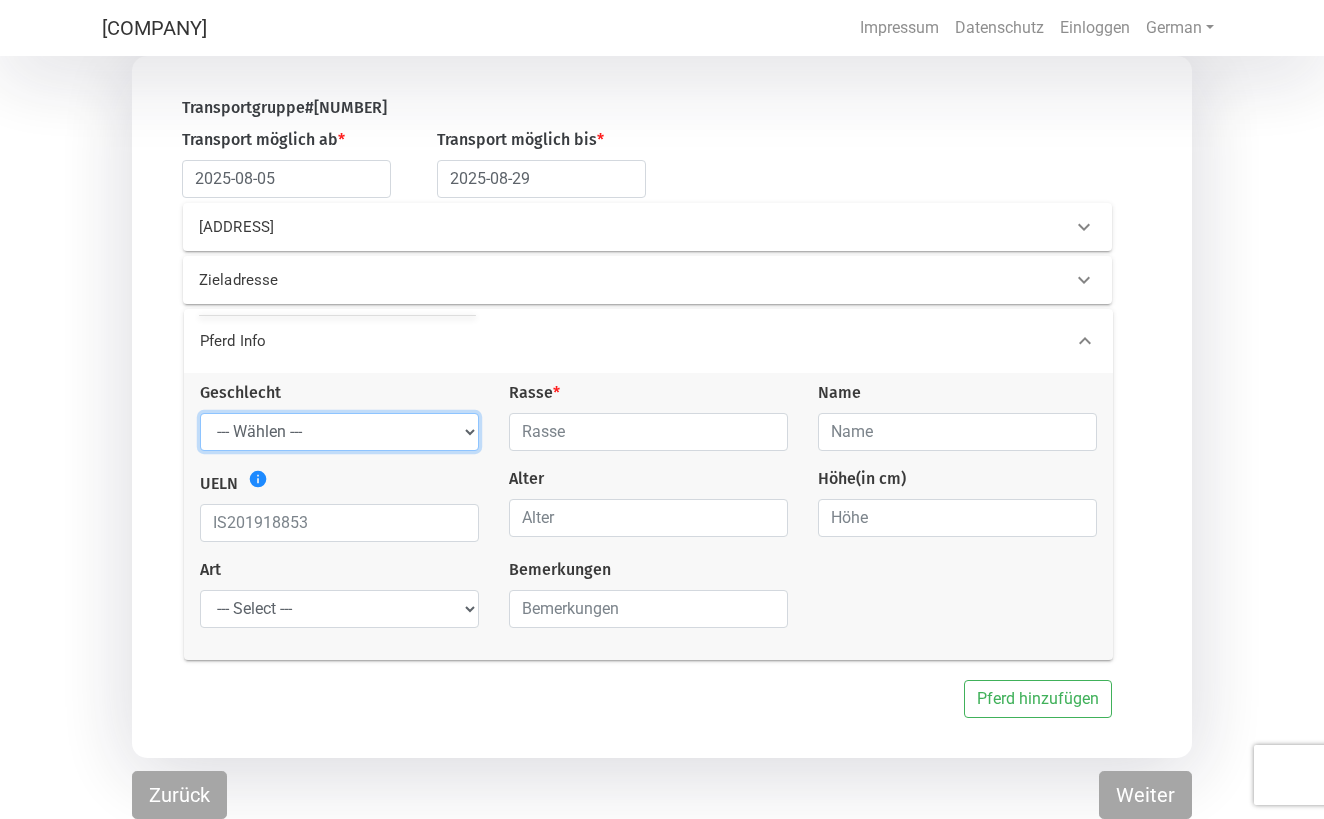select on "[LAST]" 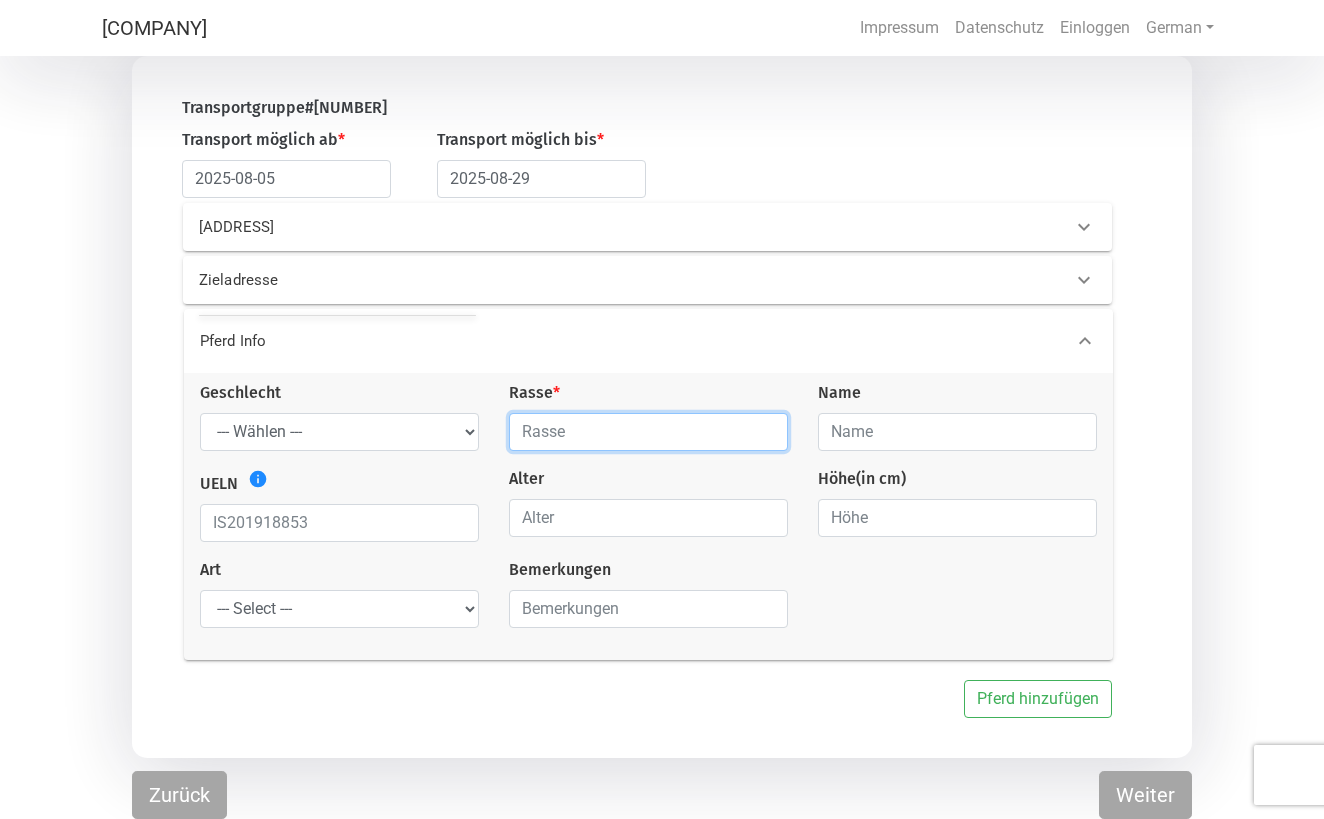 click at bounding box center [648, 432] 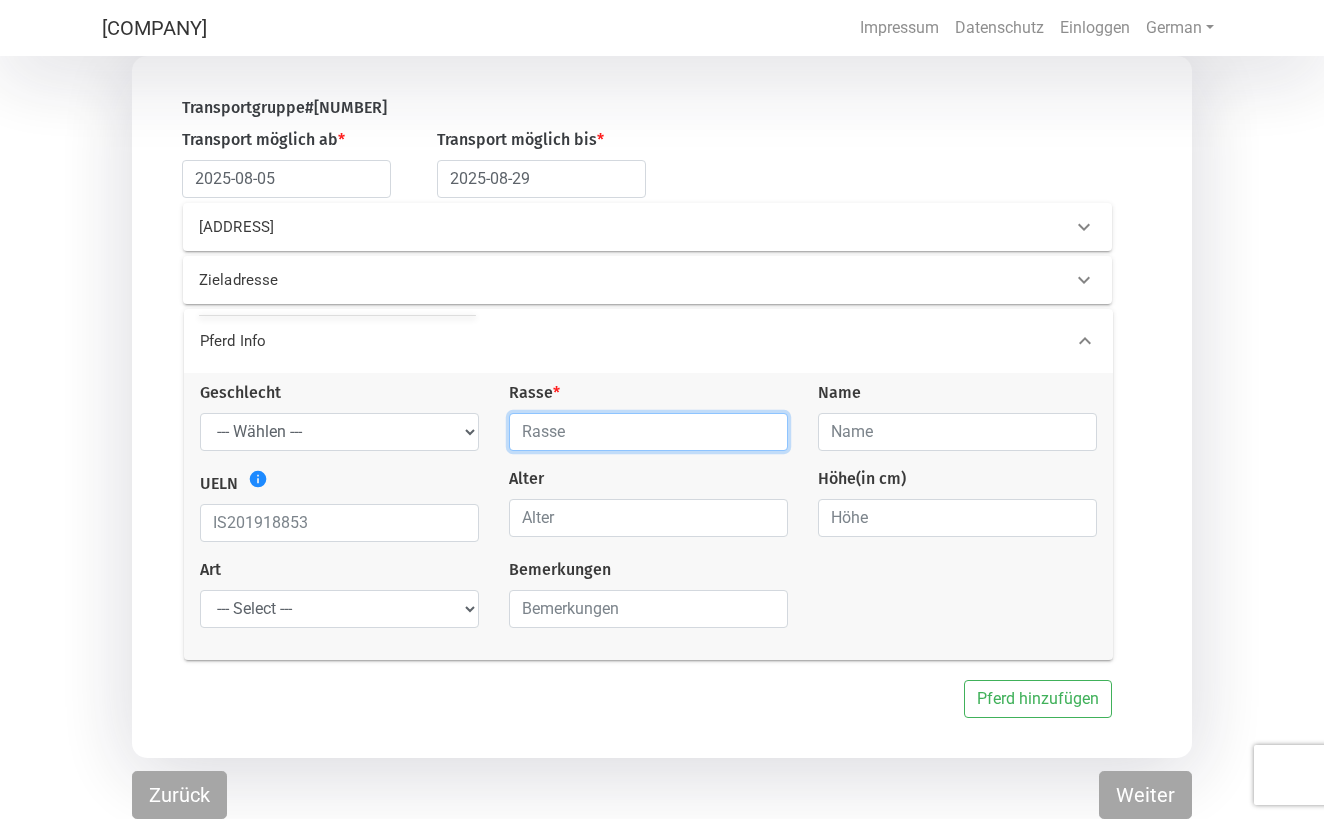 type on "[CITY]" 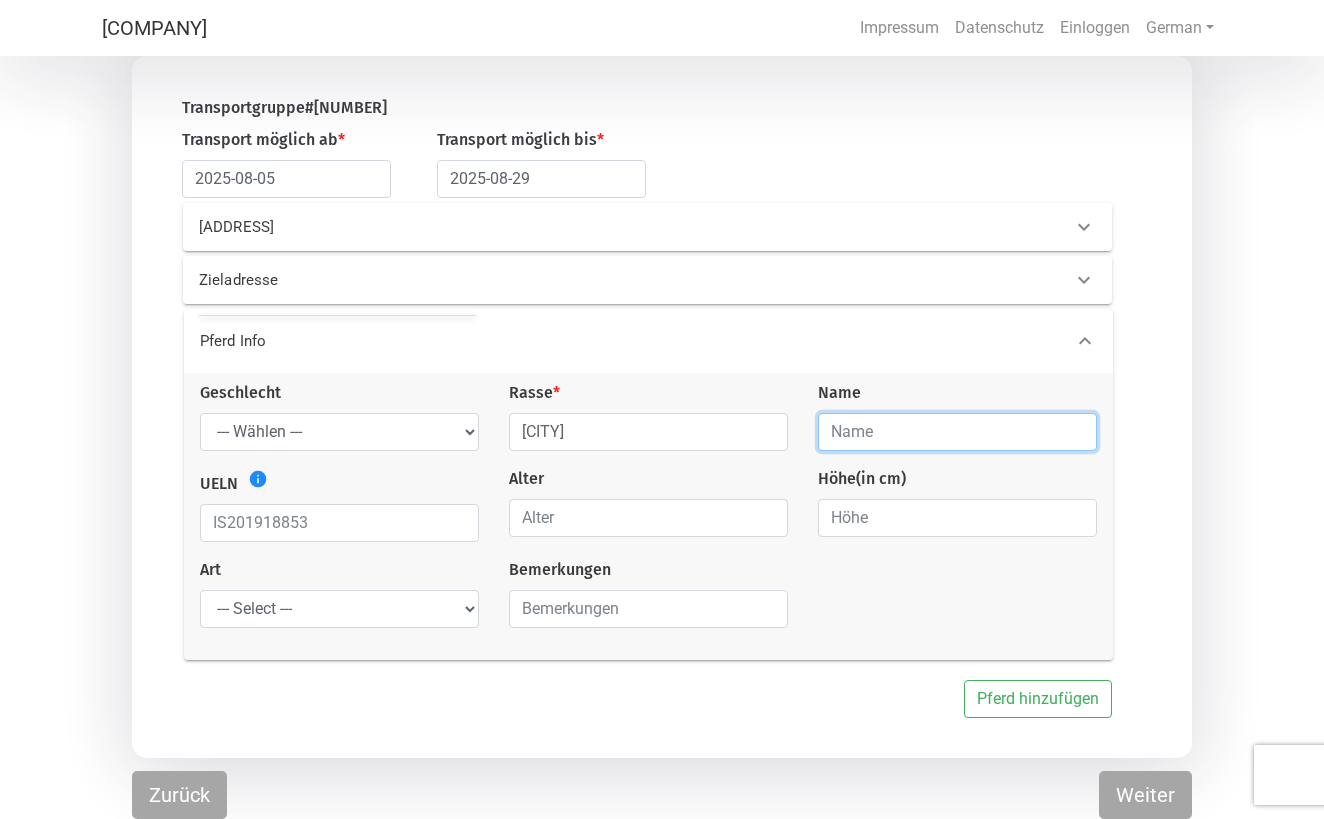 click at bounding box center [957, 432] 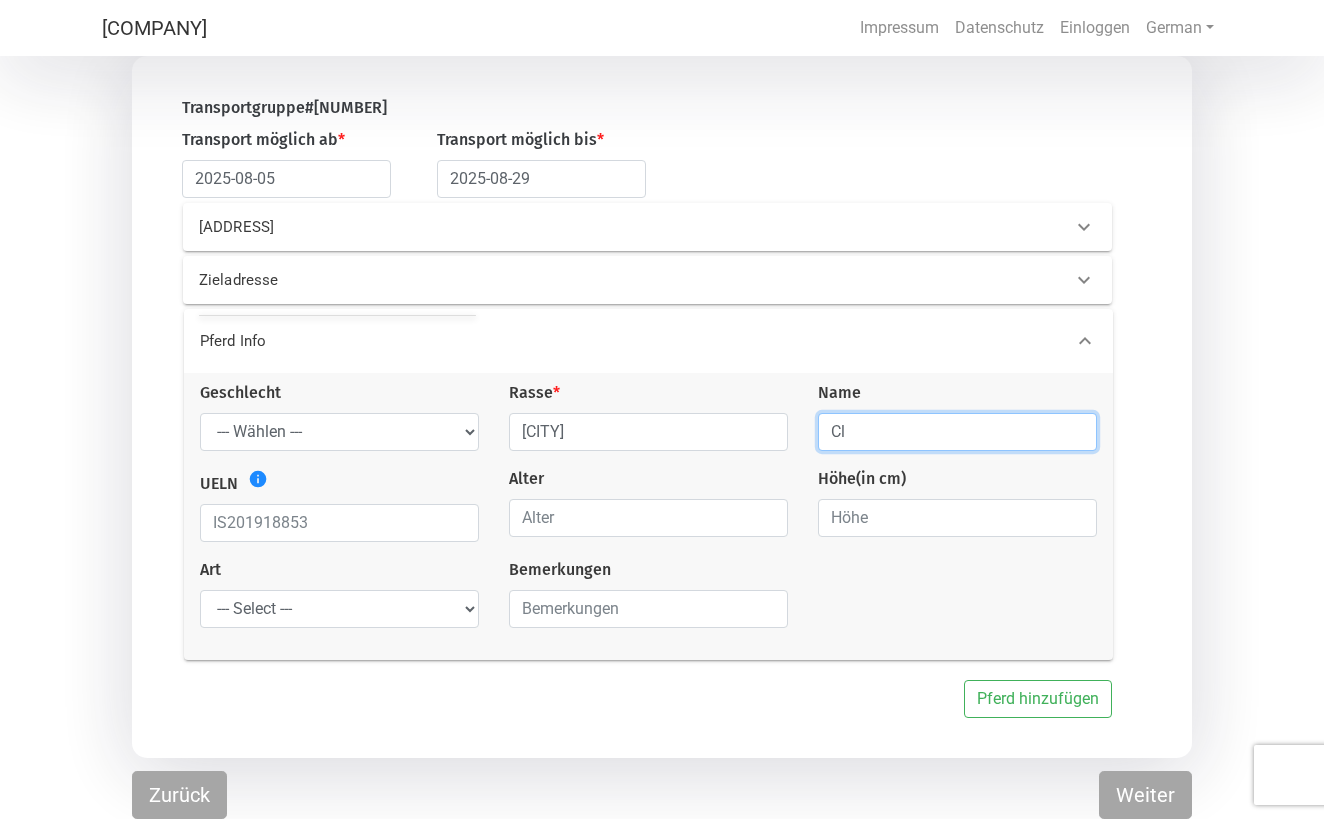 type on "C" 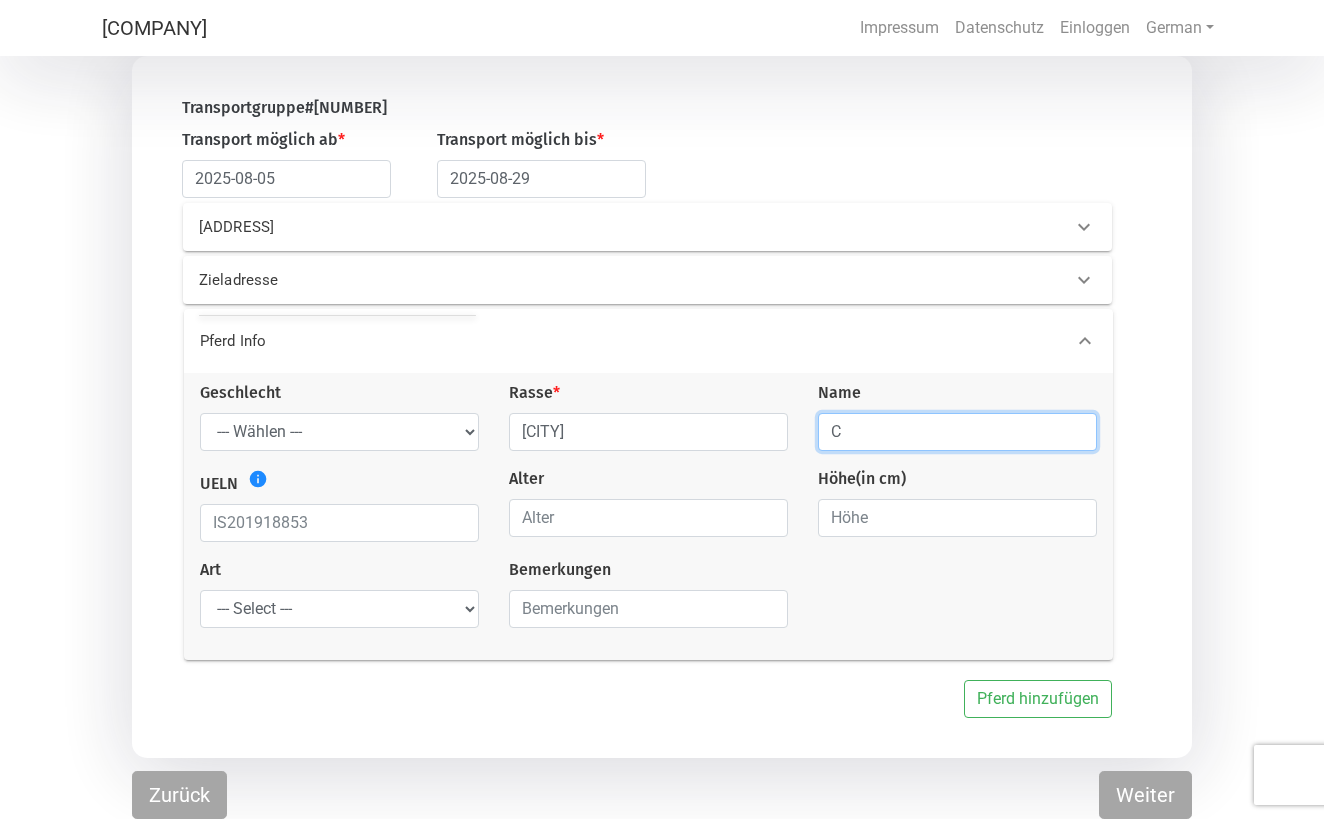 type 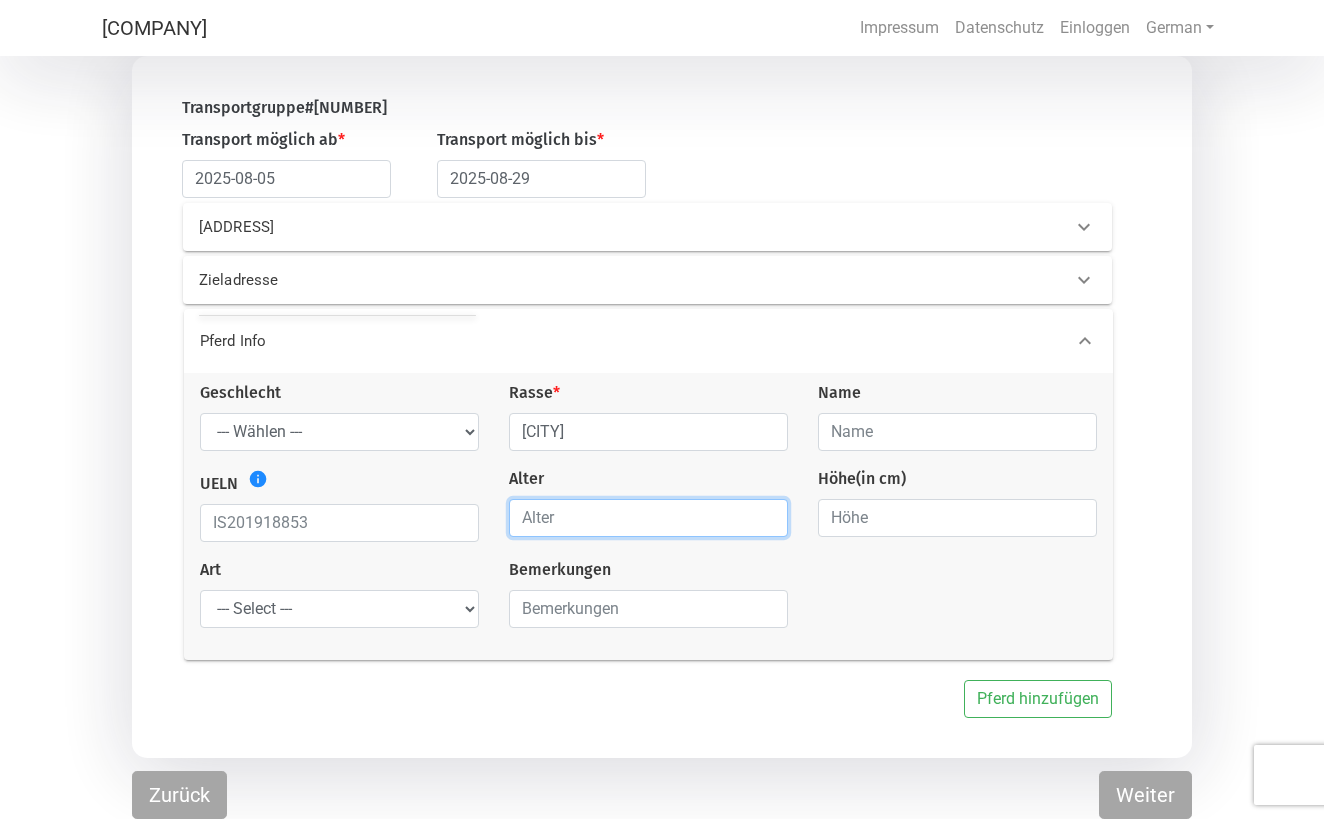 click at bounding box center (648, 518) 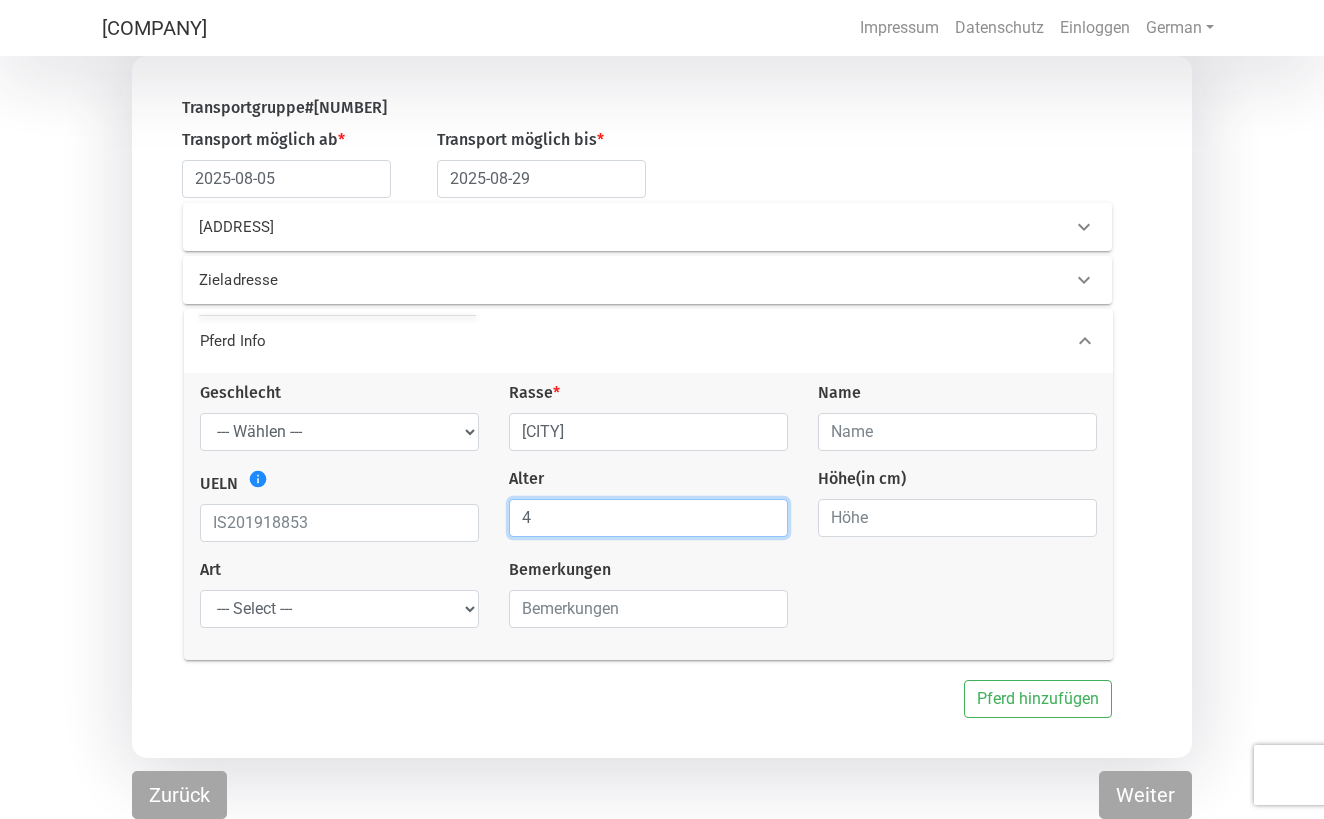 type on "4" 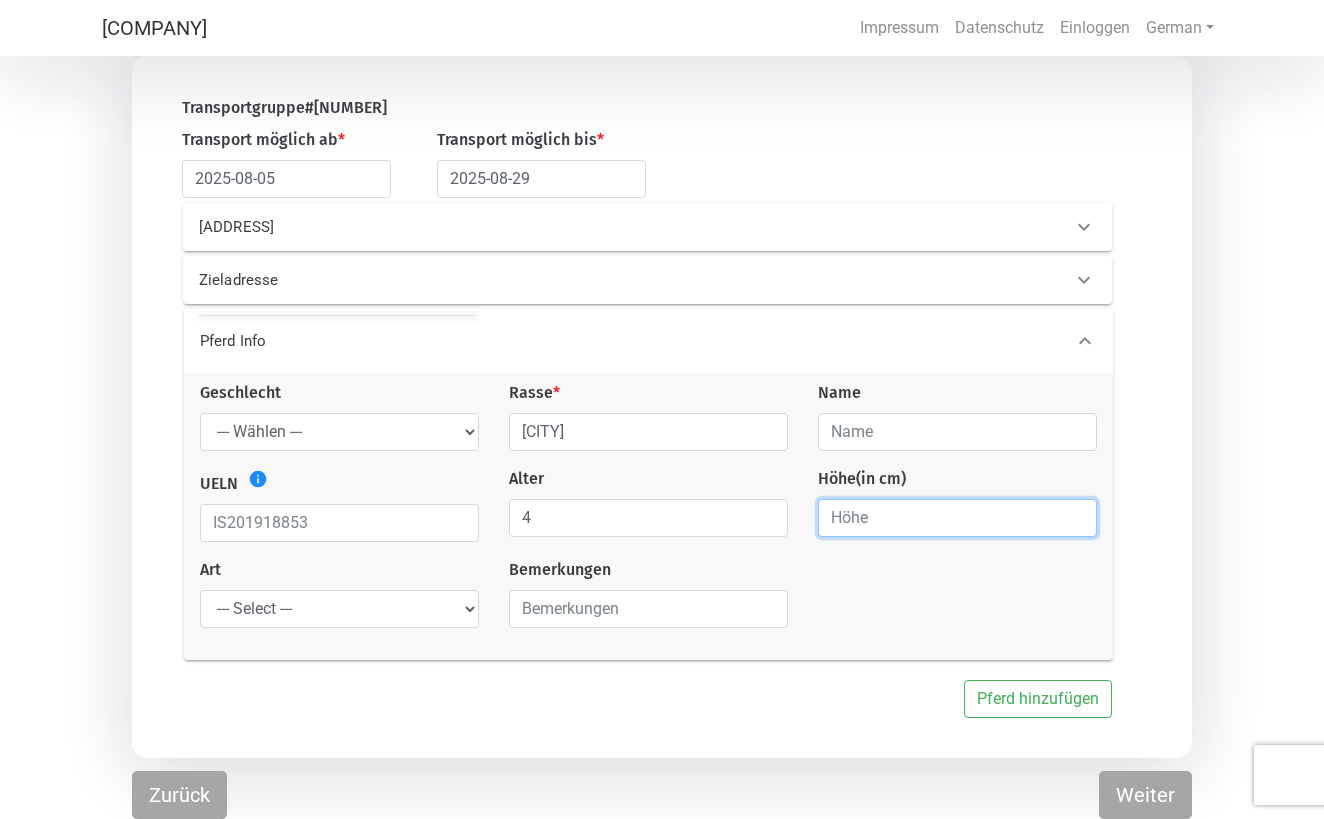 click at bounding box center [957, 518] 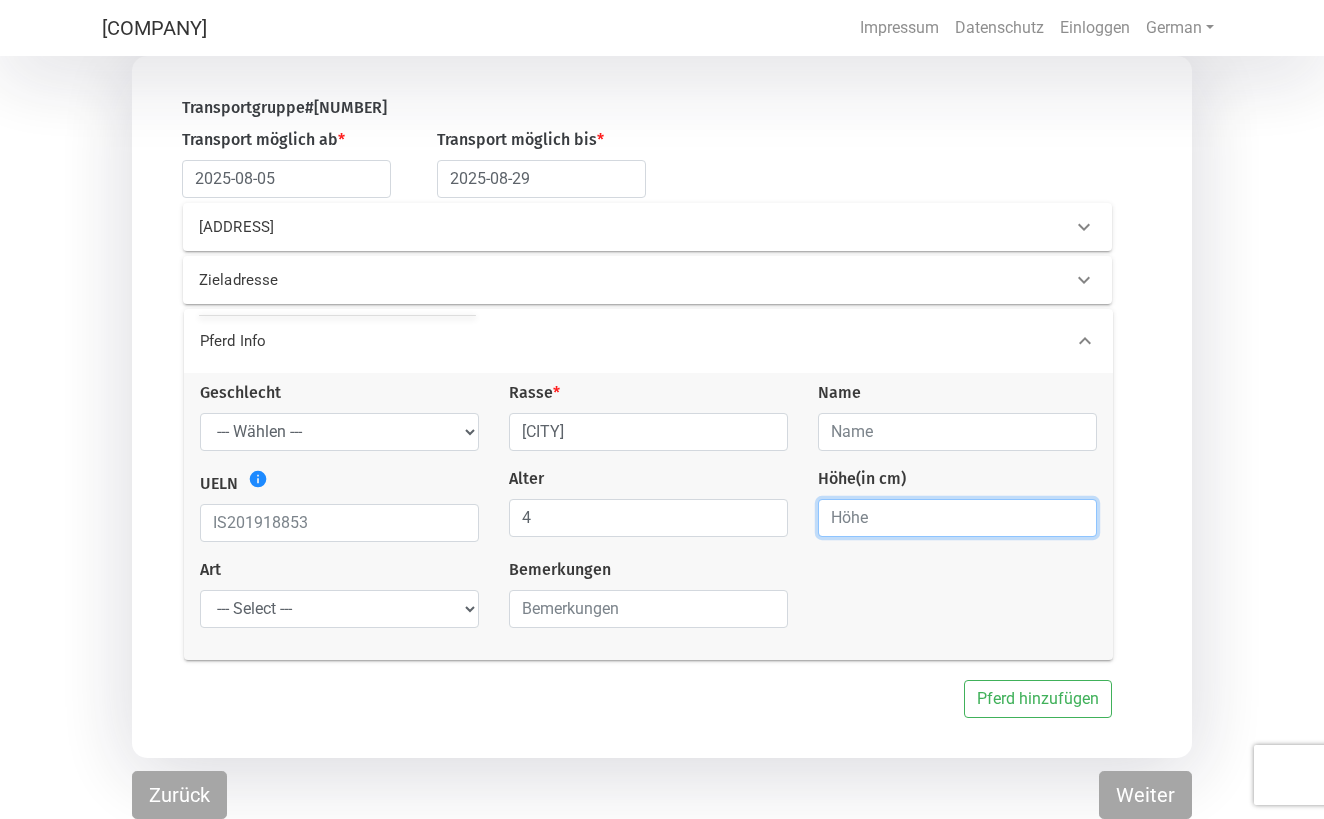 type on "[NUMBER]" 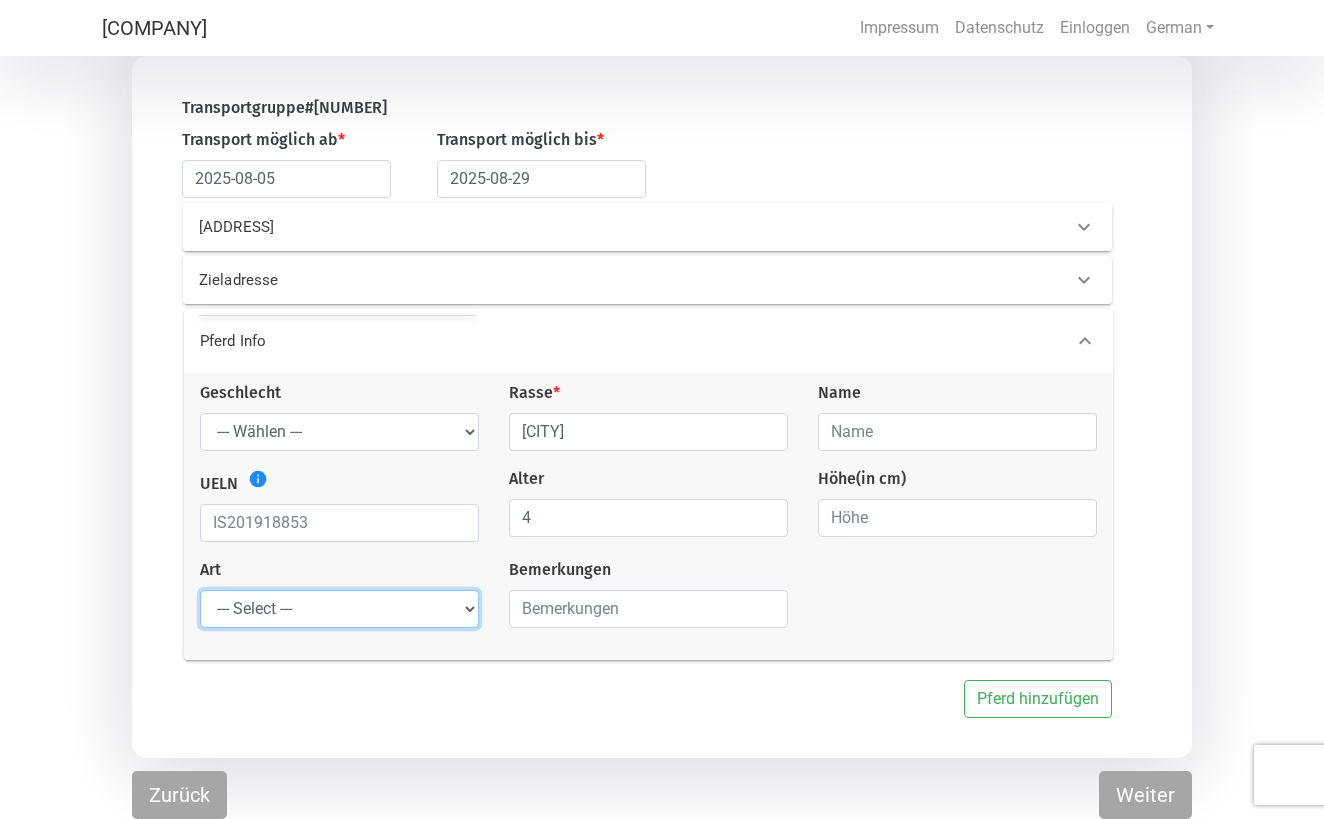 select on "saddle_horse" 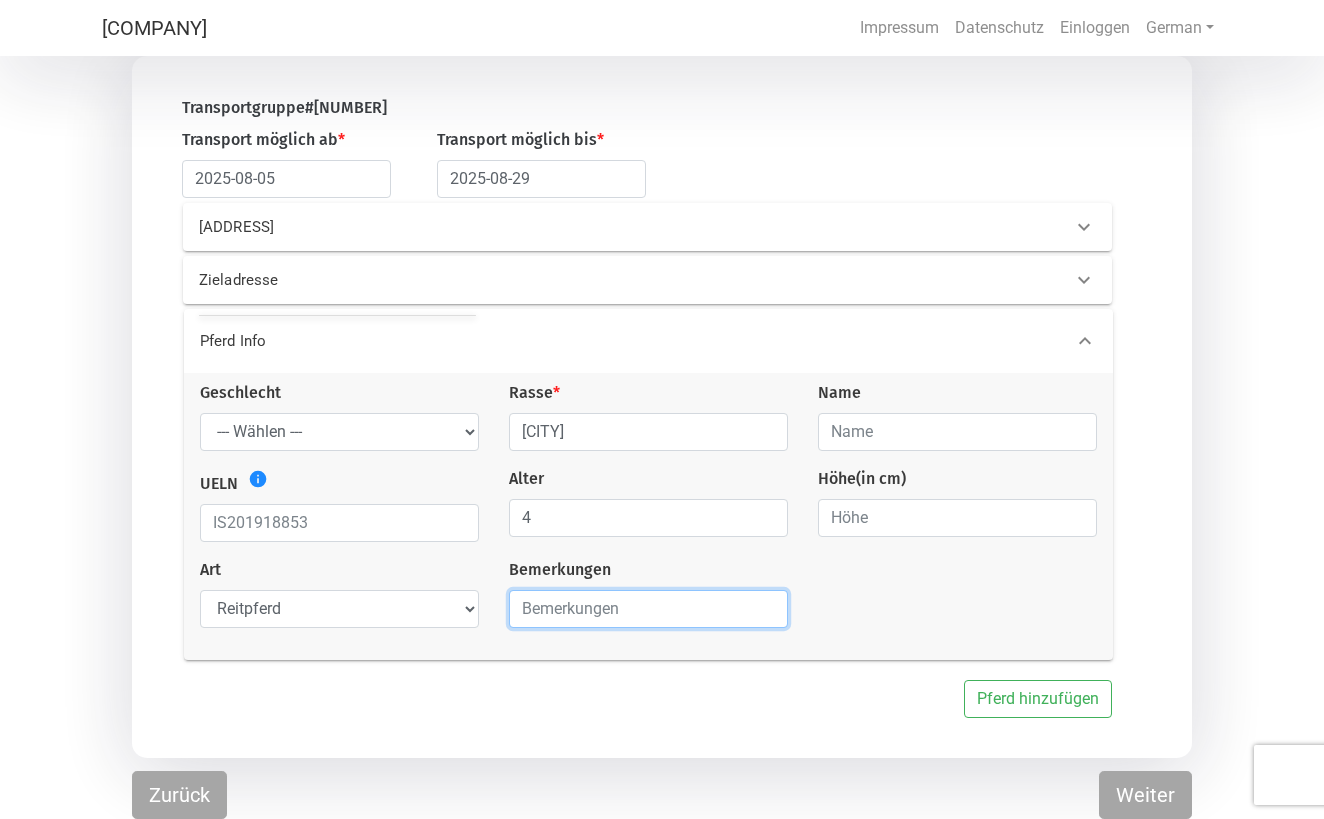 click at bounding box center (648, 609) 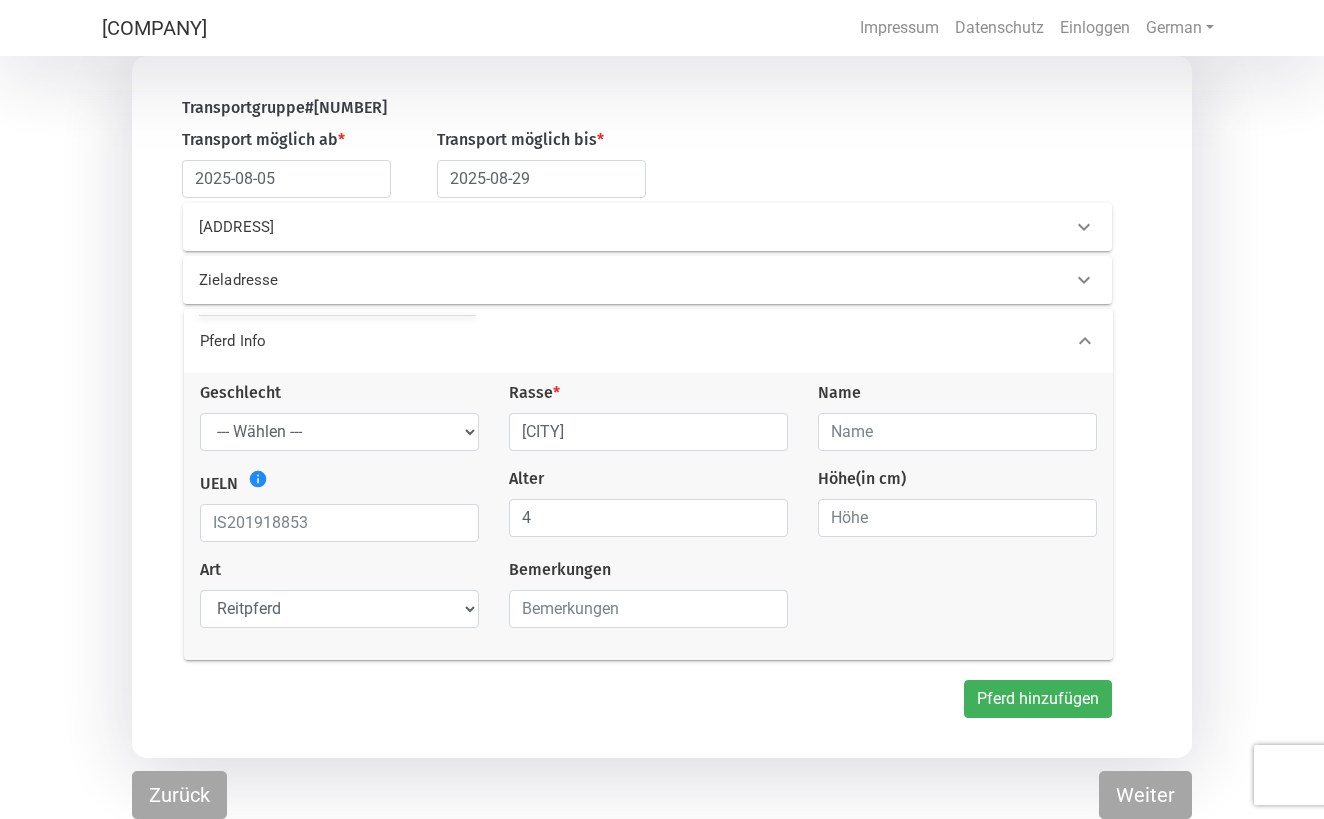 click on "Pferd hinzufügen" at bounding box center (1038, 699) 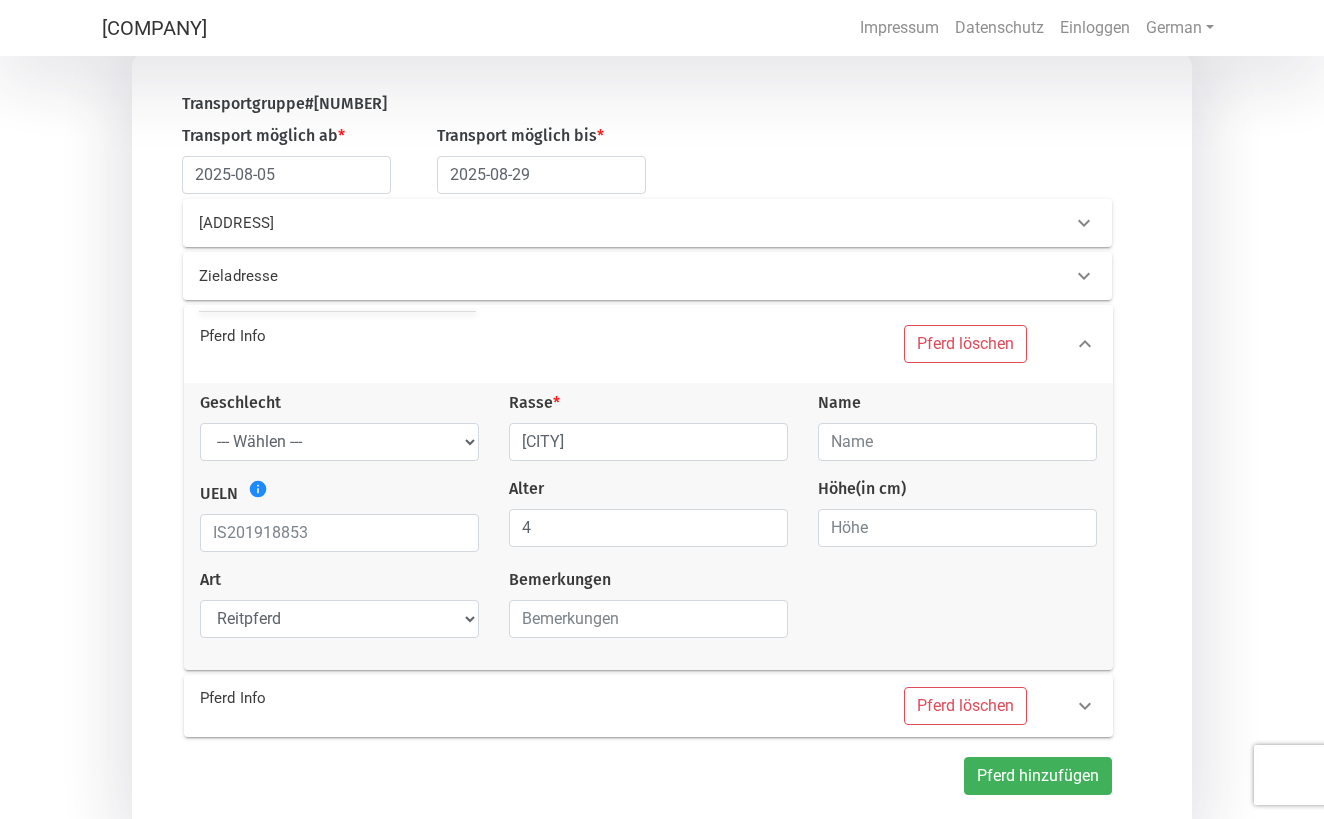 click on "Pferd hinzufügen" at bounding box center [1038, 776] 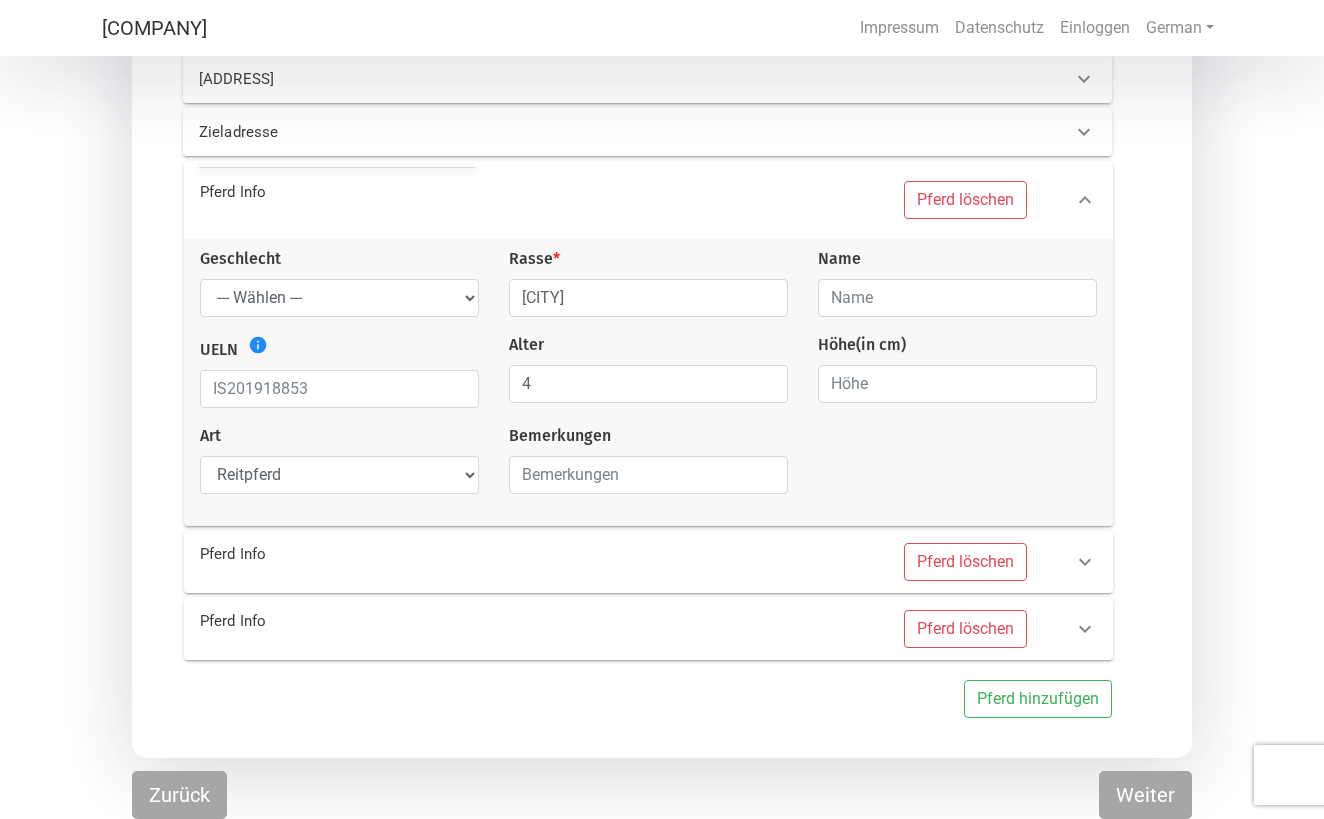 scroll, scrollTop: 349, scrollLeft: 0, axis: vertical 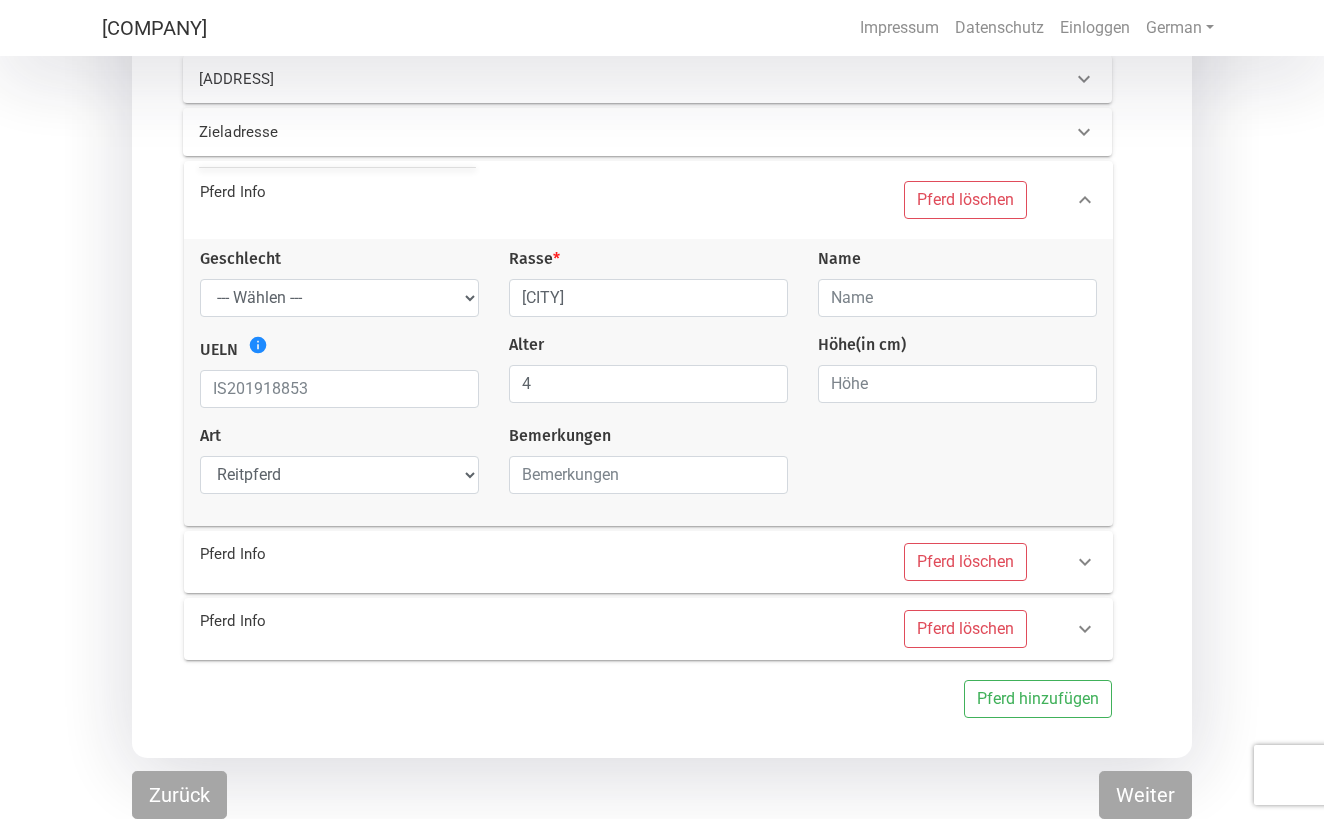click on "Pferd Info" at bounding box center (400, 554) 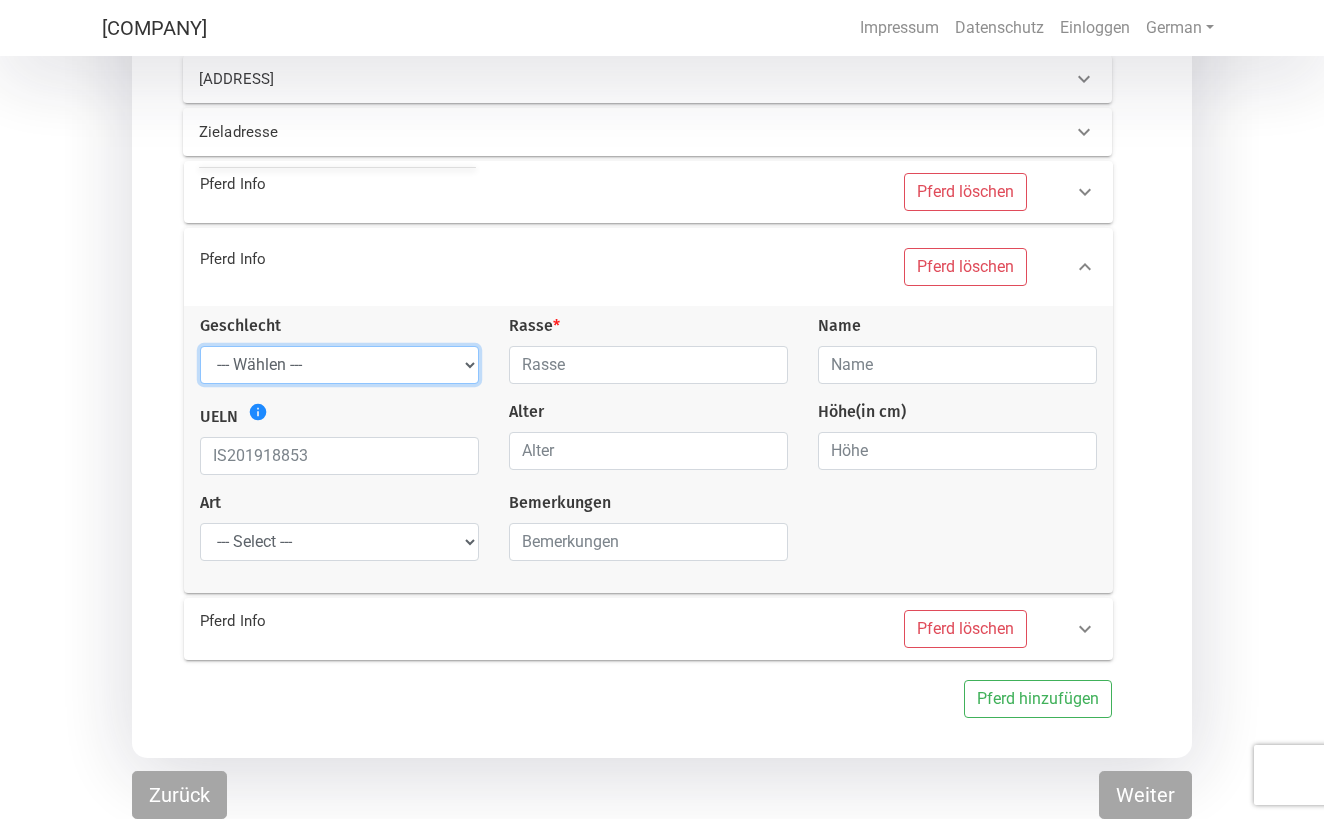 select on "[LAST]" 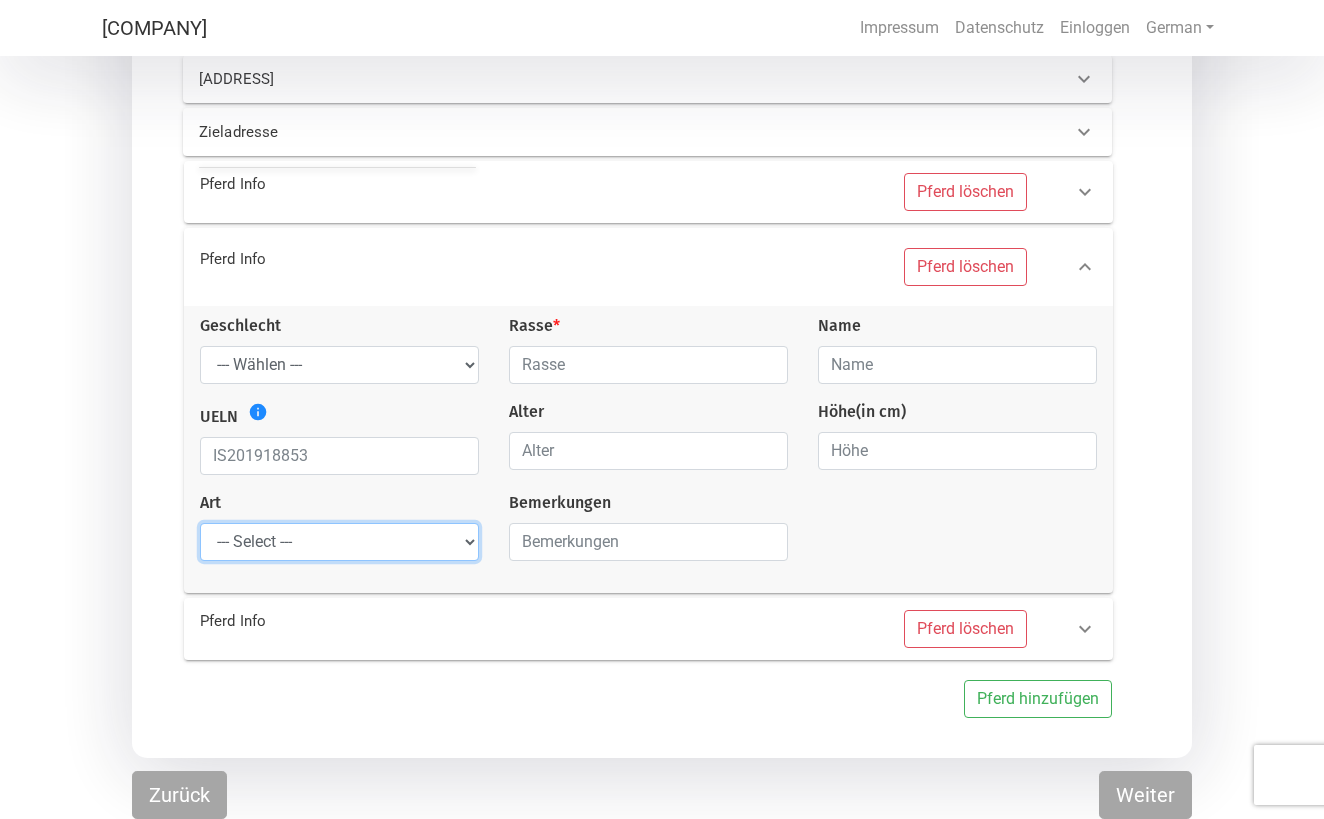 select on "foal" 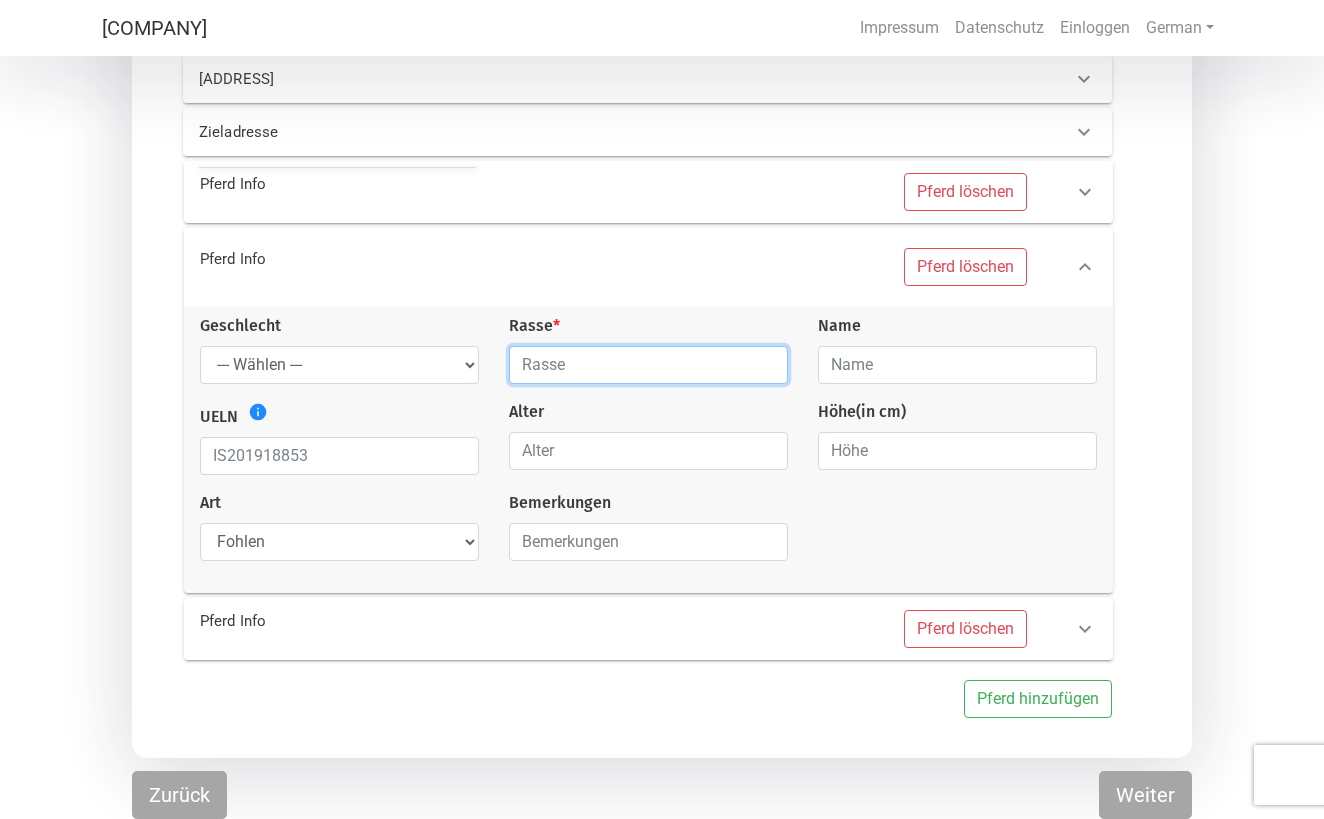 click at bounding box center [648, 365] 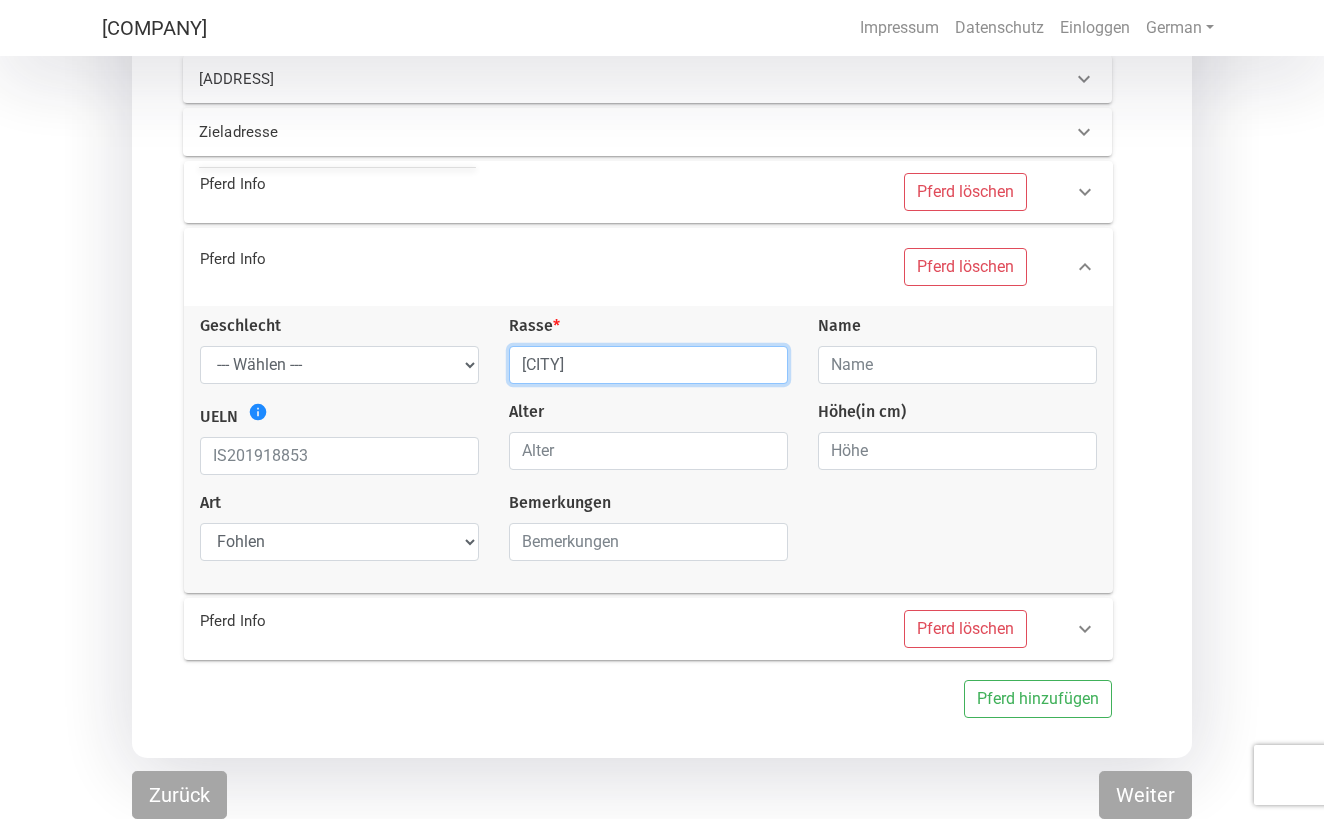 type on "[CITY]" 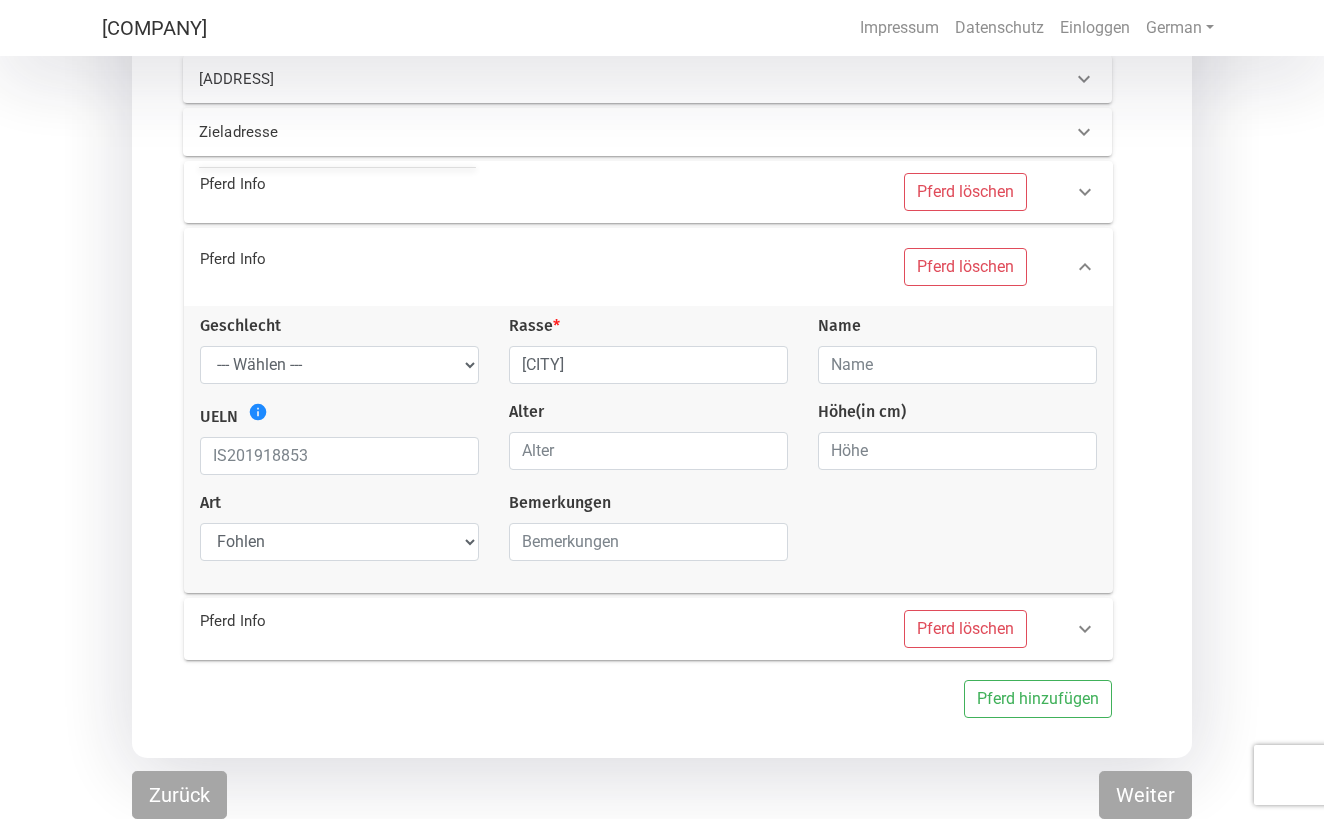 click on "[COUNTRY]" at bounding box center [661, 332] 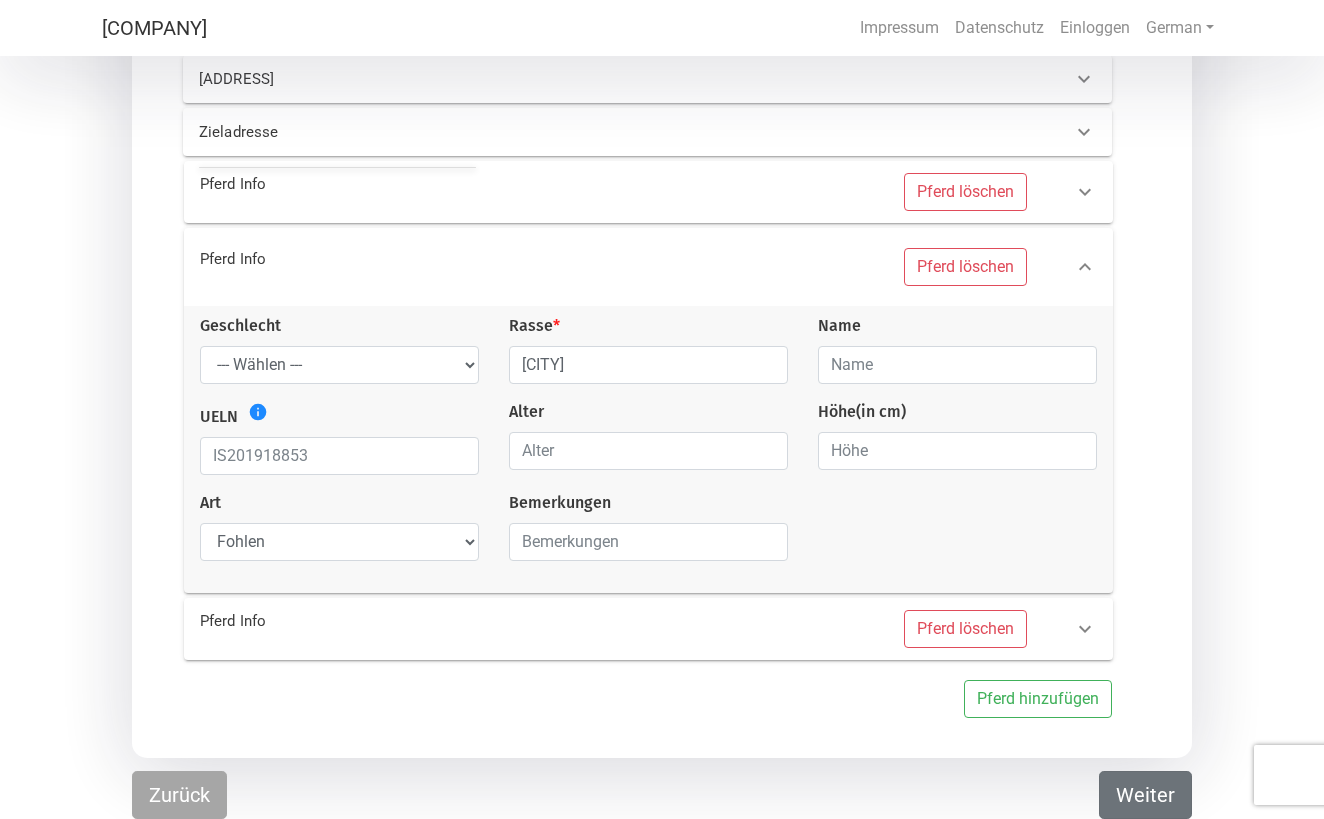 click on "Weiter" at bounding box center (1145, 795) 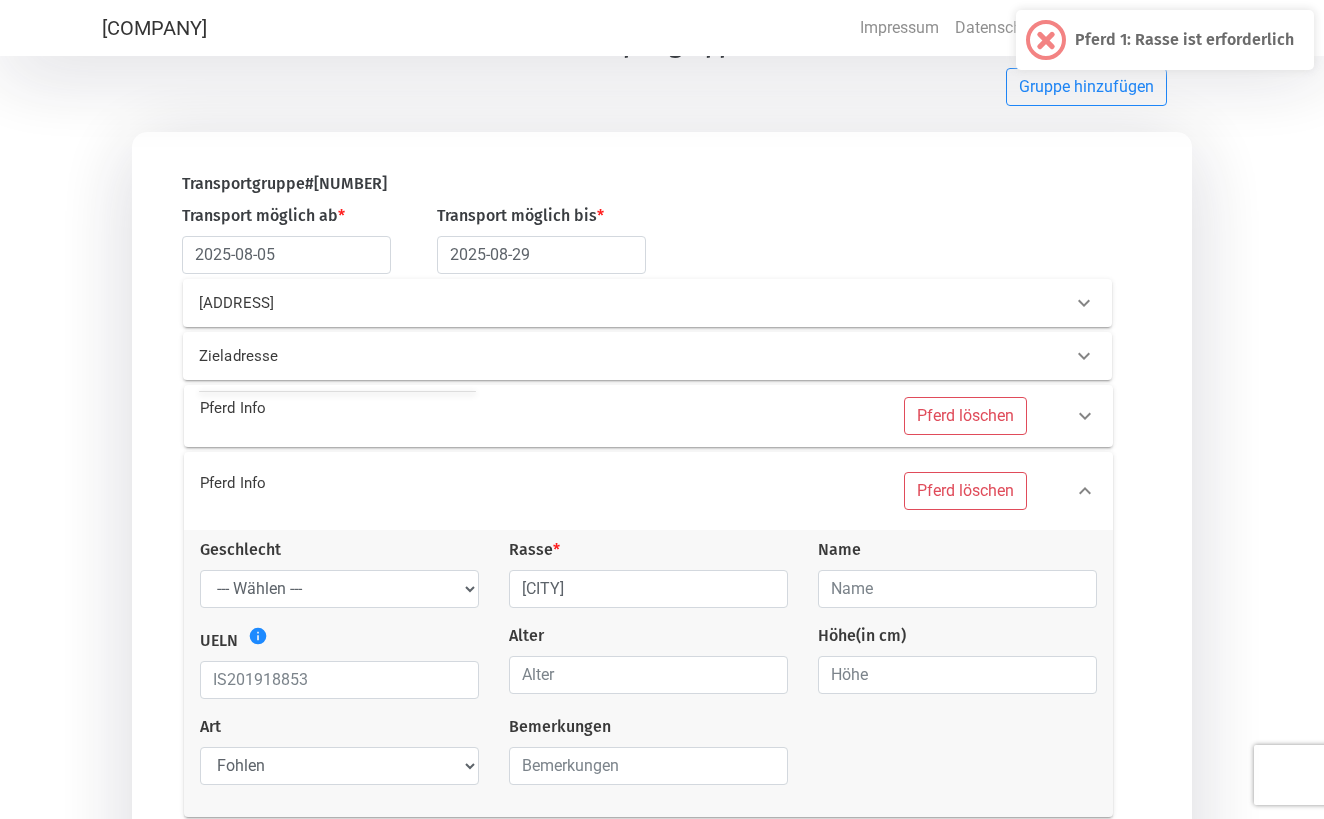 scroll, scrollTop: 119, scrollLeft: 0, axis: vertical 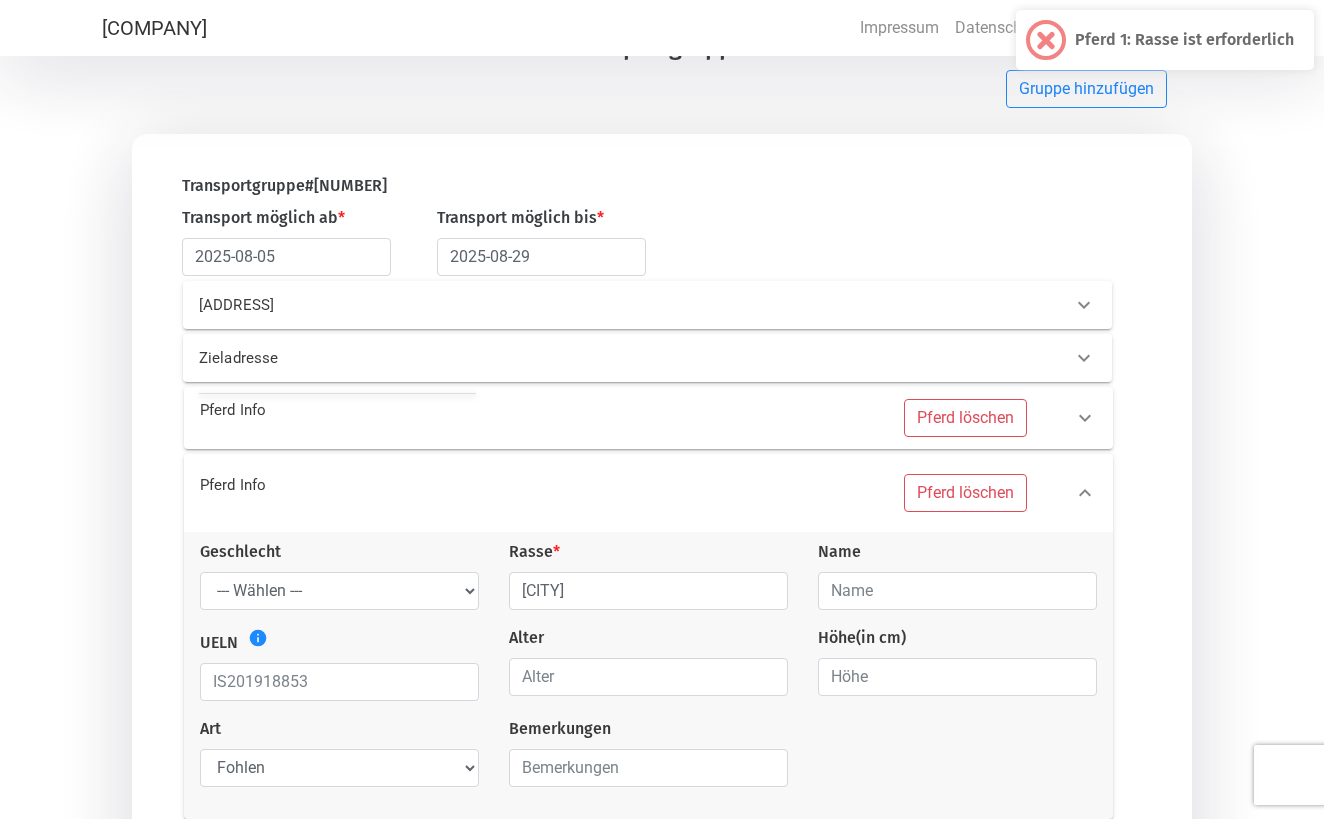 click on "Pferd Info" at bounding box center [400, 410] 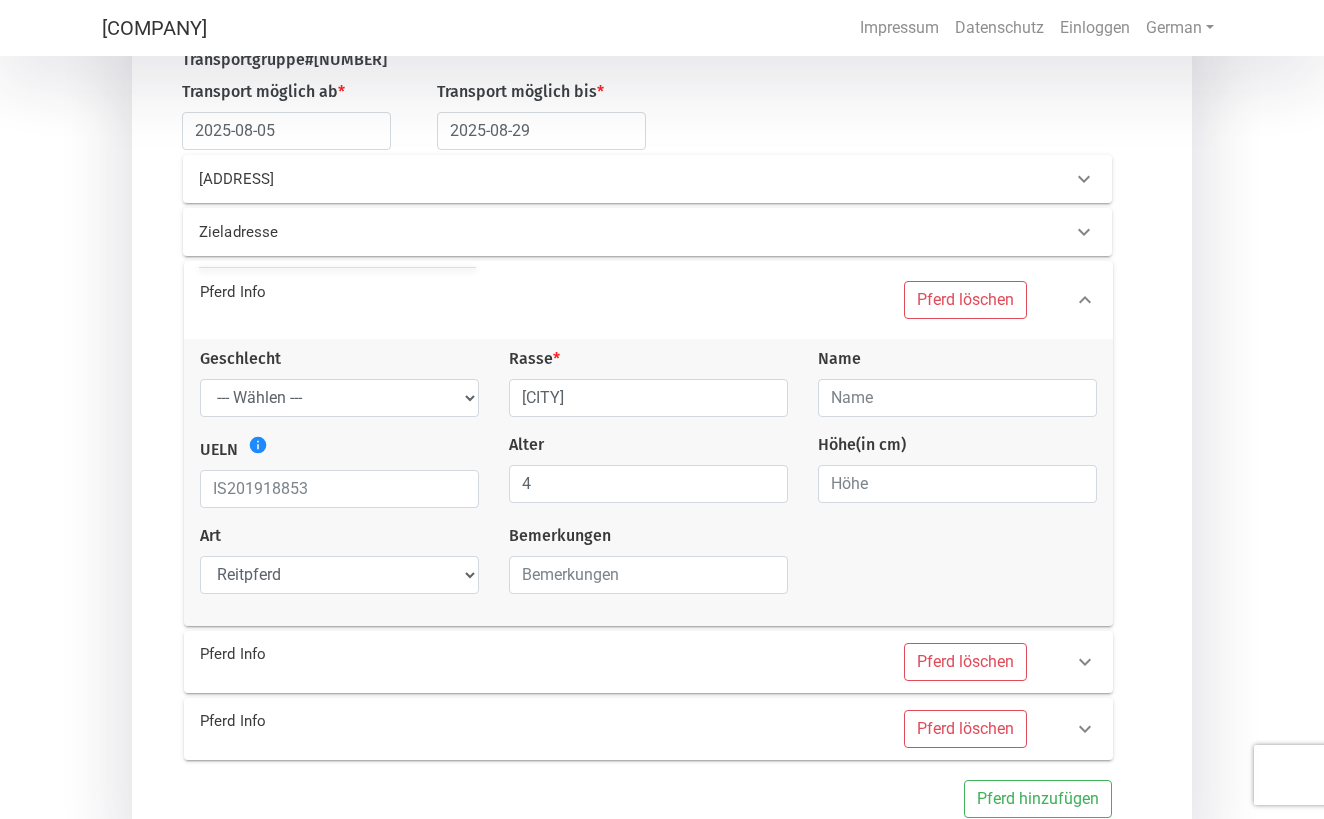scroll, scrollTop: 247, scrollLeft: 0, axis: vertical 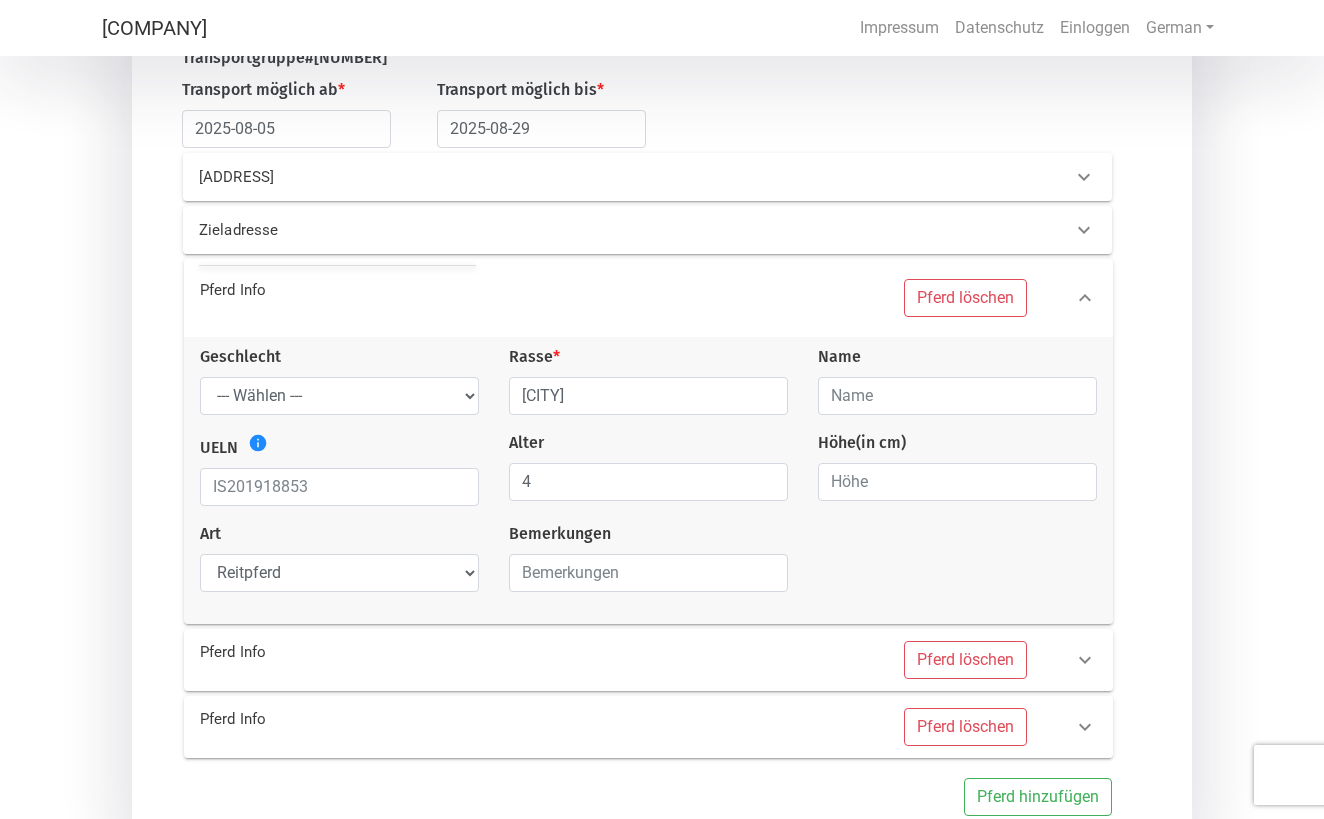 click on "Pferd Info" at bounding box center (400, 652) 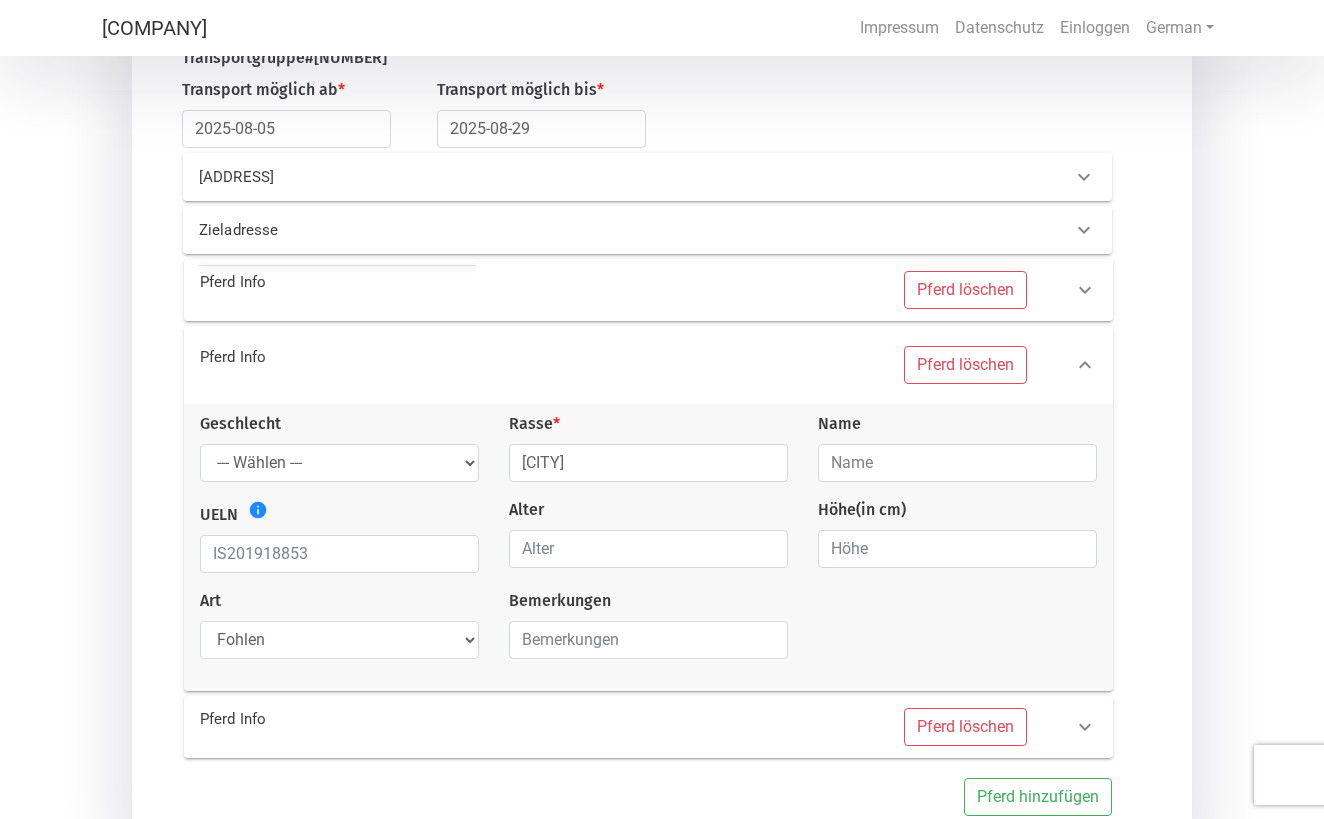 click on "Pferd Info" at bounding box center [400, 719] 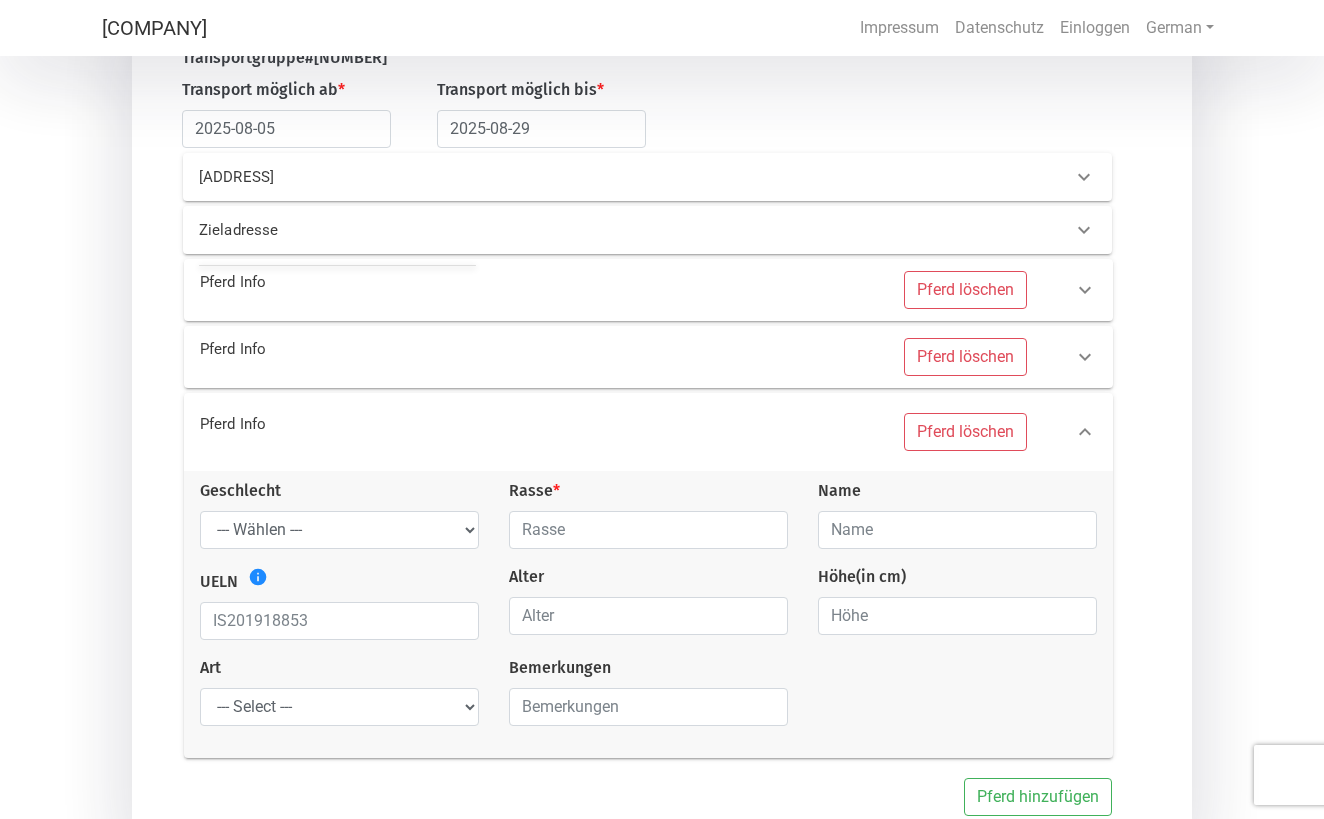 click on "Pferd hinzufügen" at bounding box center (637, 797) 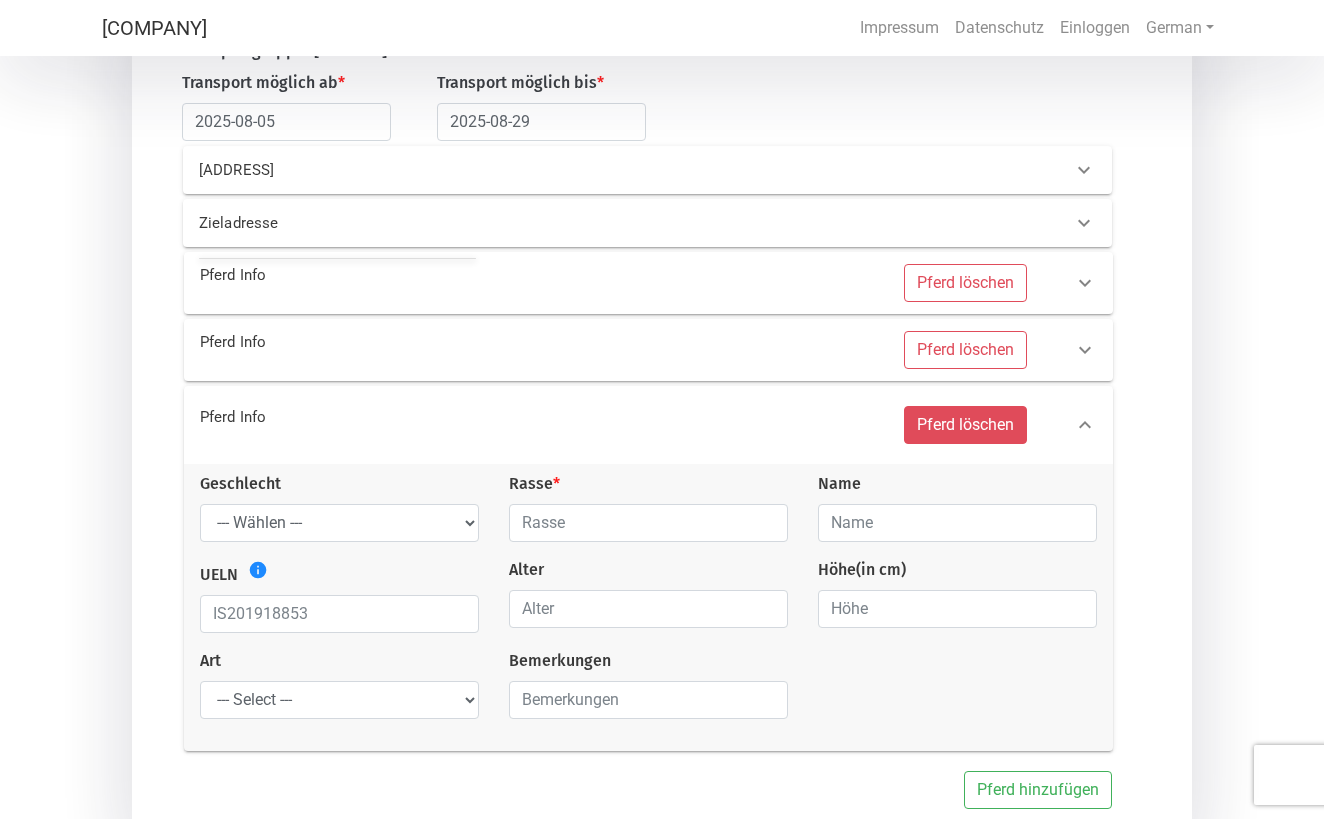 click on "Pferd löschen" at bounding box center [965, 425] 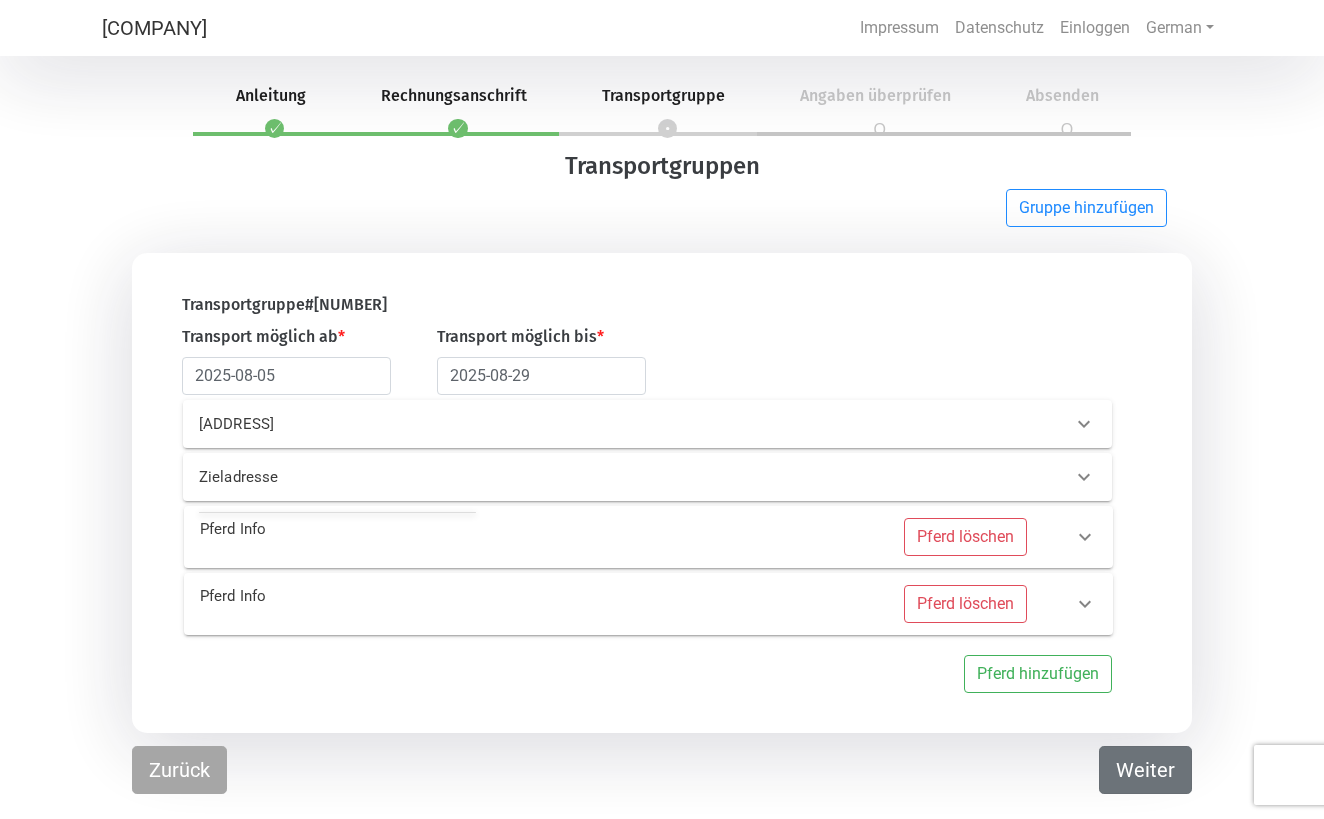 scroll, scrollTop: 0, scrollLeft: 0, axis: both 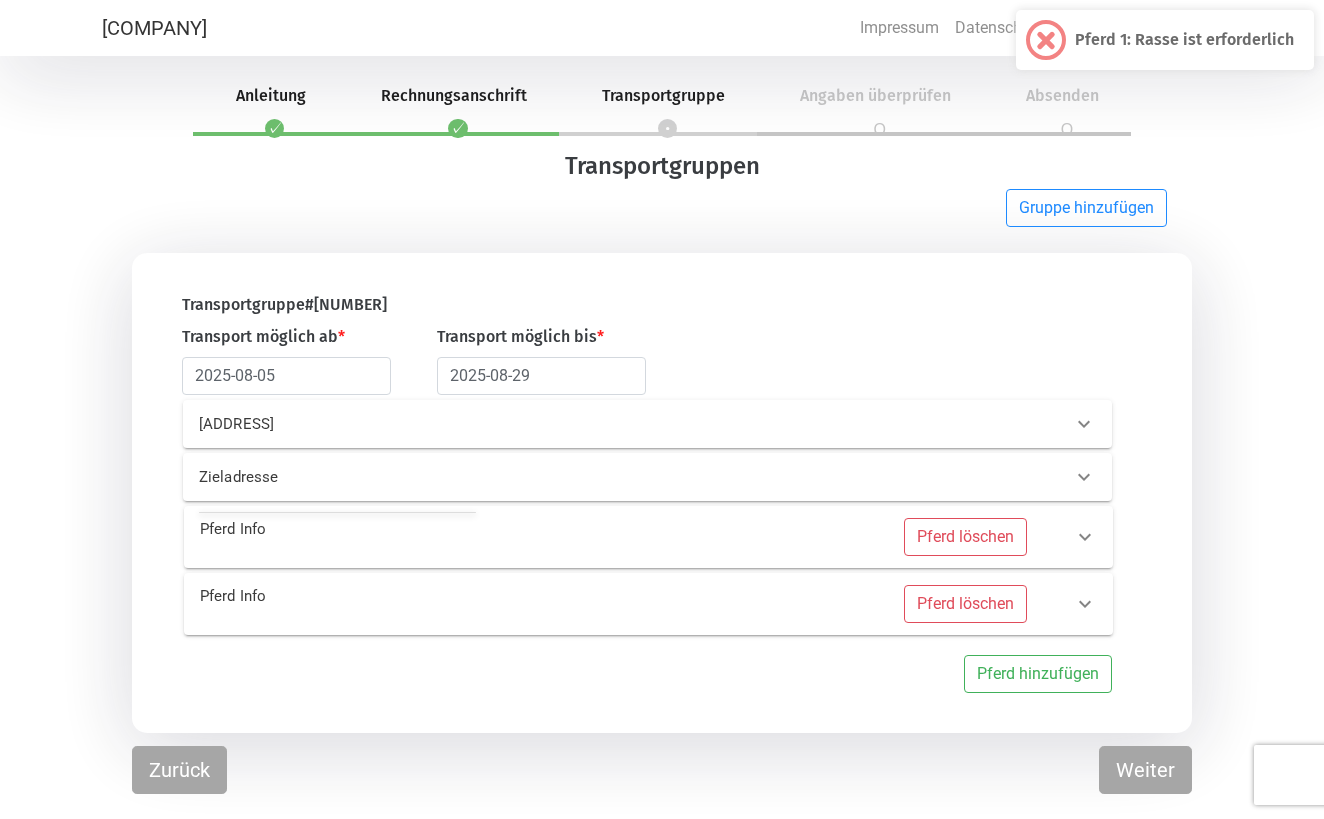click on "Pferd löschen" at bounding box center (830, 537) 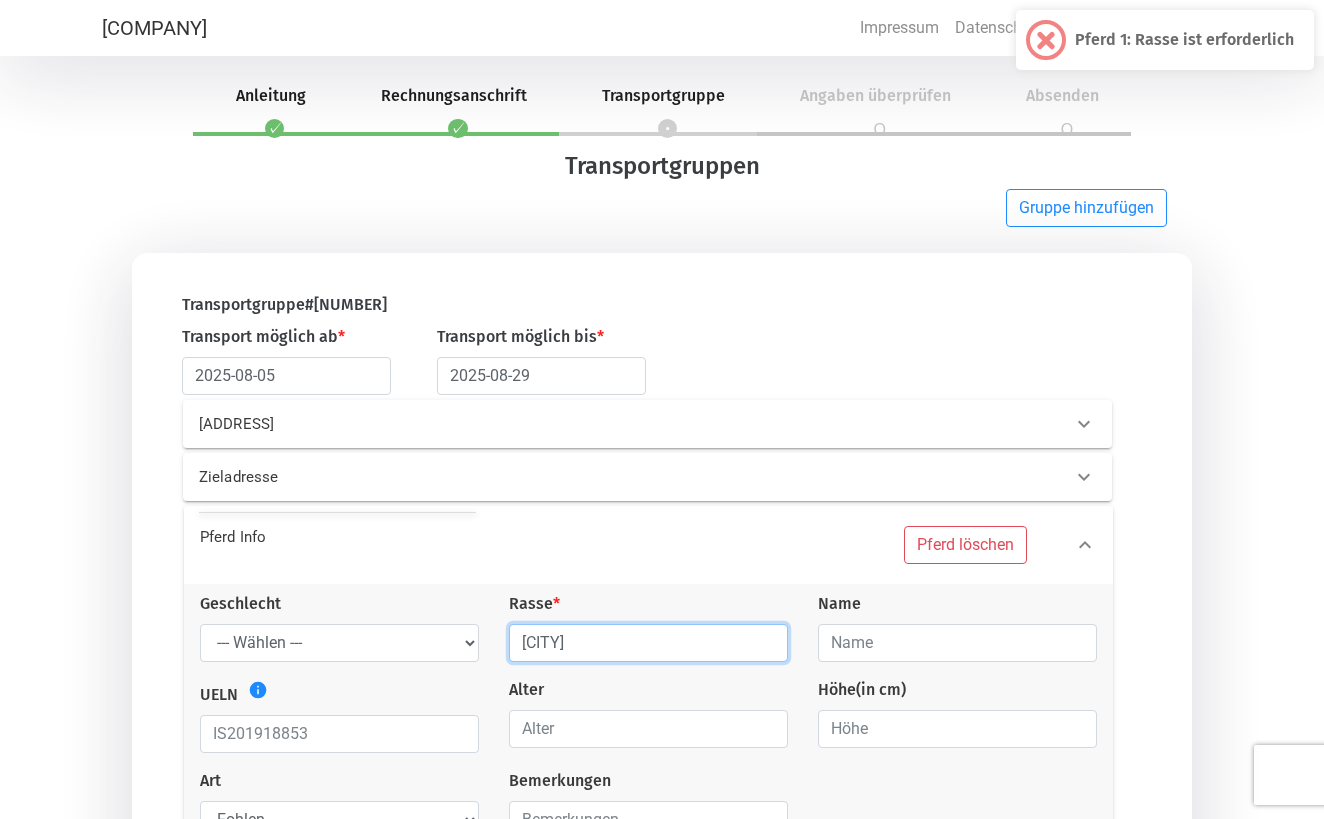 click on "[CITY]" at bounding box center [648, 643] 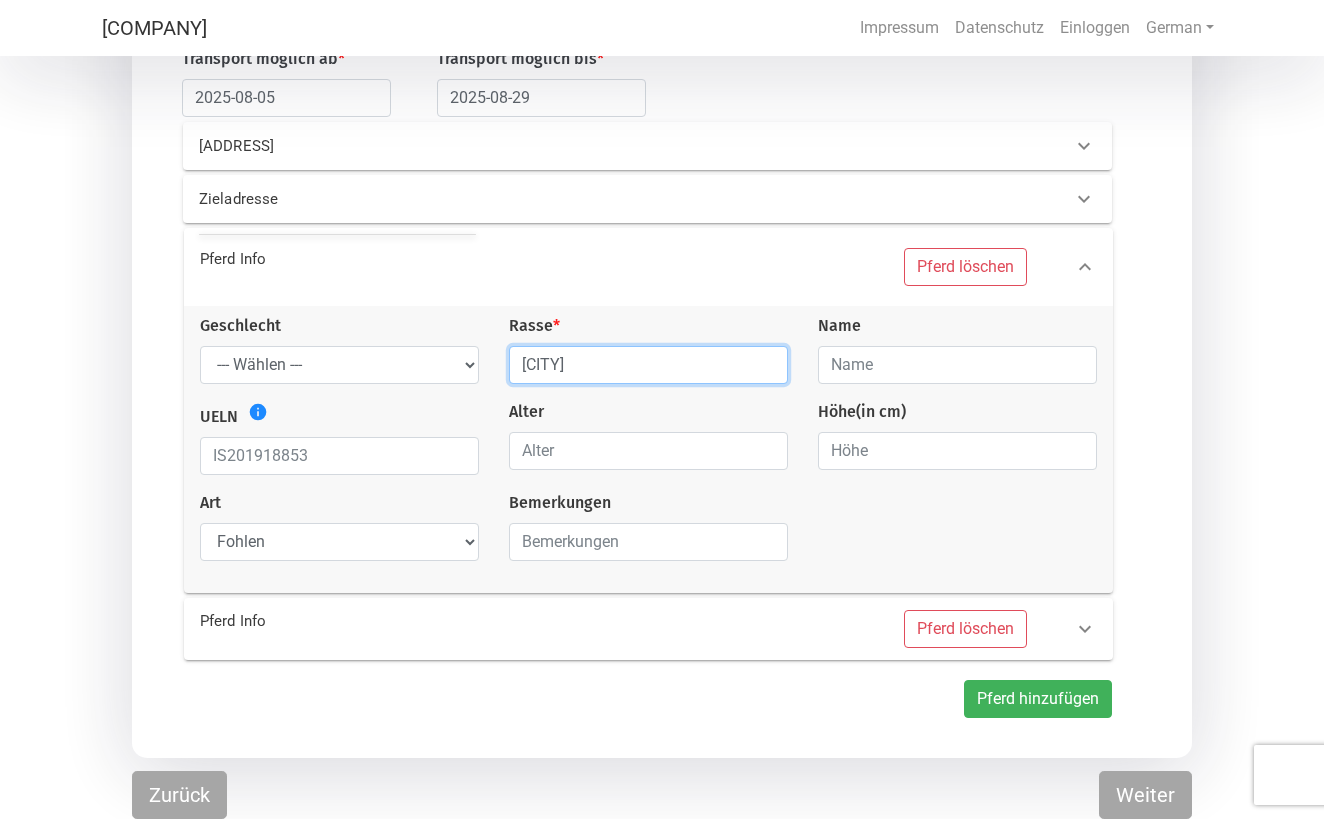 scroll, scrollTop: 282, scrollLeft: 0, axis: vertical 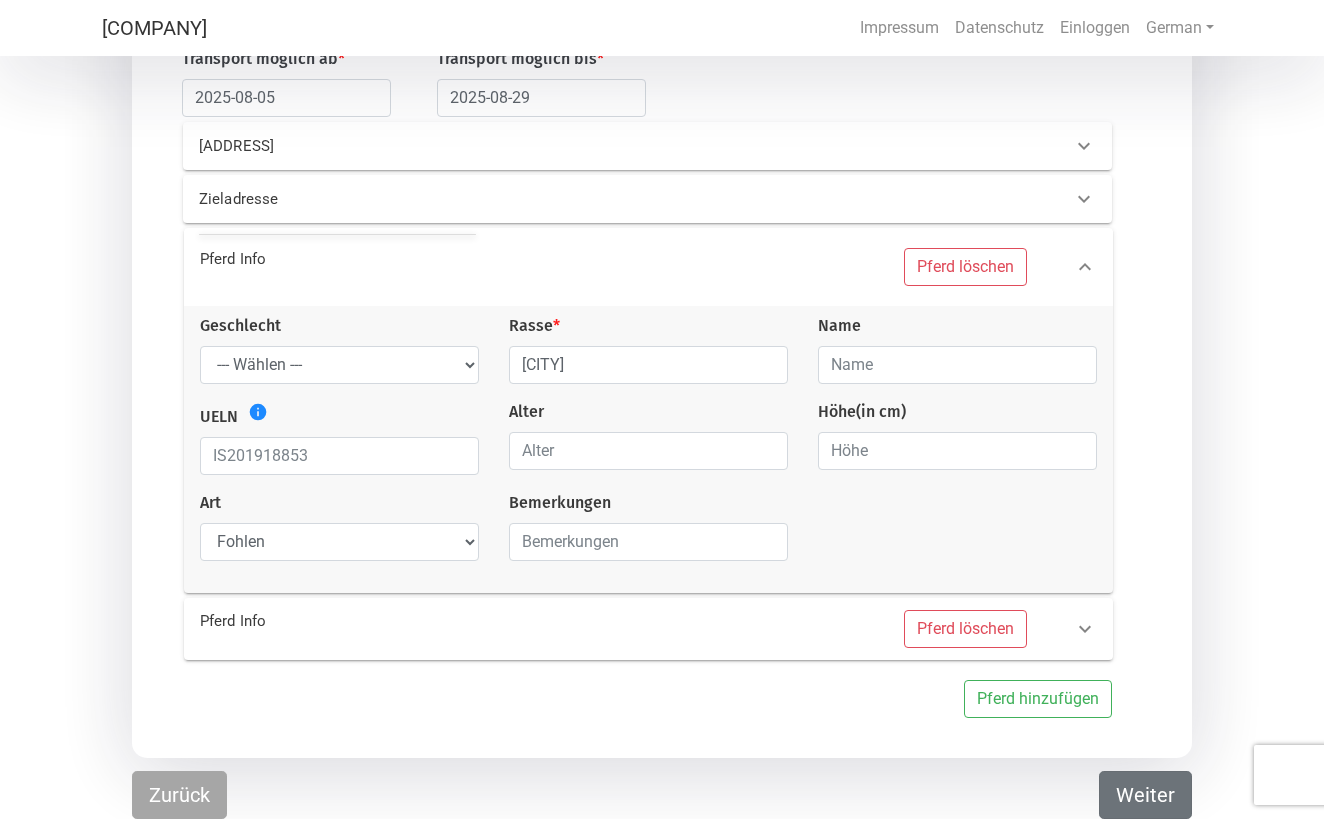 click on "Weiter" at bounding box center (1145, 795) 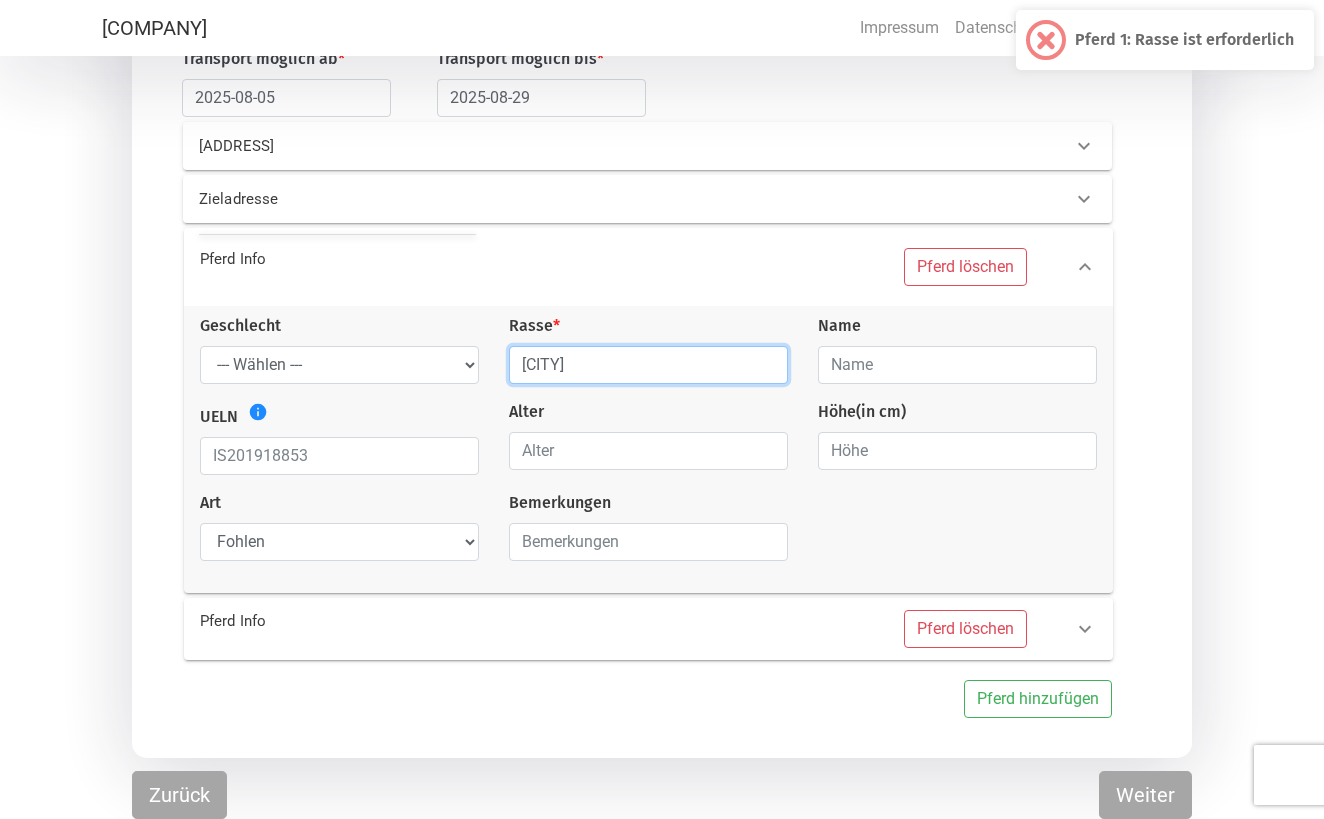 click on "[CITY]" at bounding box center [648, 365] 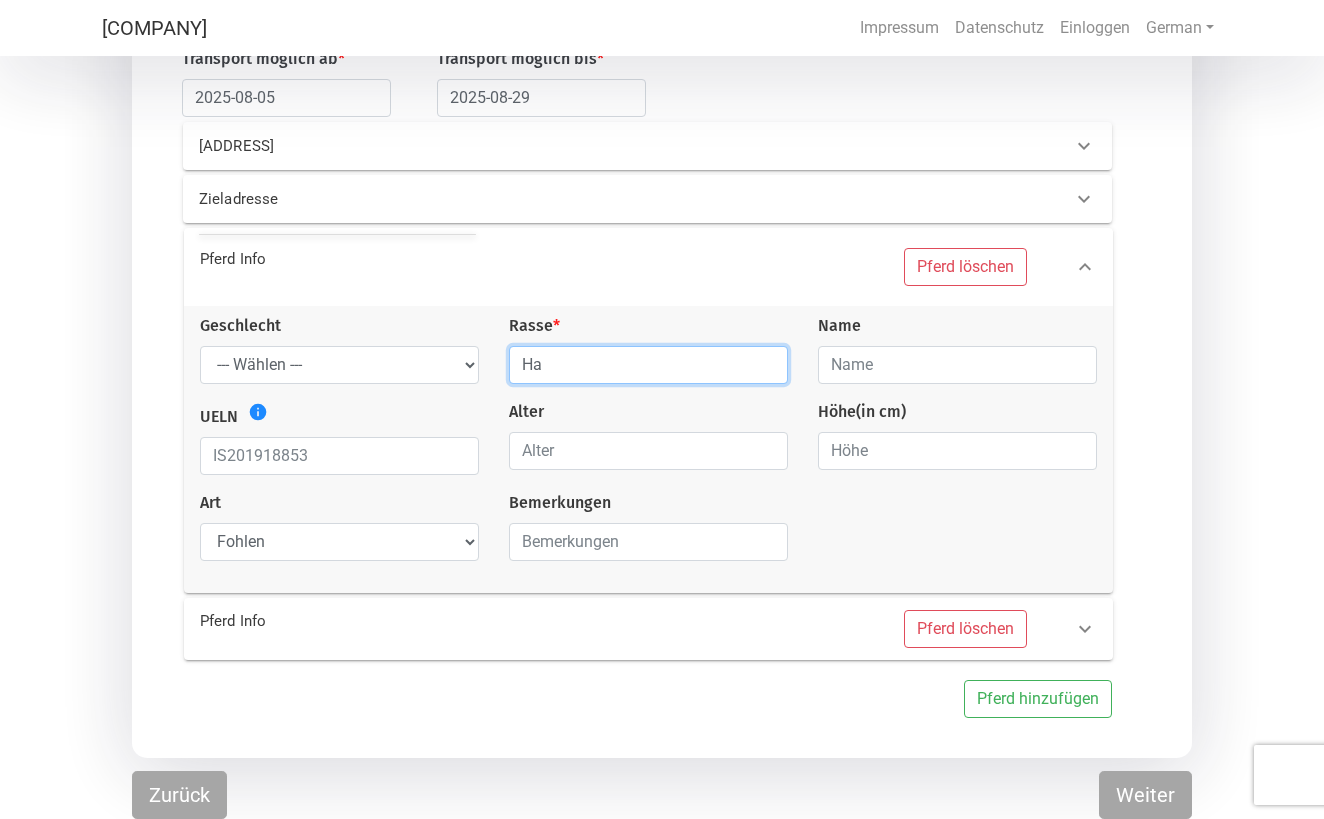type on "H" 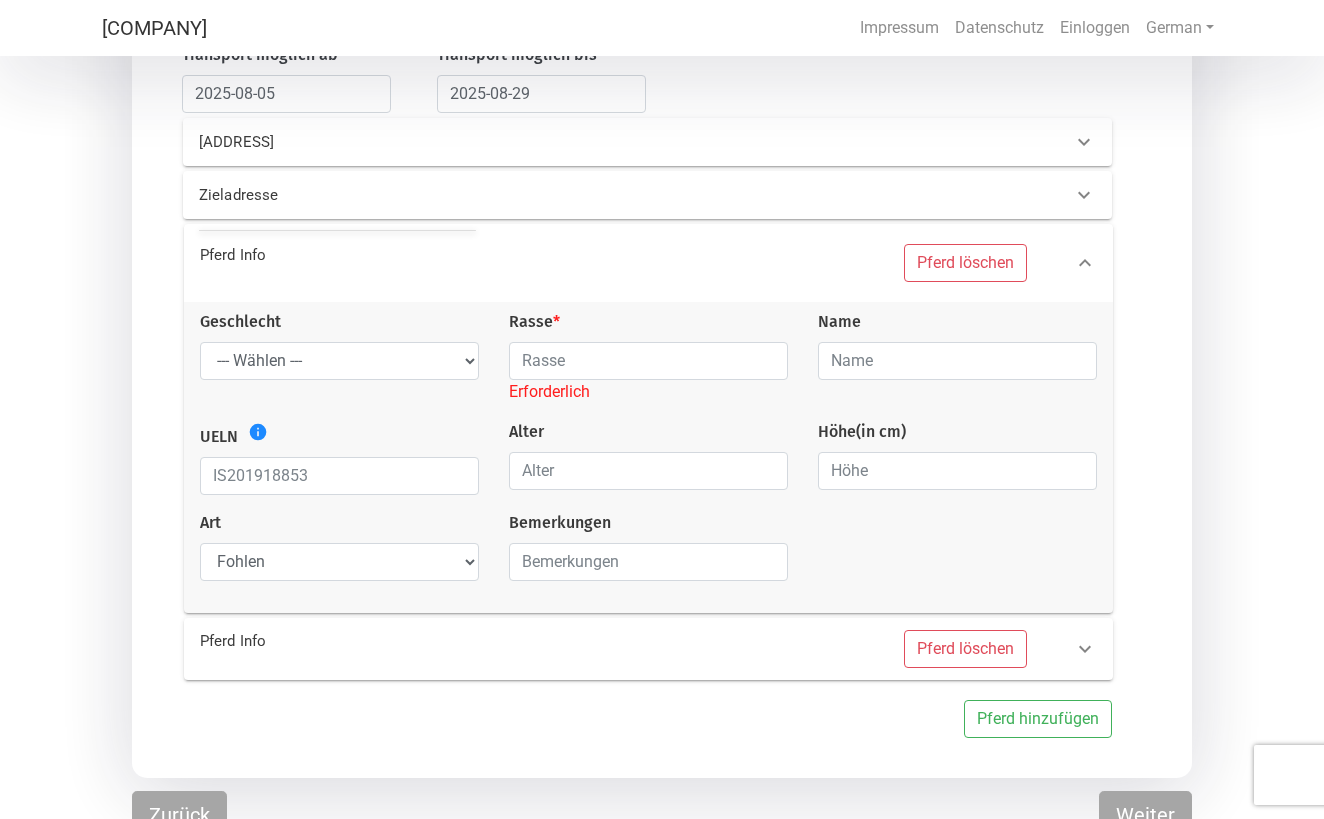 click on "Pferd Info Pferd löschen" at bounding box center [648, 263] 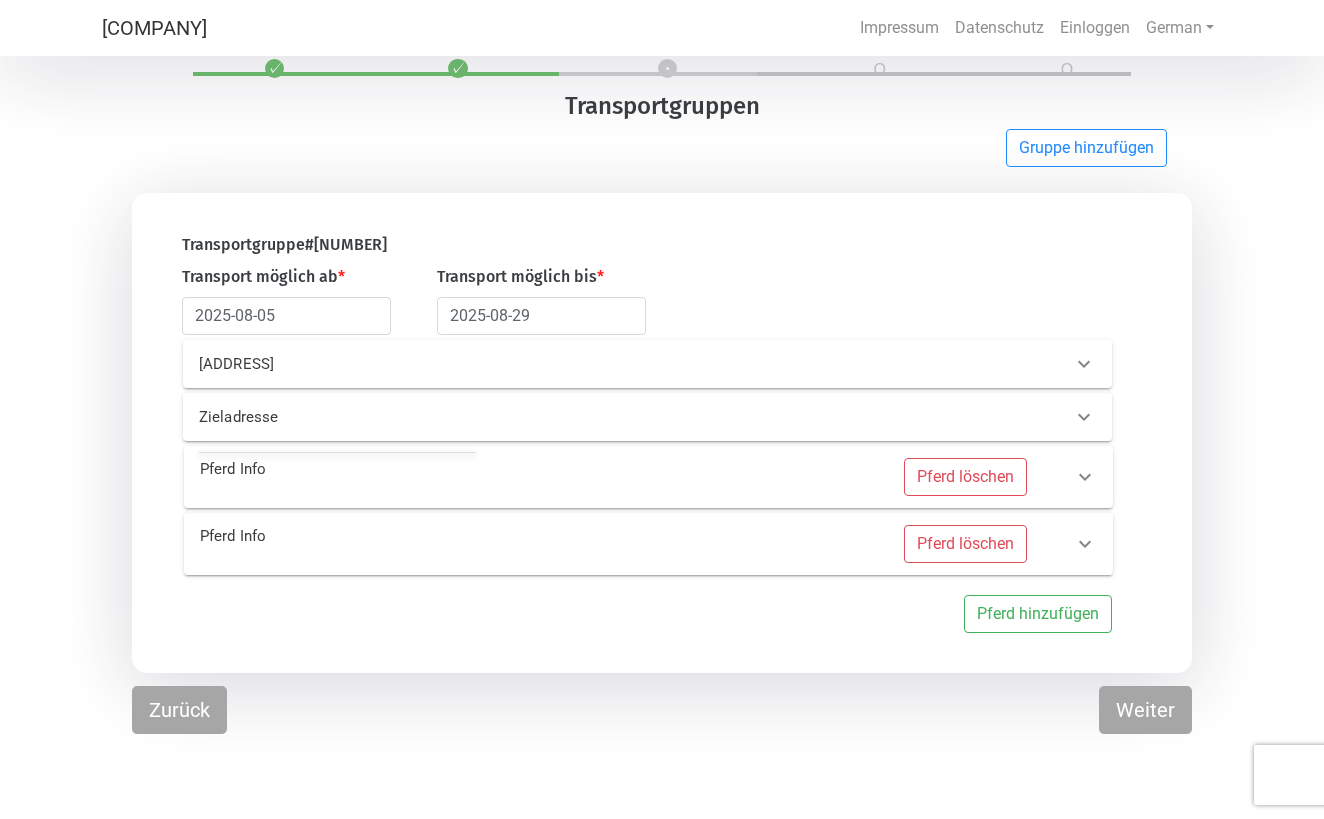 scroll, scrollTop: 60, scrollLeft: 0, axis: vertical 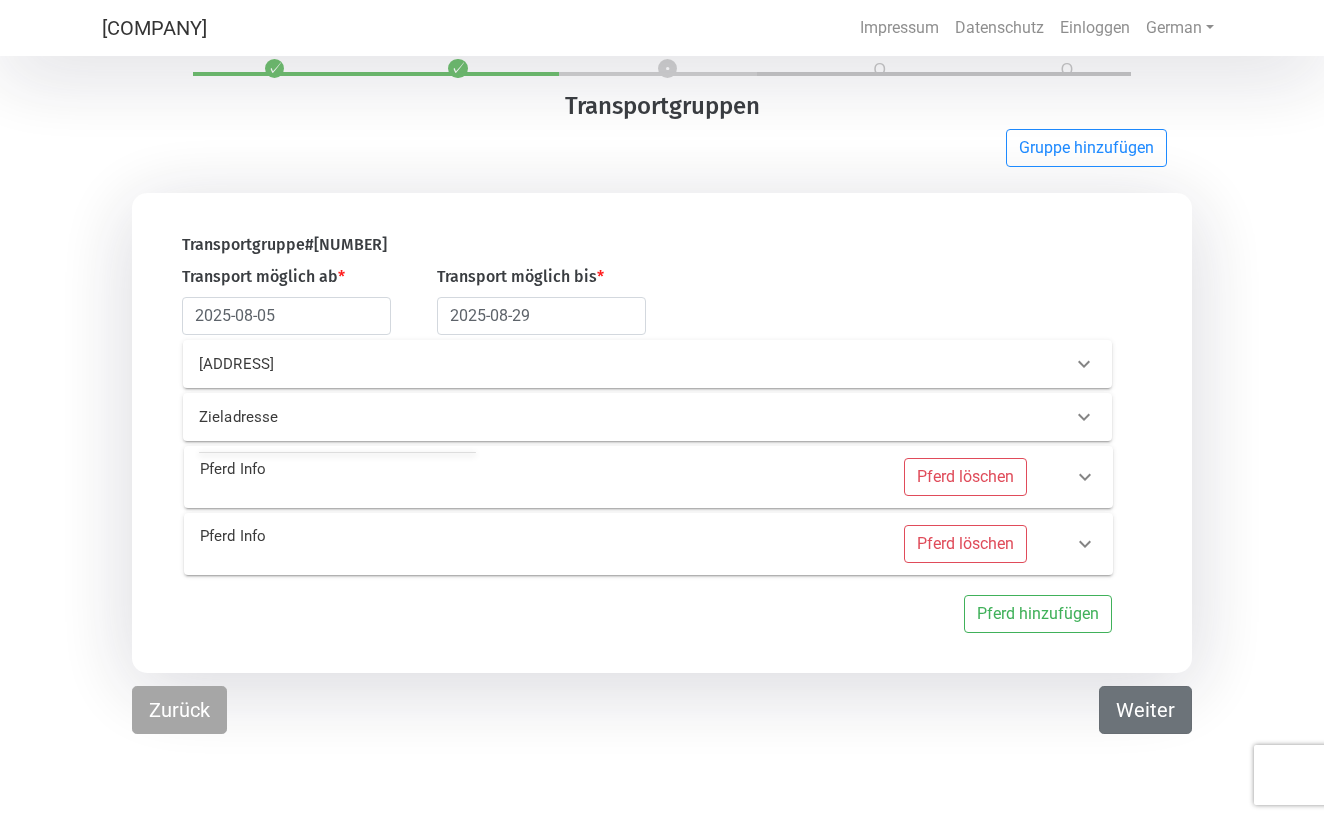 click on "Weiter" at bounding box center [1145, 710] 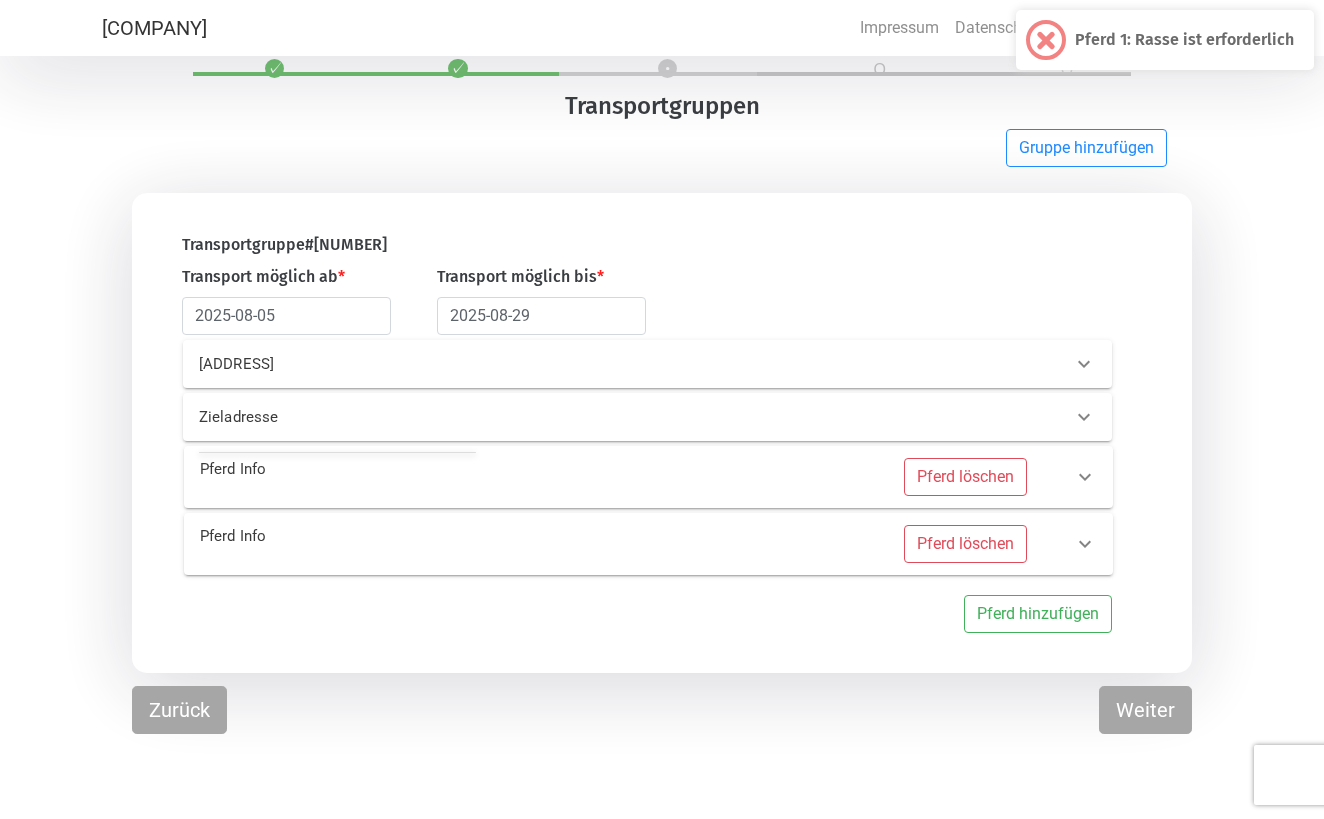 click on "Pferd Info" at bounding box center (400, 469) 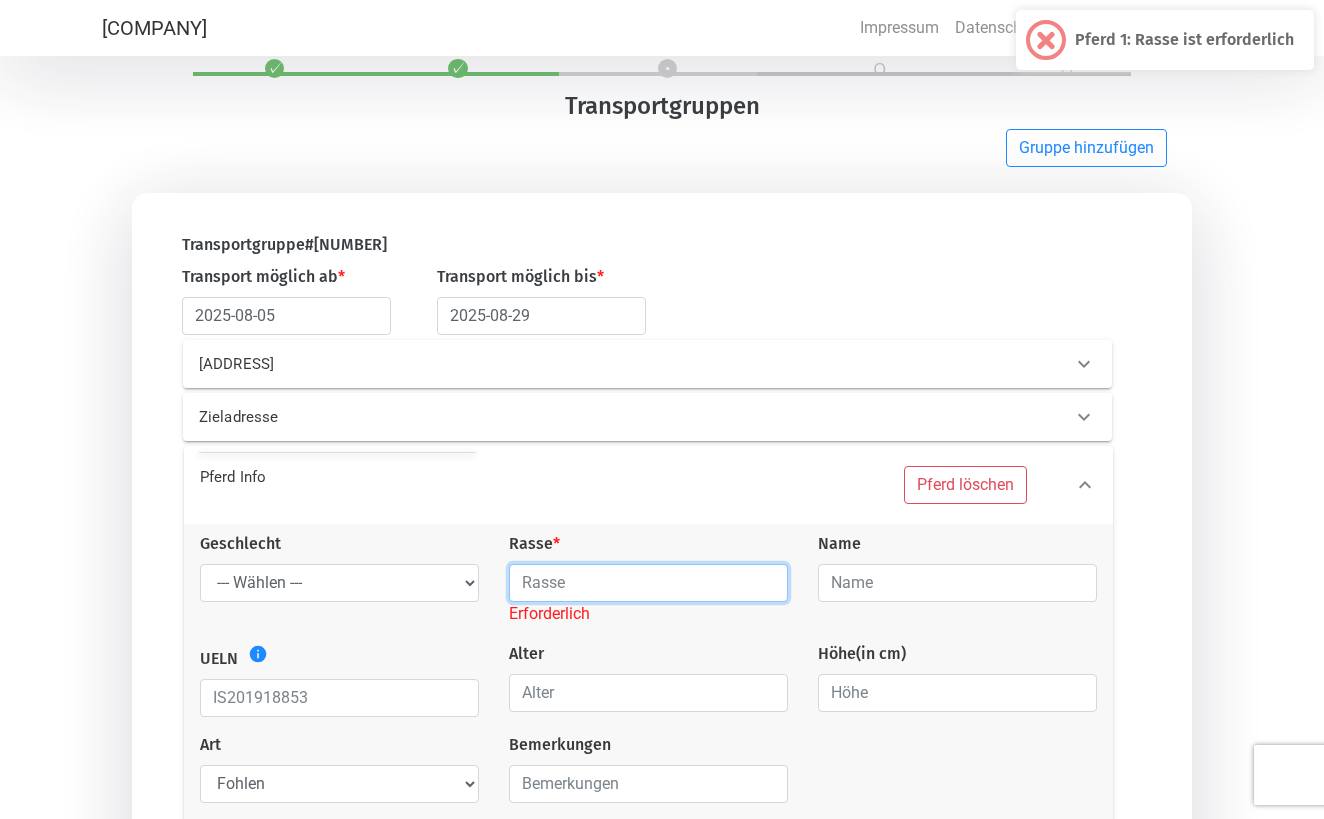 click at bounding box center [648, 583] 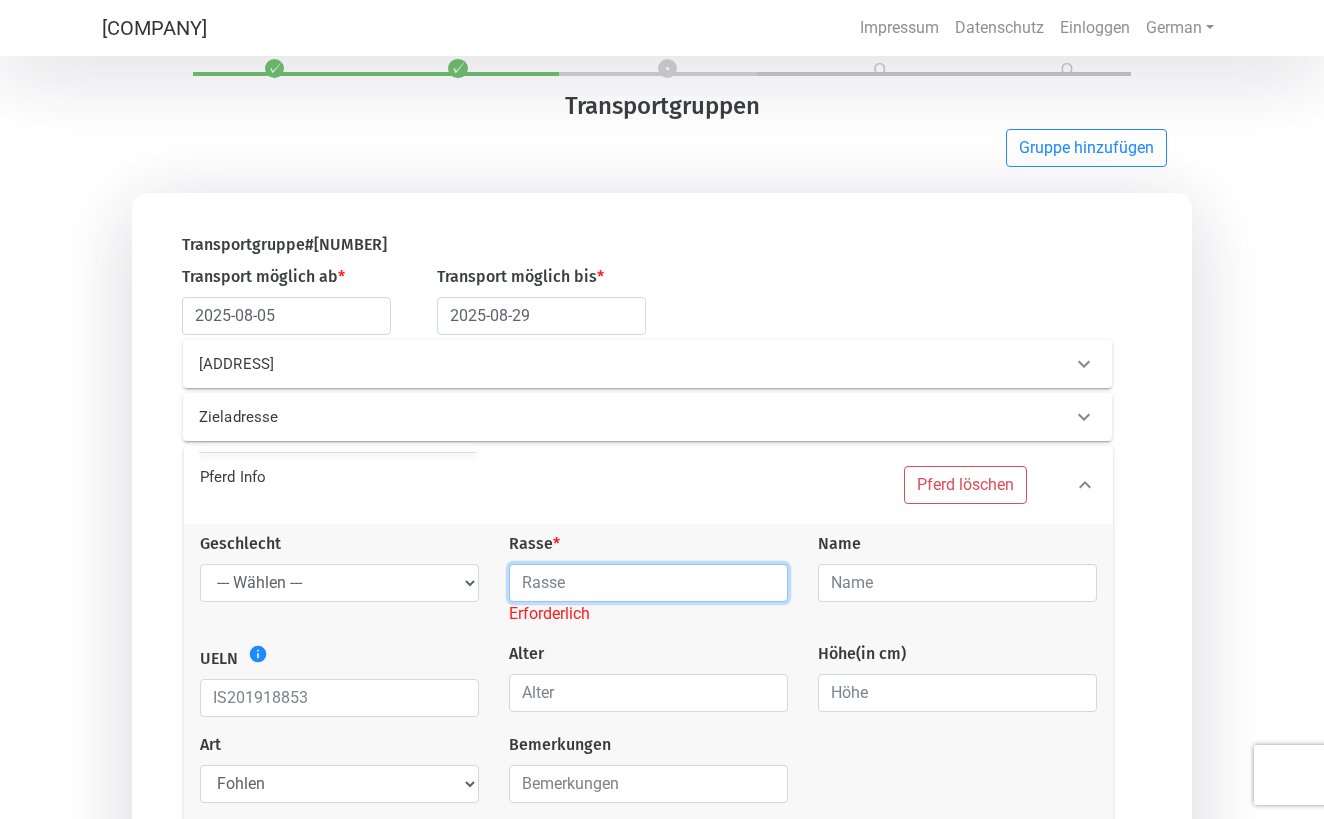 type on "[BRAND]" 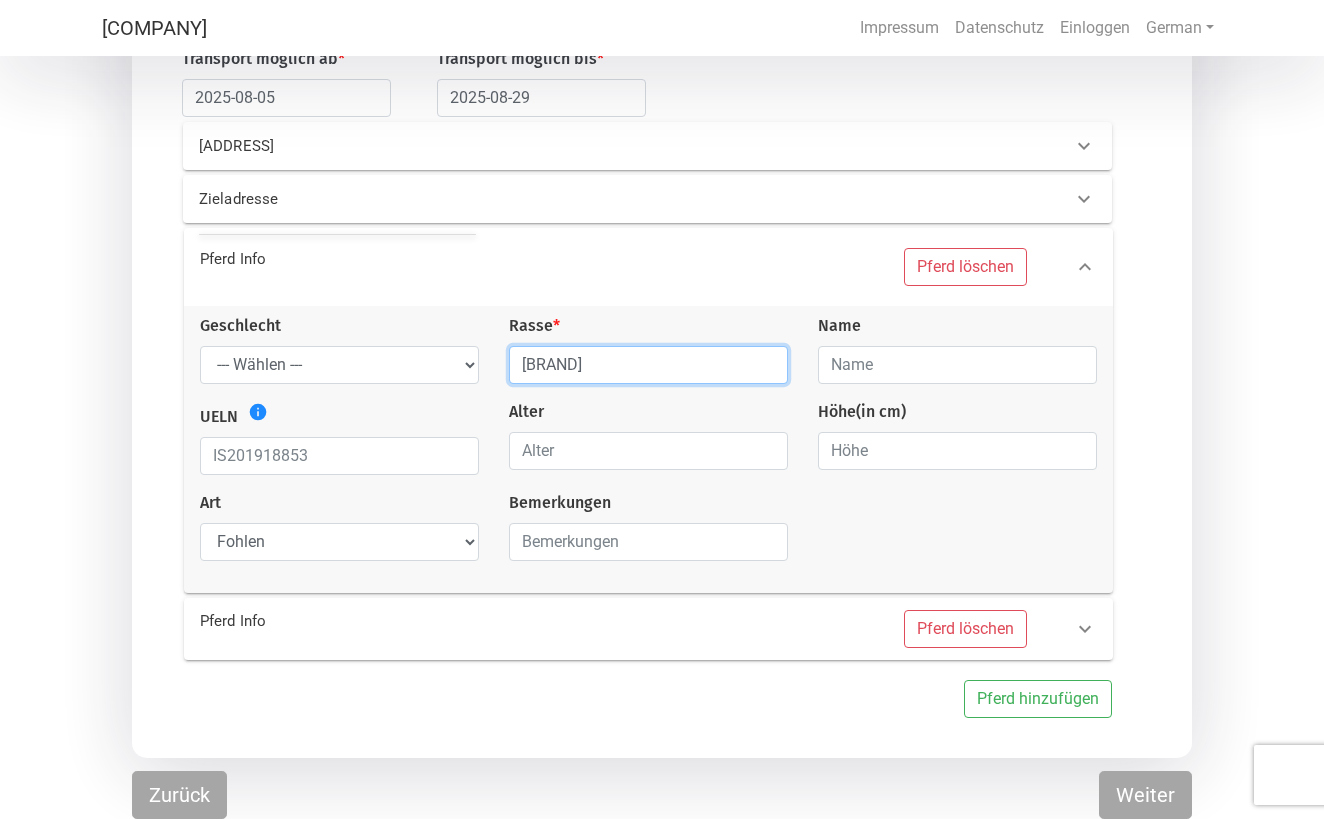 scroll, scrollTop: 282, scrollLeft: 0, axis: vertical 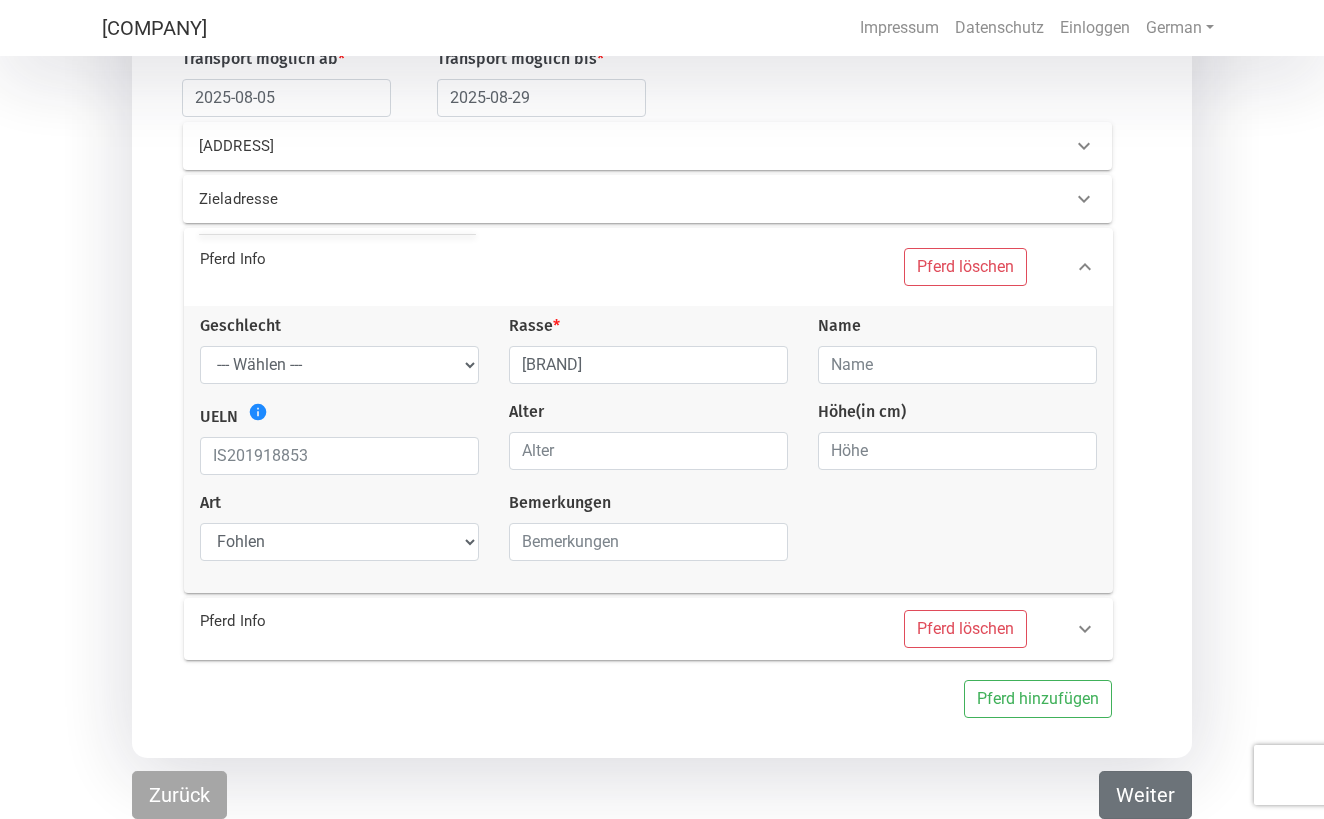 click on "Weiter" at bounding box center [1145, 795] 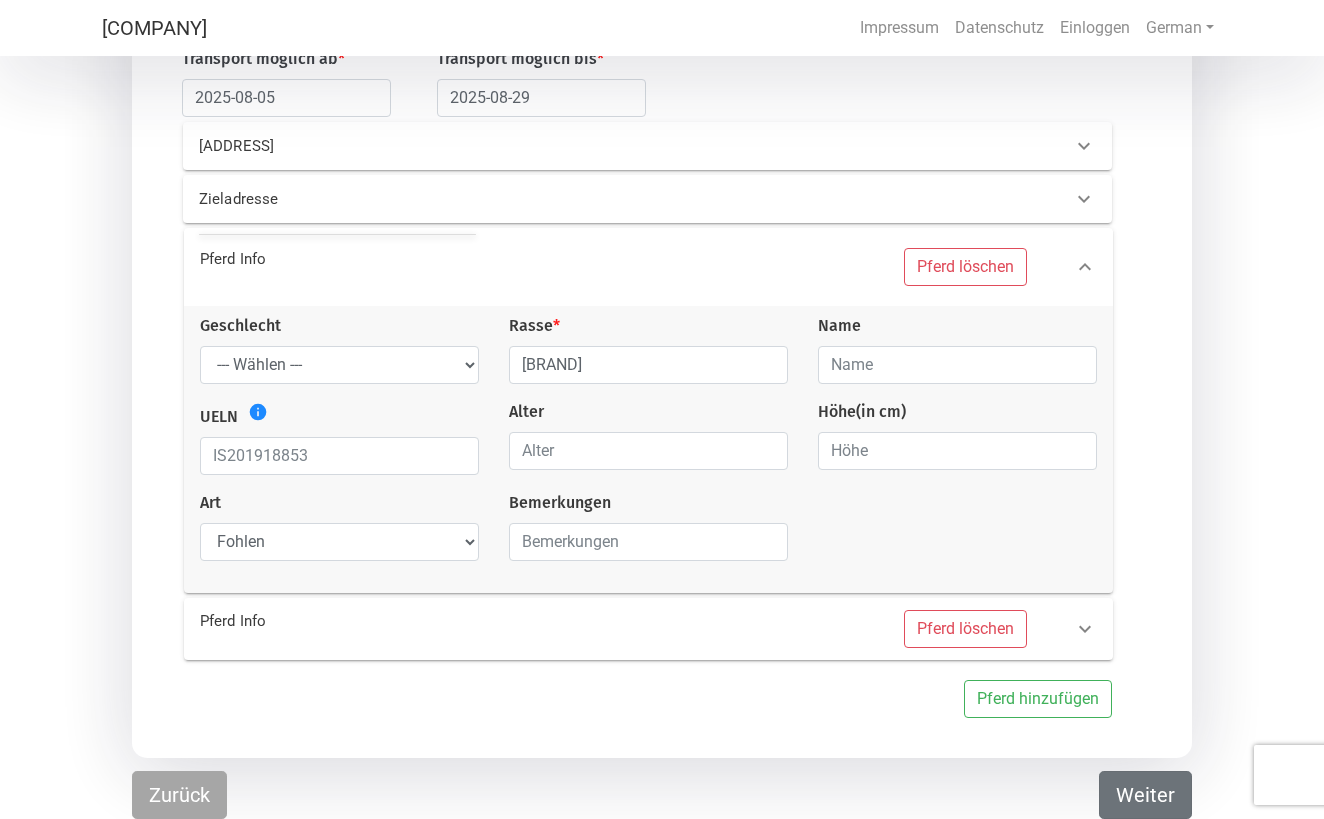 scroll, scrollTop: 282, scrollLeft: 0, axis: vertical 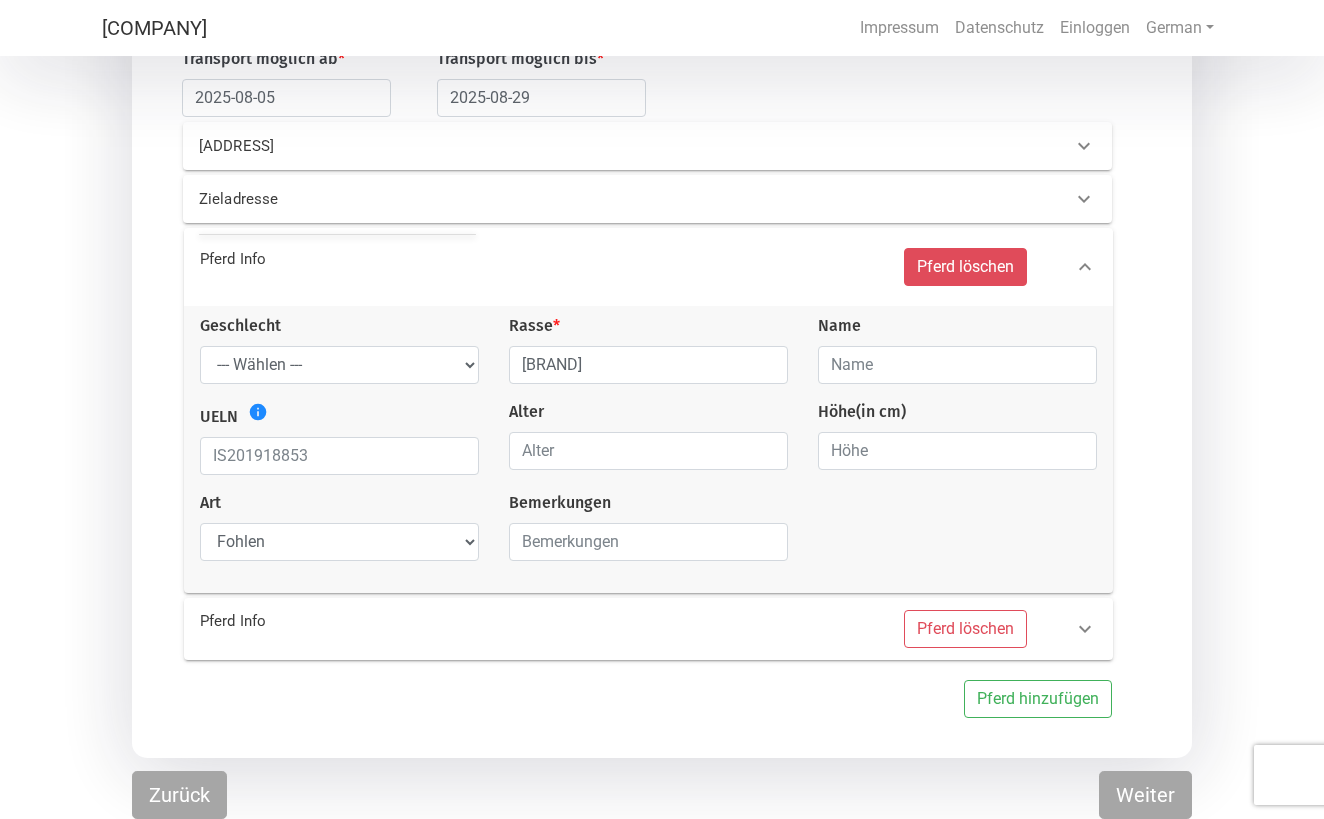 click on "Pferd löschen" at bounding box center [965, 267] 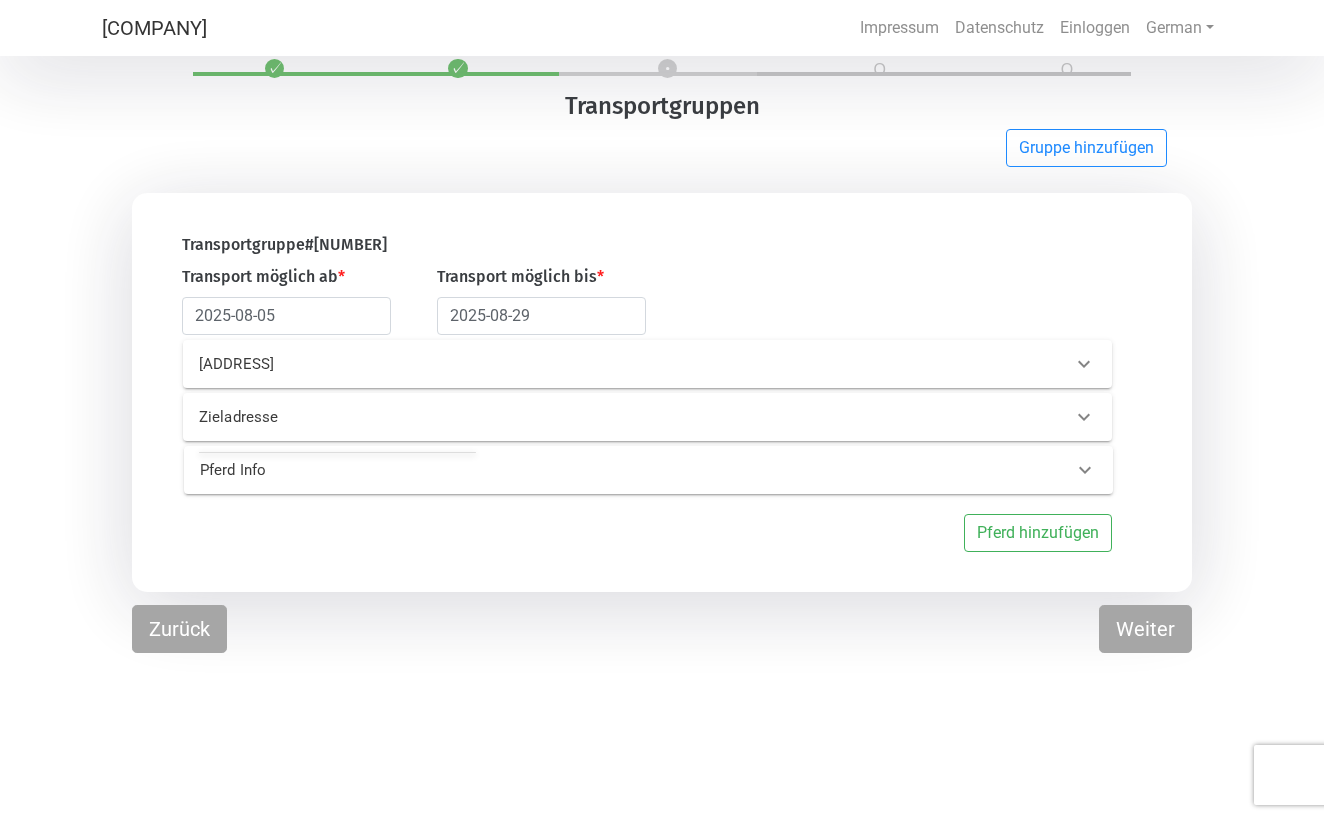 scroll, scrollTop: 60, scrollLeft: 0, axis: vertical 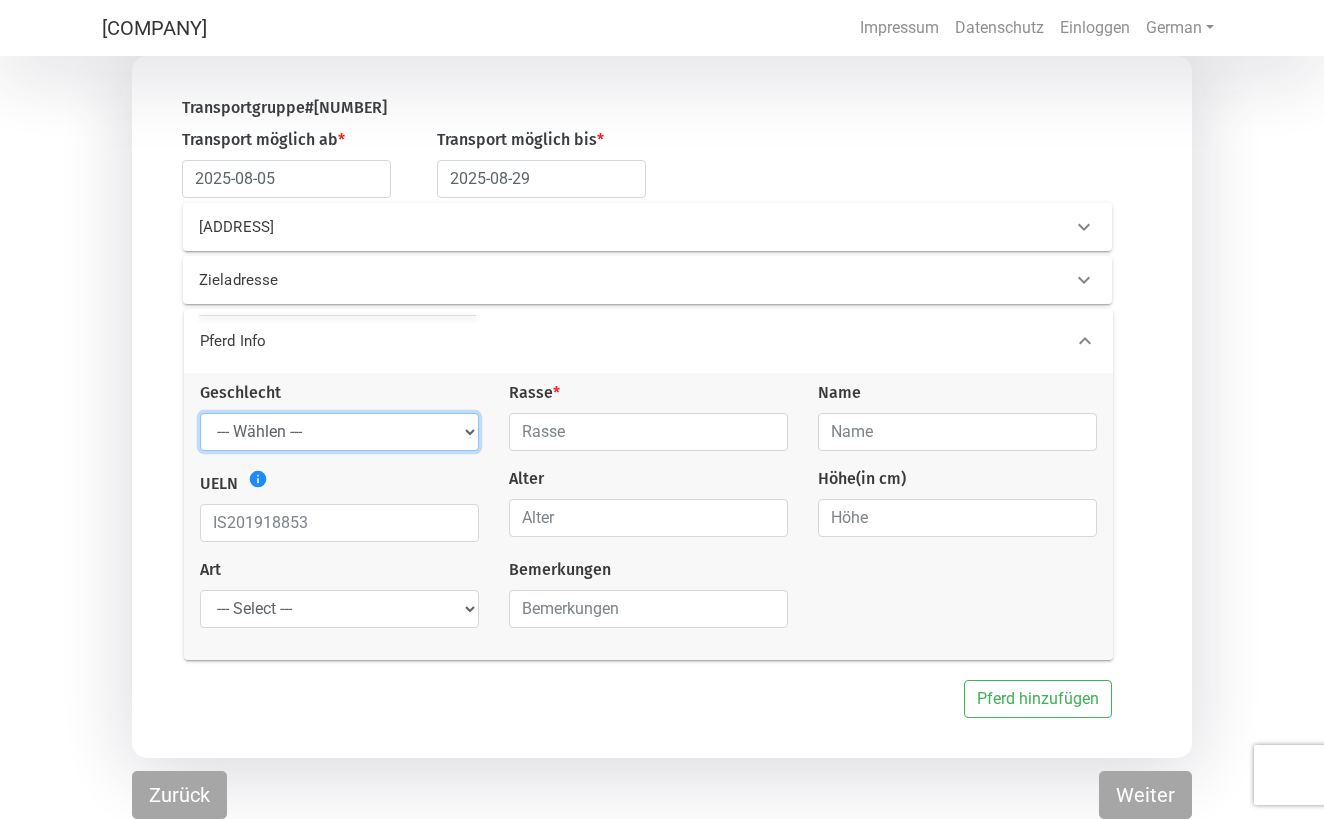 select on "[LAST]" 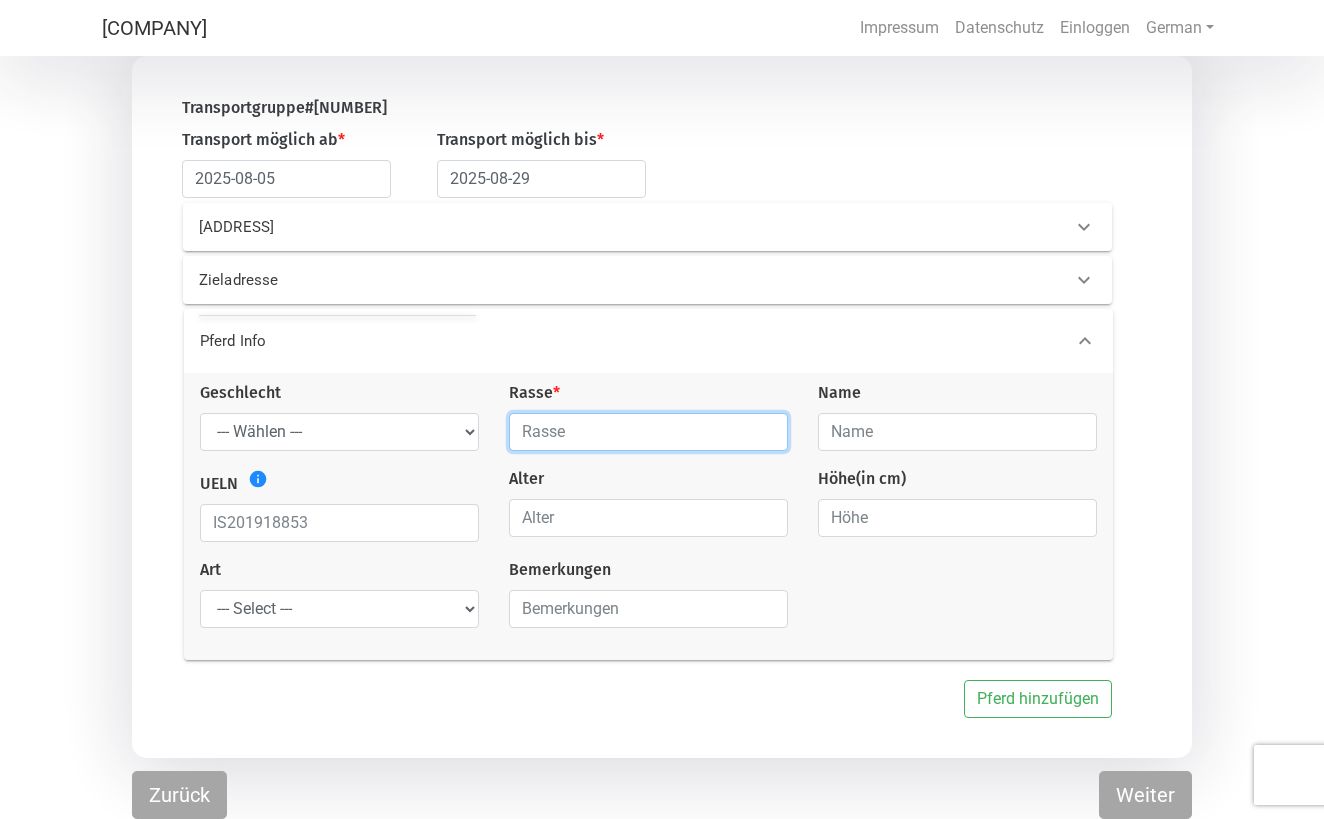 click at bounding box center [648, 432] 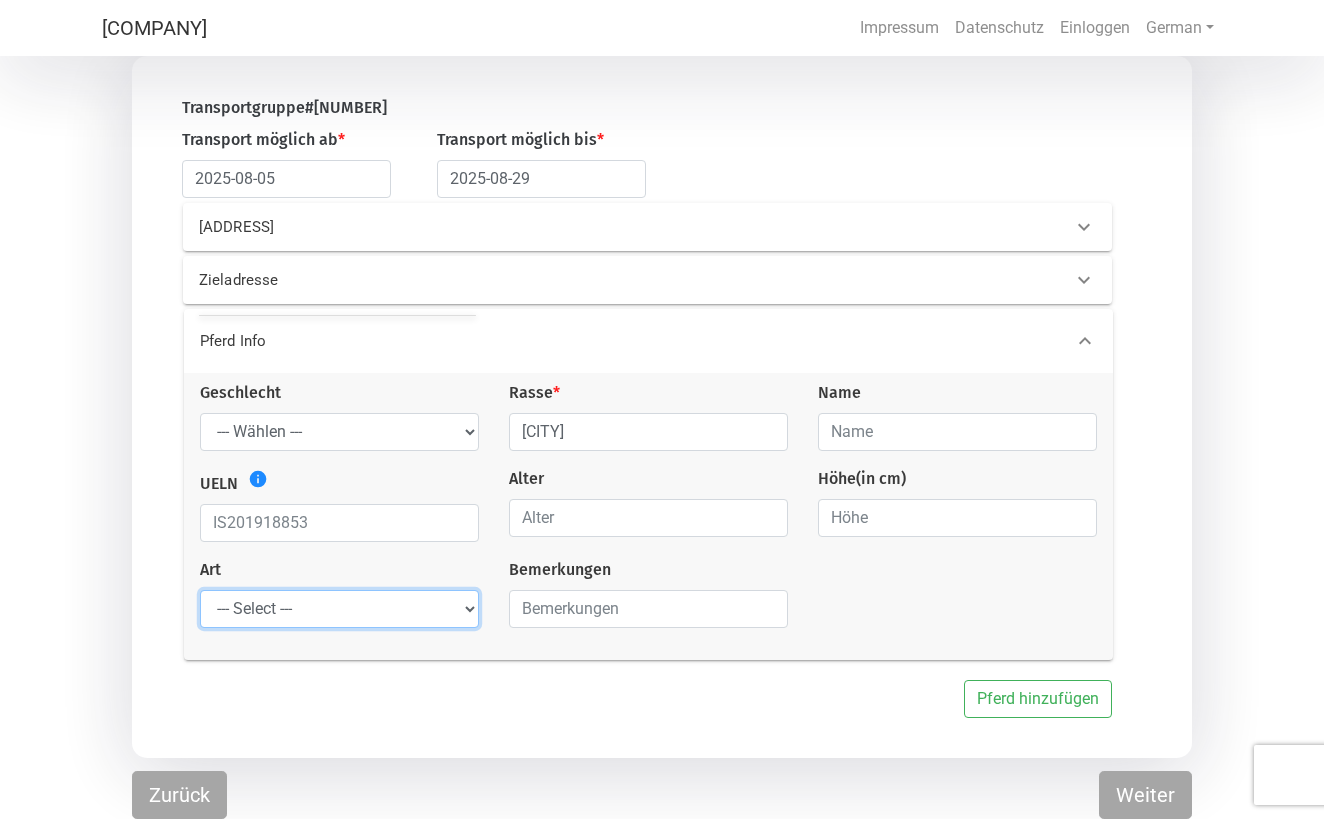 select on "saddle_horse" 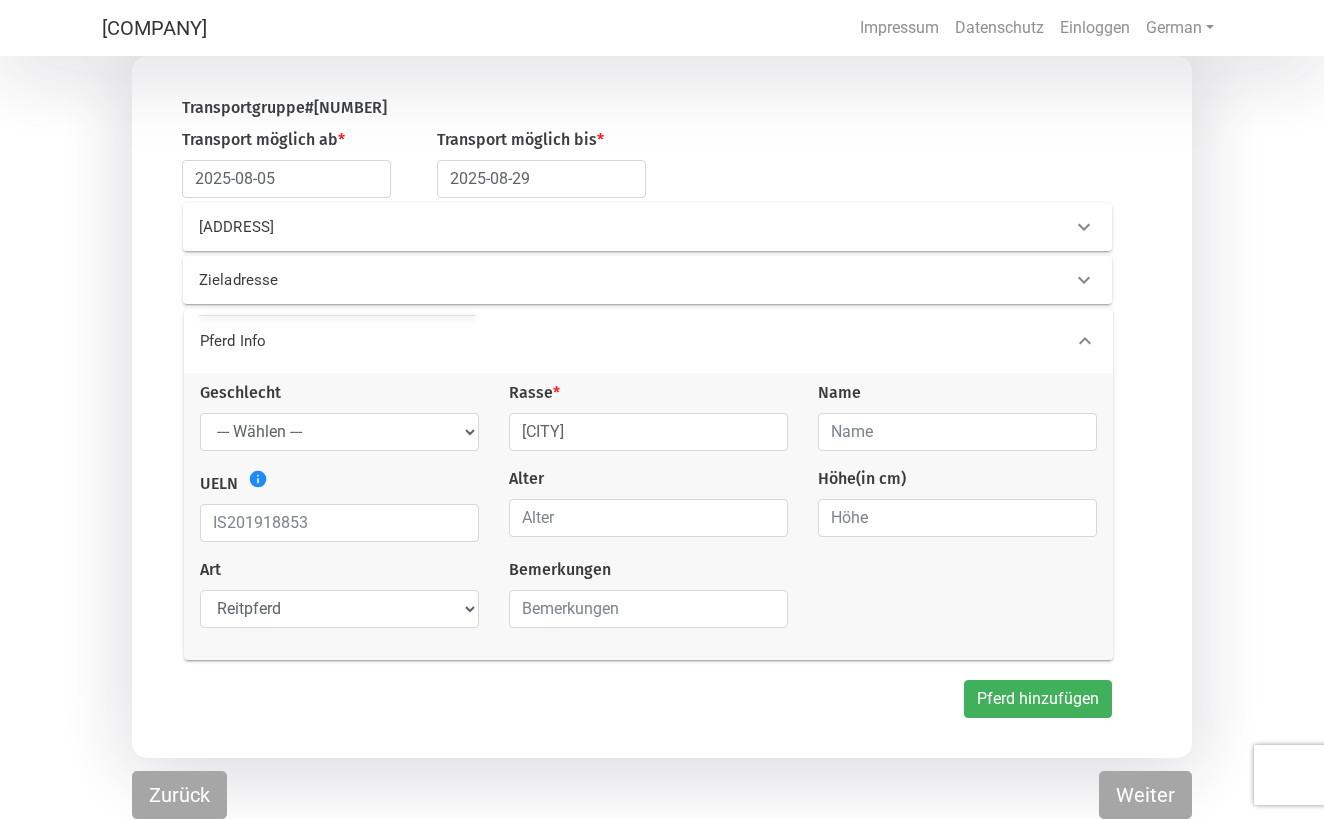 click on "Pferd hinzufügen" at bounding box center (1038, 699) 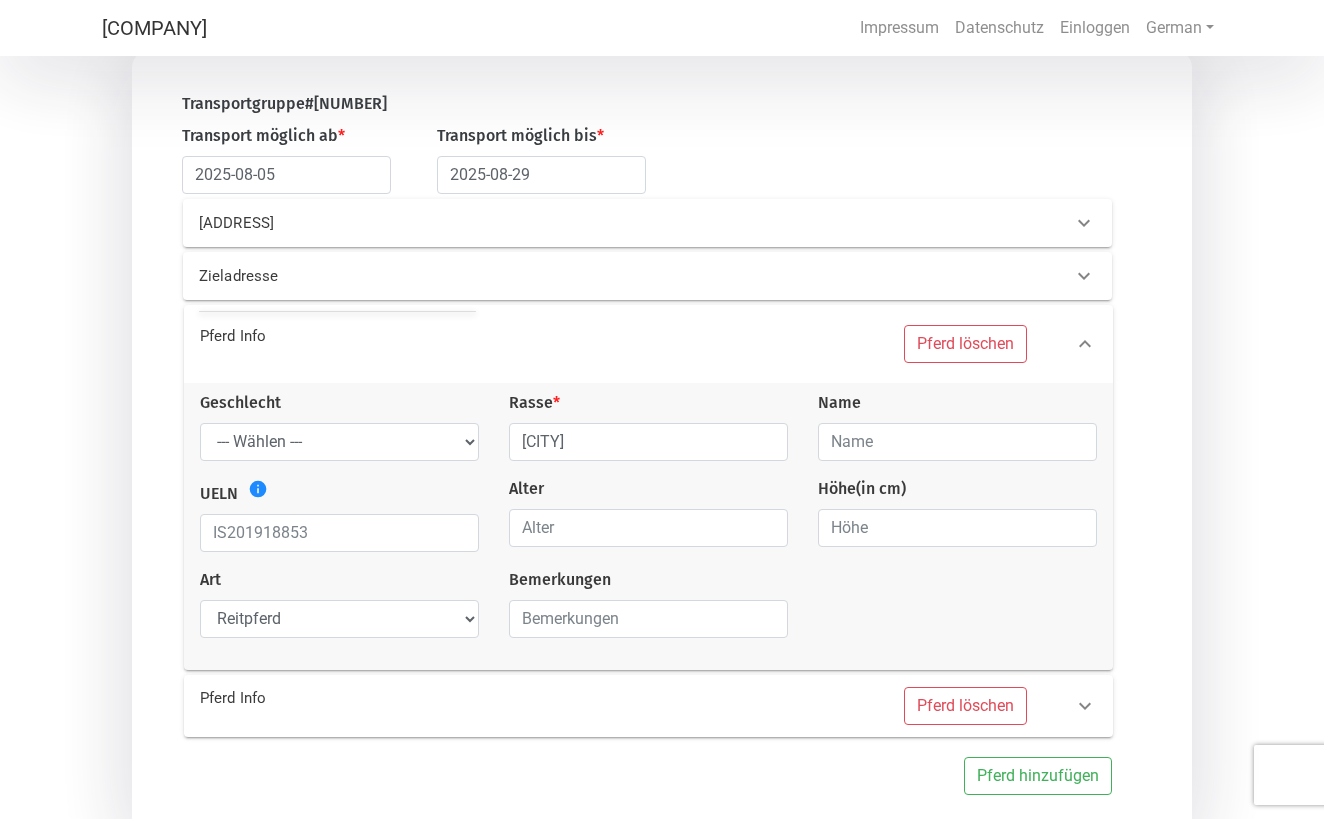 click on "Pferd Info" at bounding box center [400, 698] 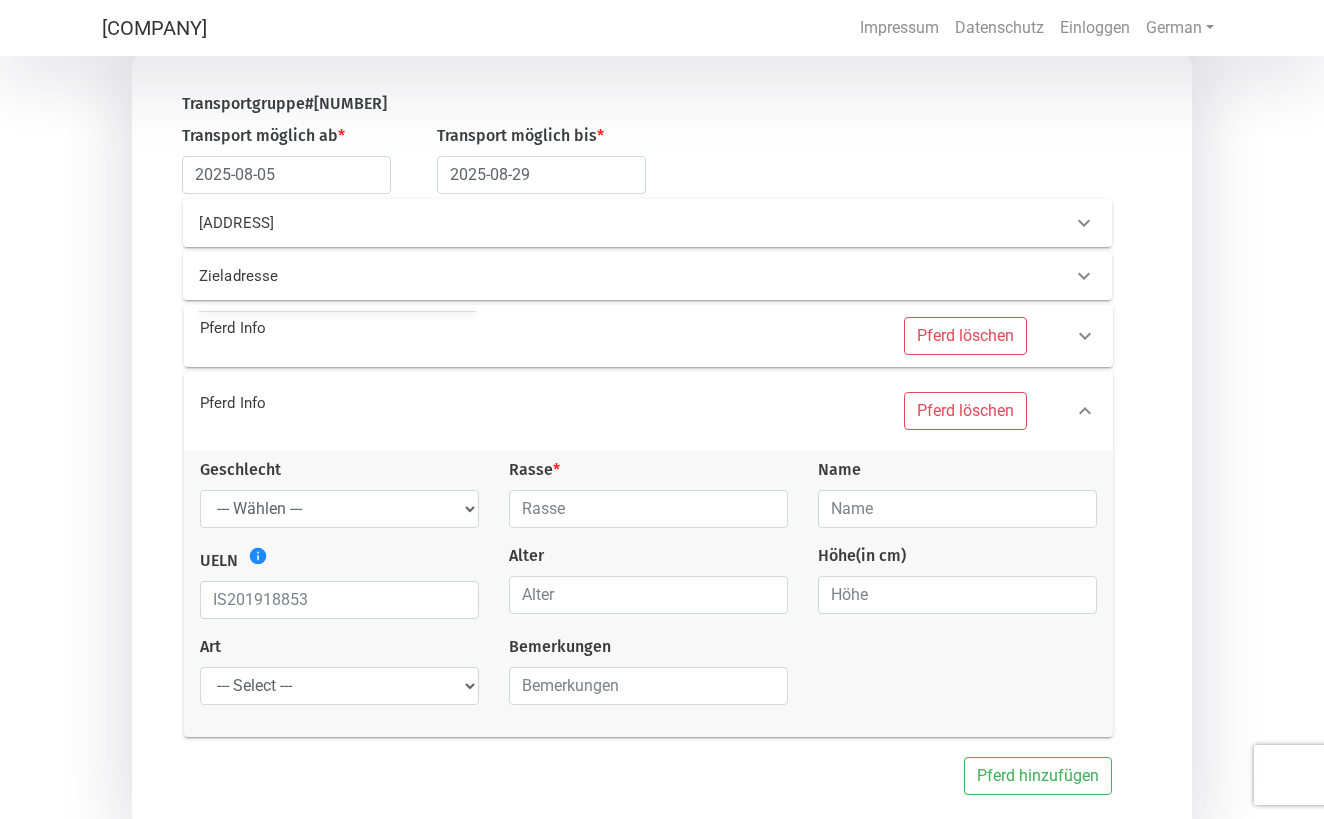 click on "Pferd Info" at bounding box center [400, 328] 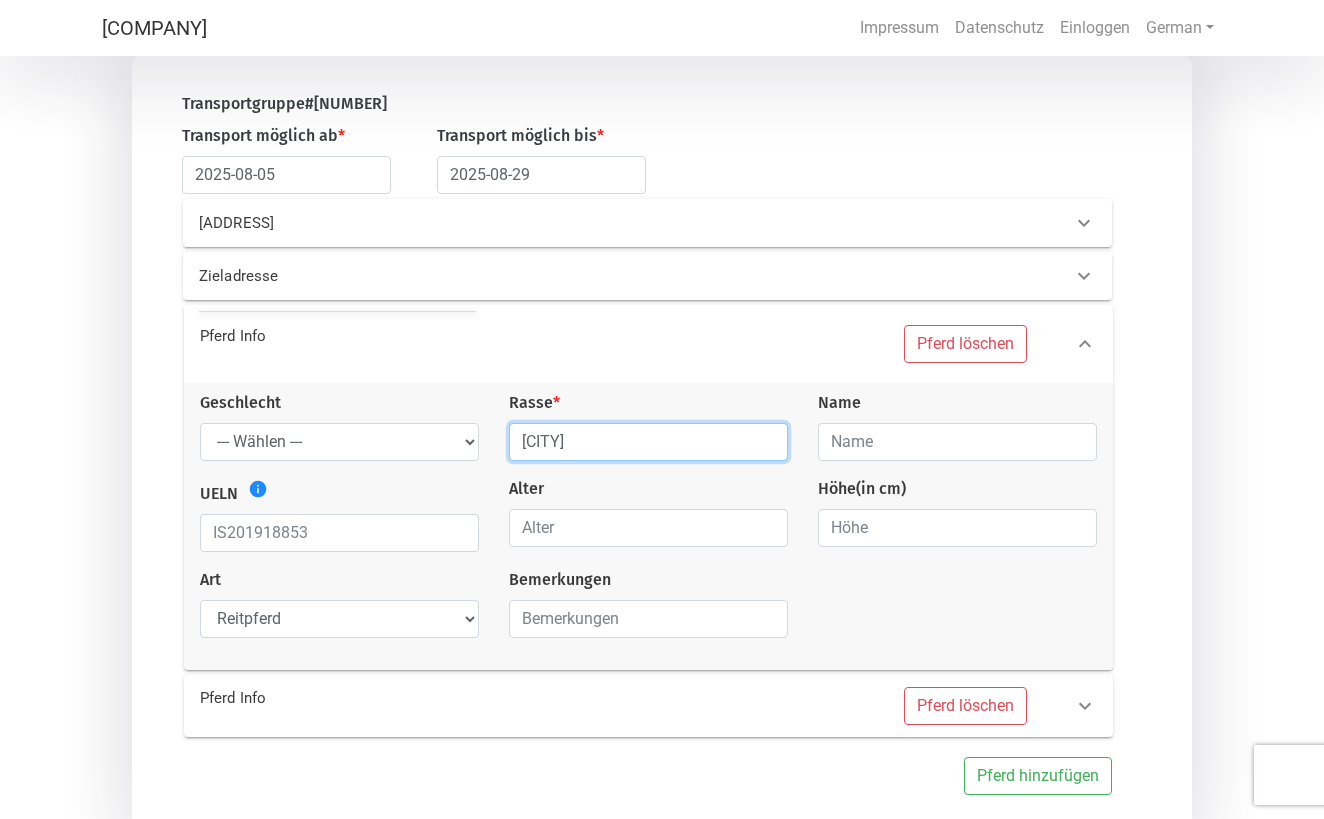 click on "[CITY]" at bounding box center [648, 442] 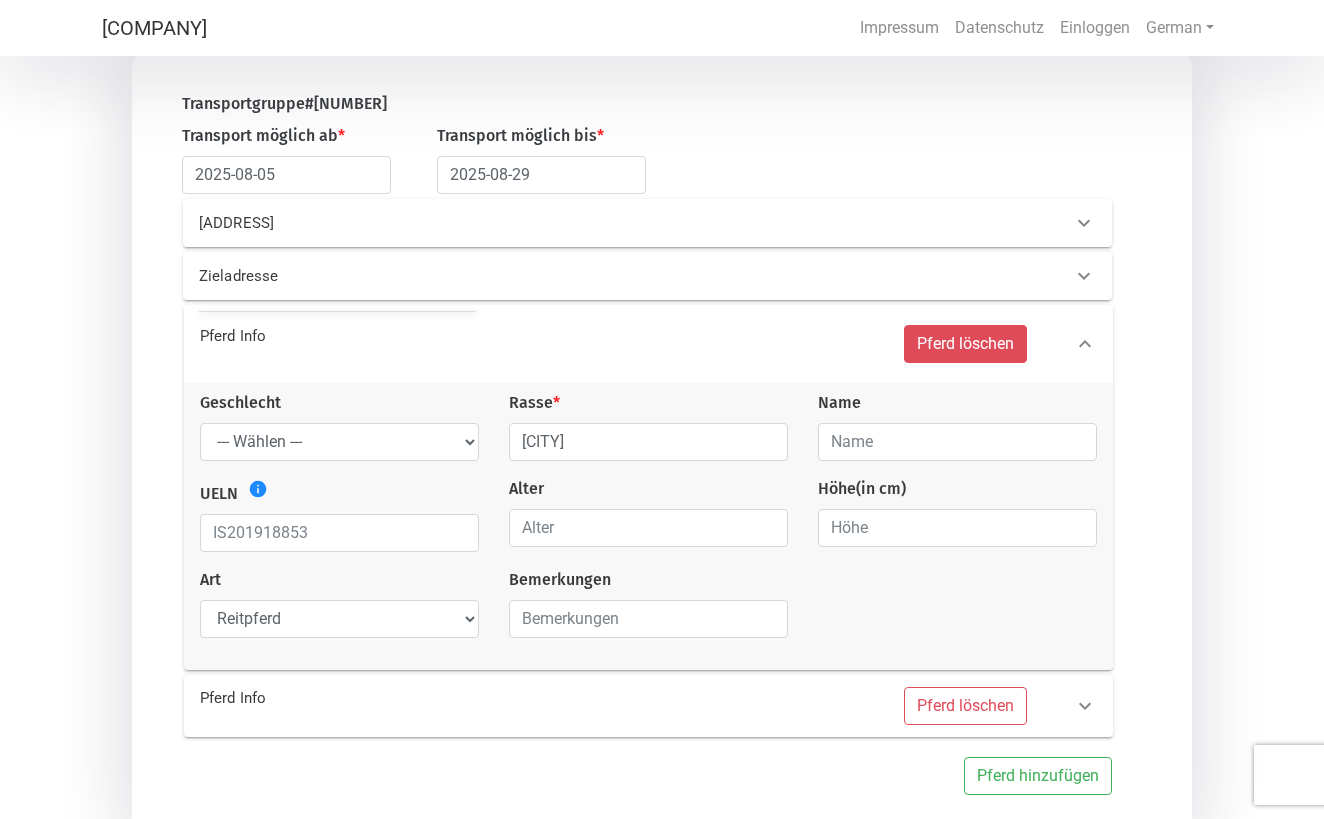 click on "Pferd löschen" at bounding box center [965, 344] 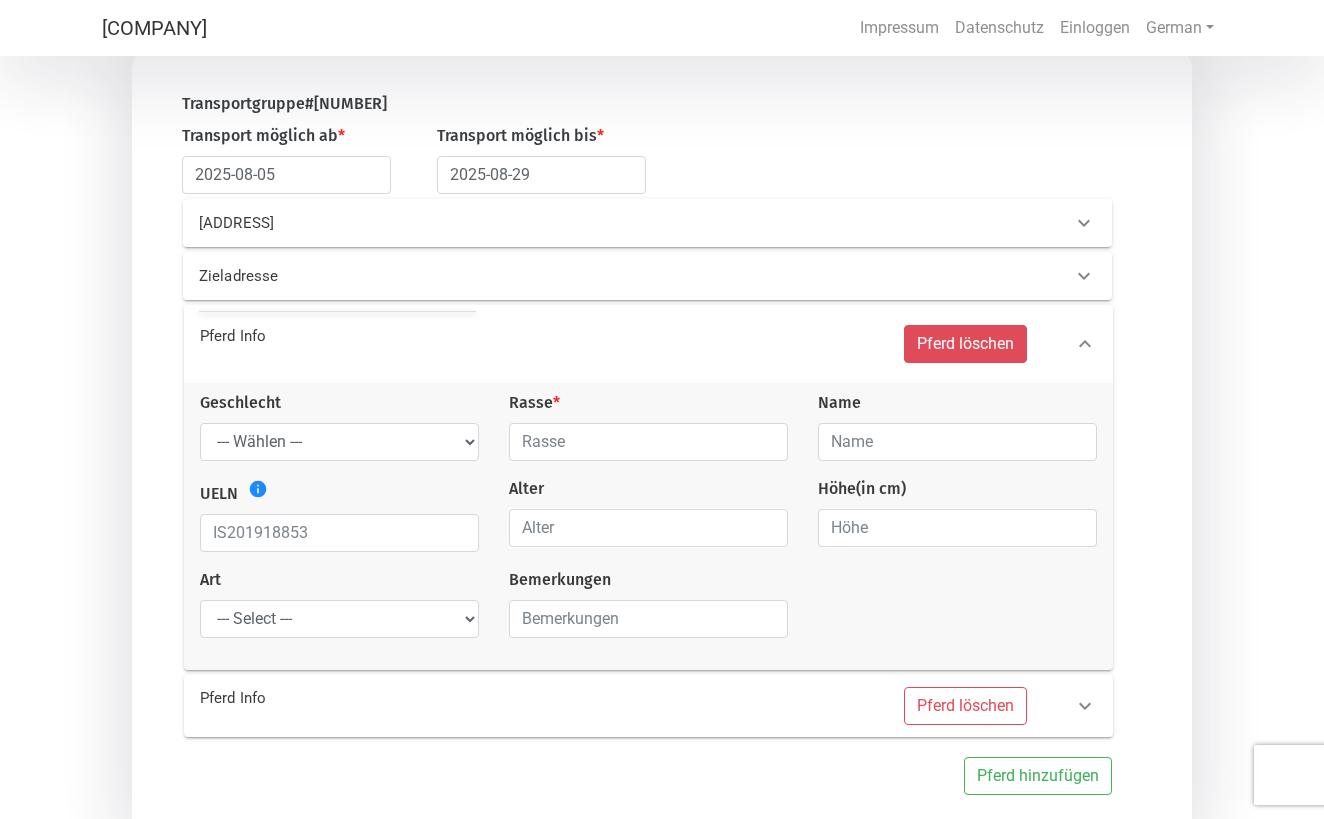scroll, scrollTop: 60, scrollLeft: 0, axis: vertical 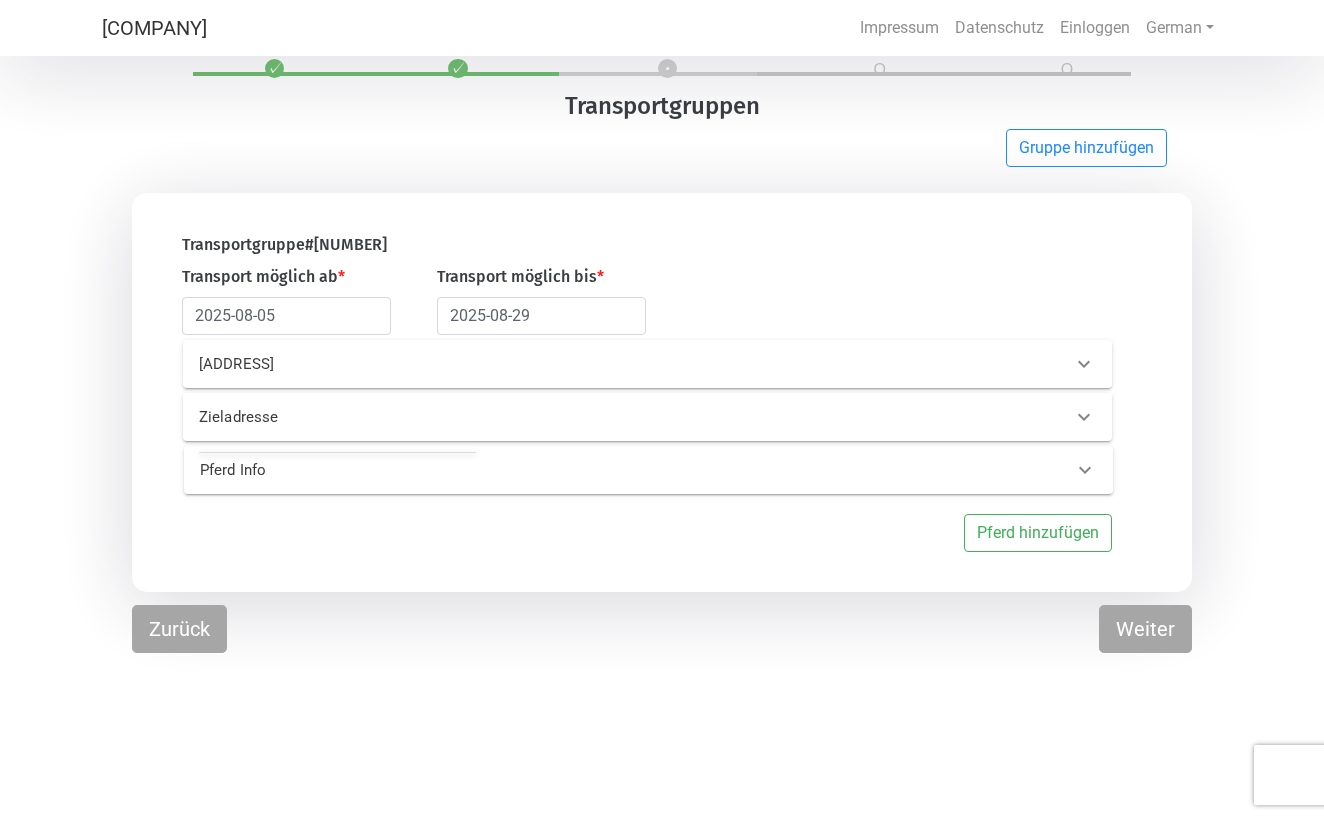 click on "Pferd Info" at bounding box center (400, 470) 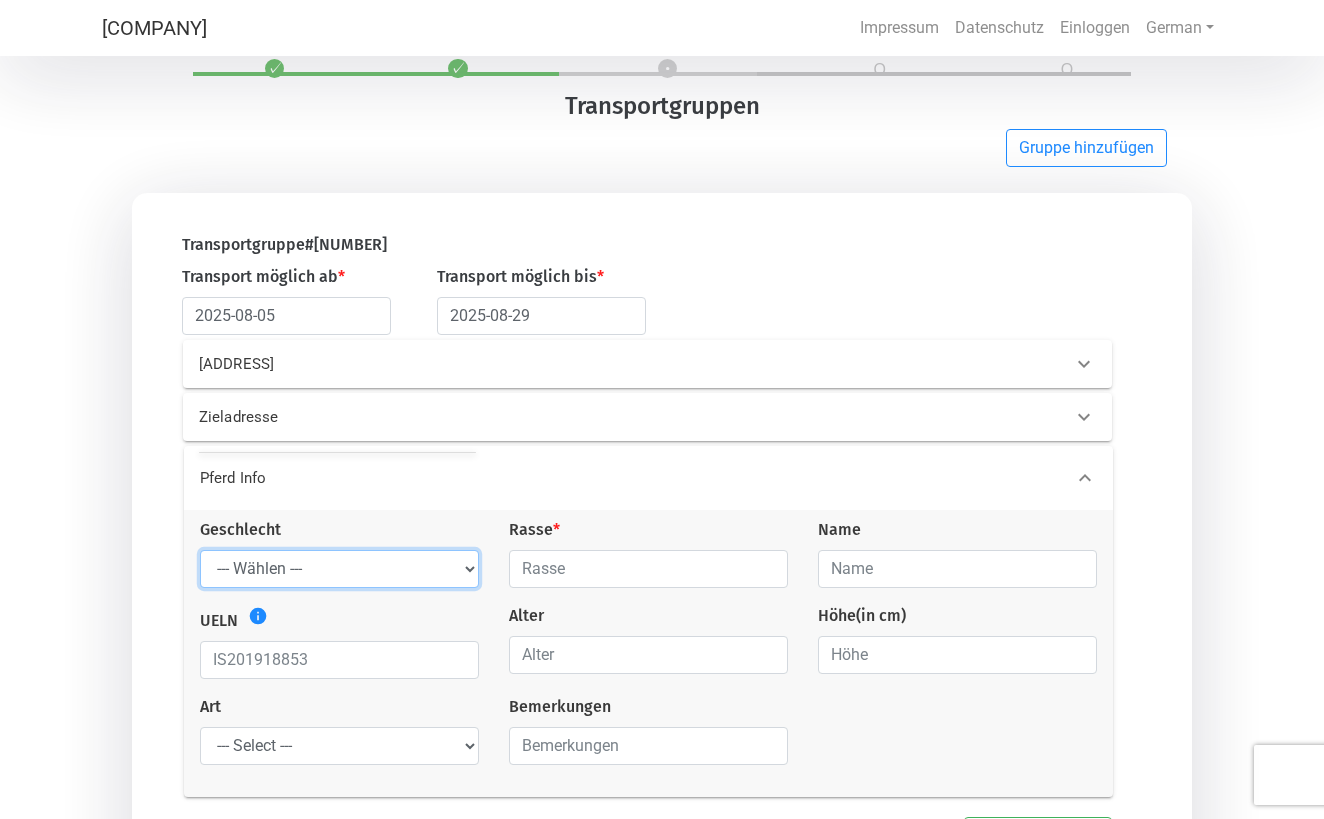 select on "[LAST]" 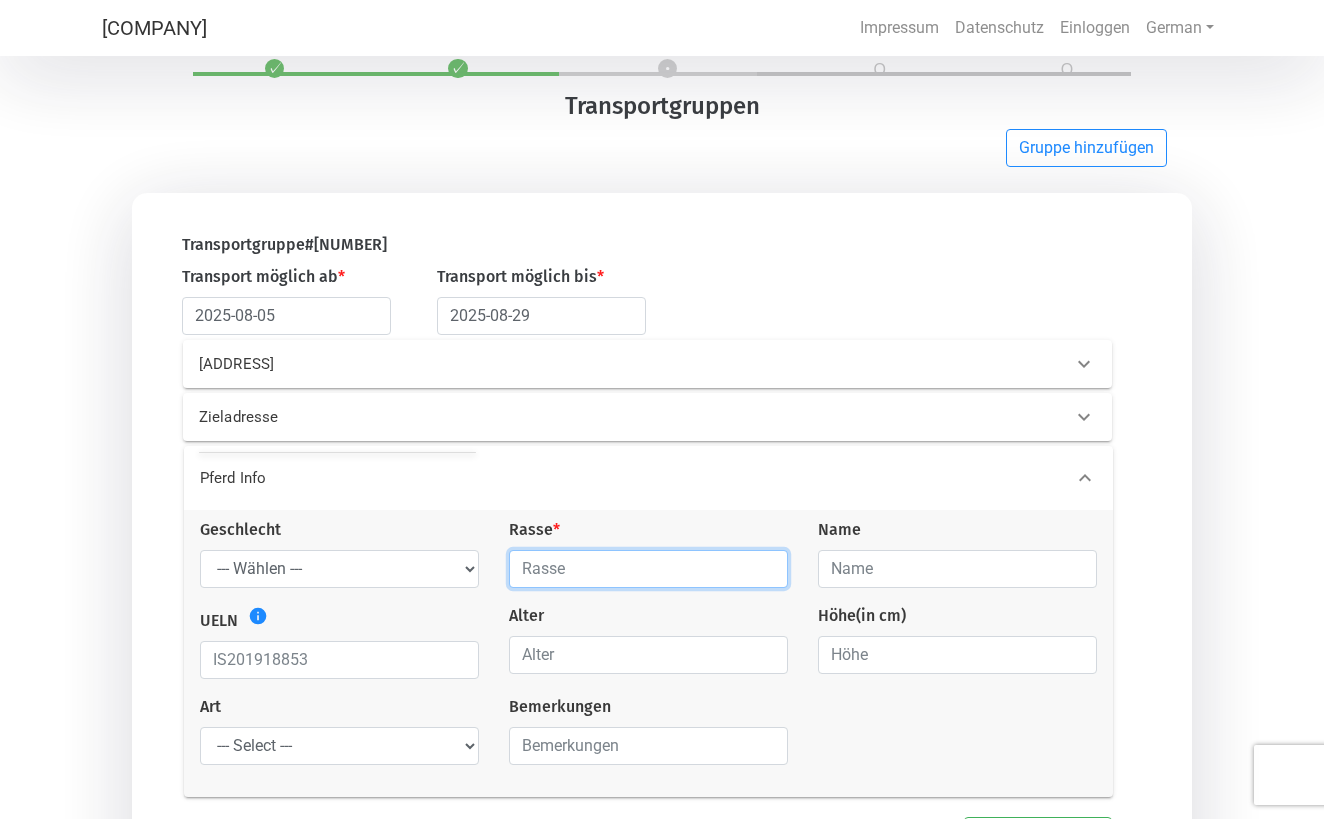 click at bounding box center [648, 569] 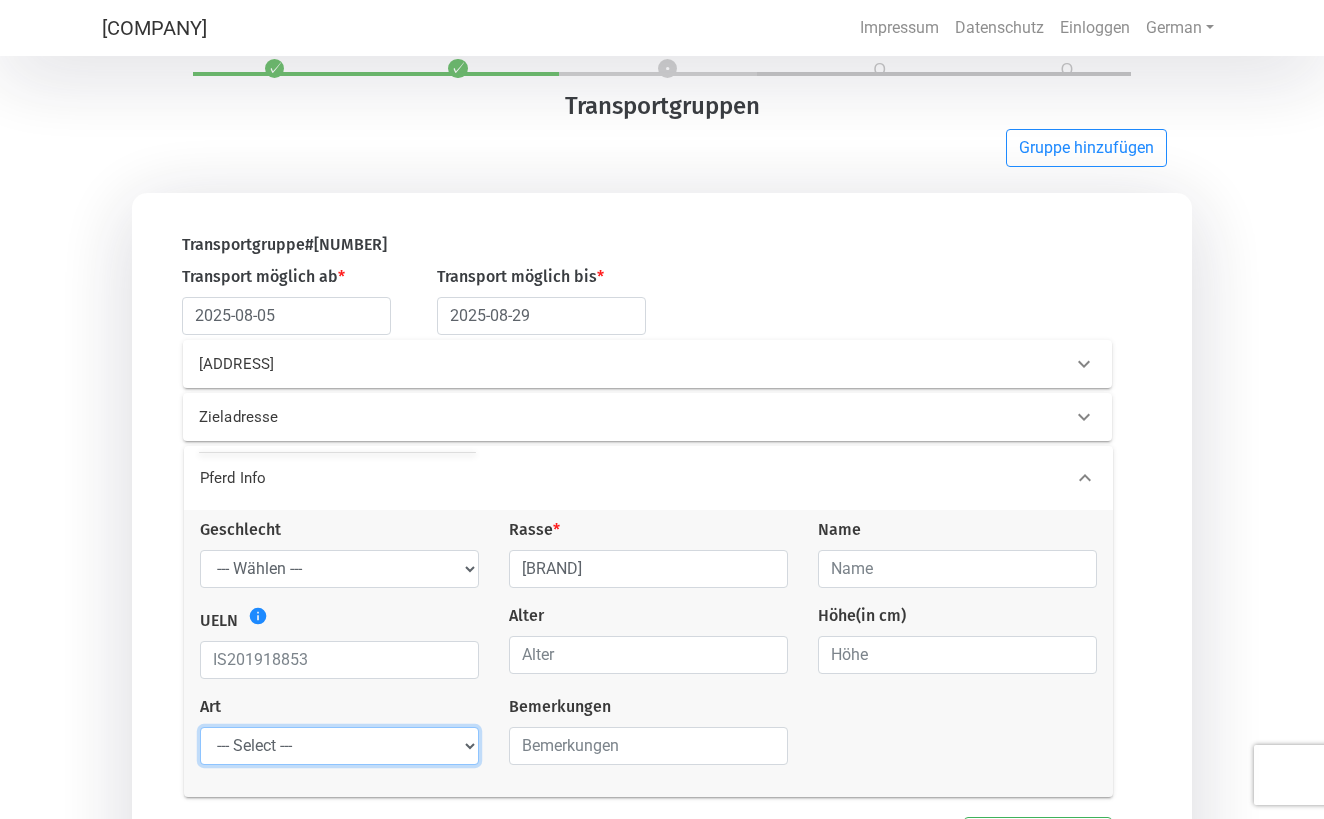 select on "saddle_horse" 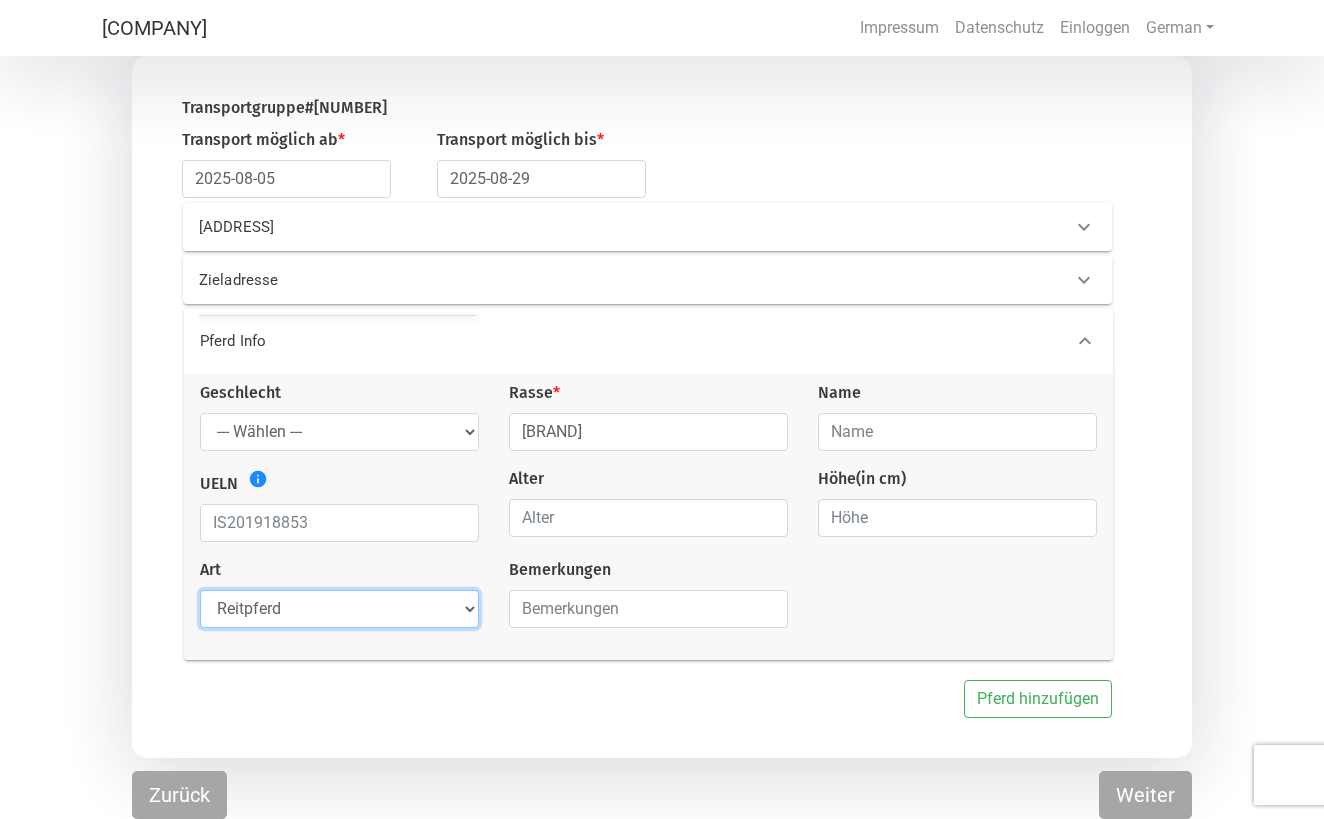 scroll, scrollTop: 201, scrollLeft: 0, axis: vertical 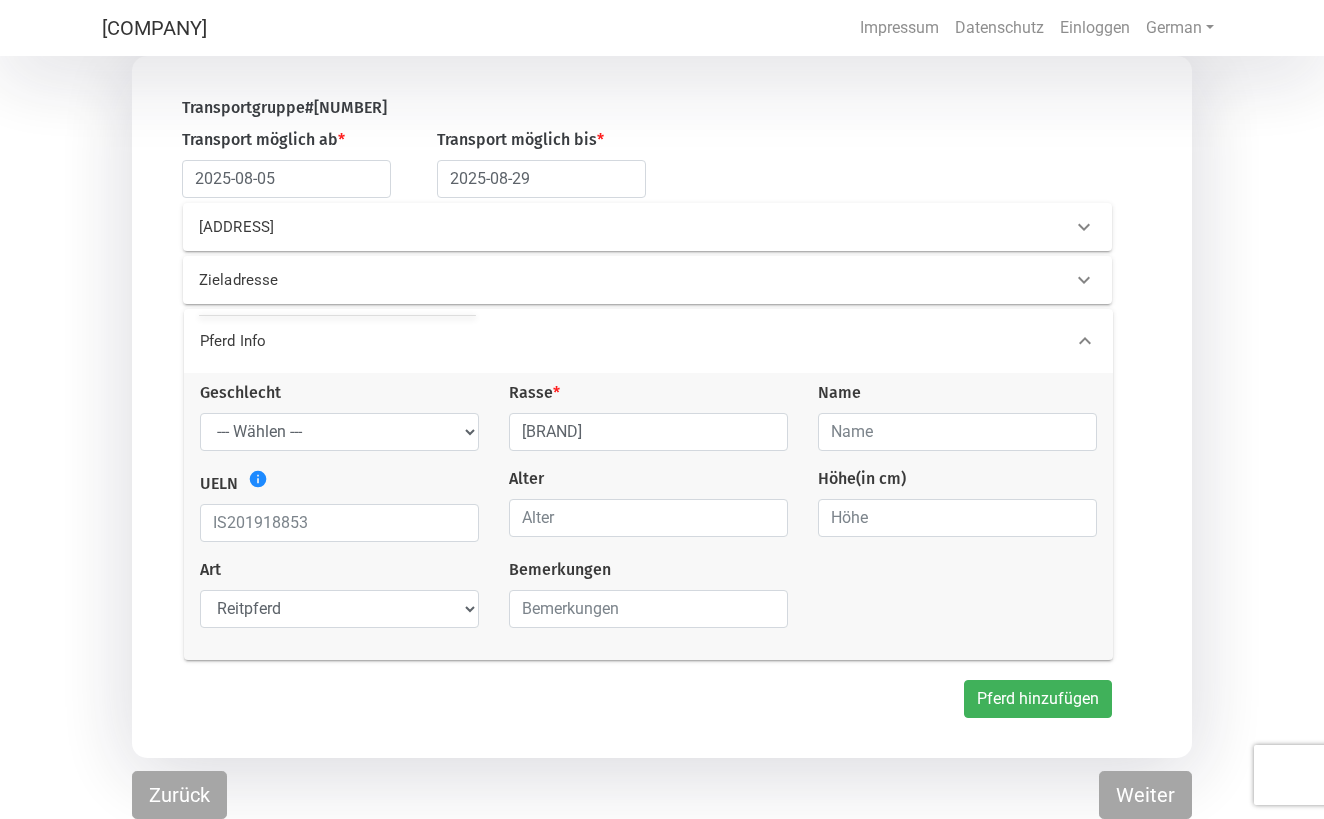 click on "Pferd hinzufügen" at bounding box center (1038, 699) 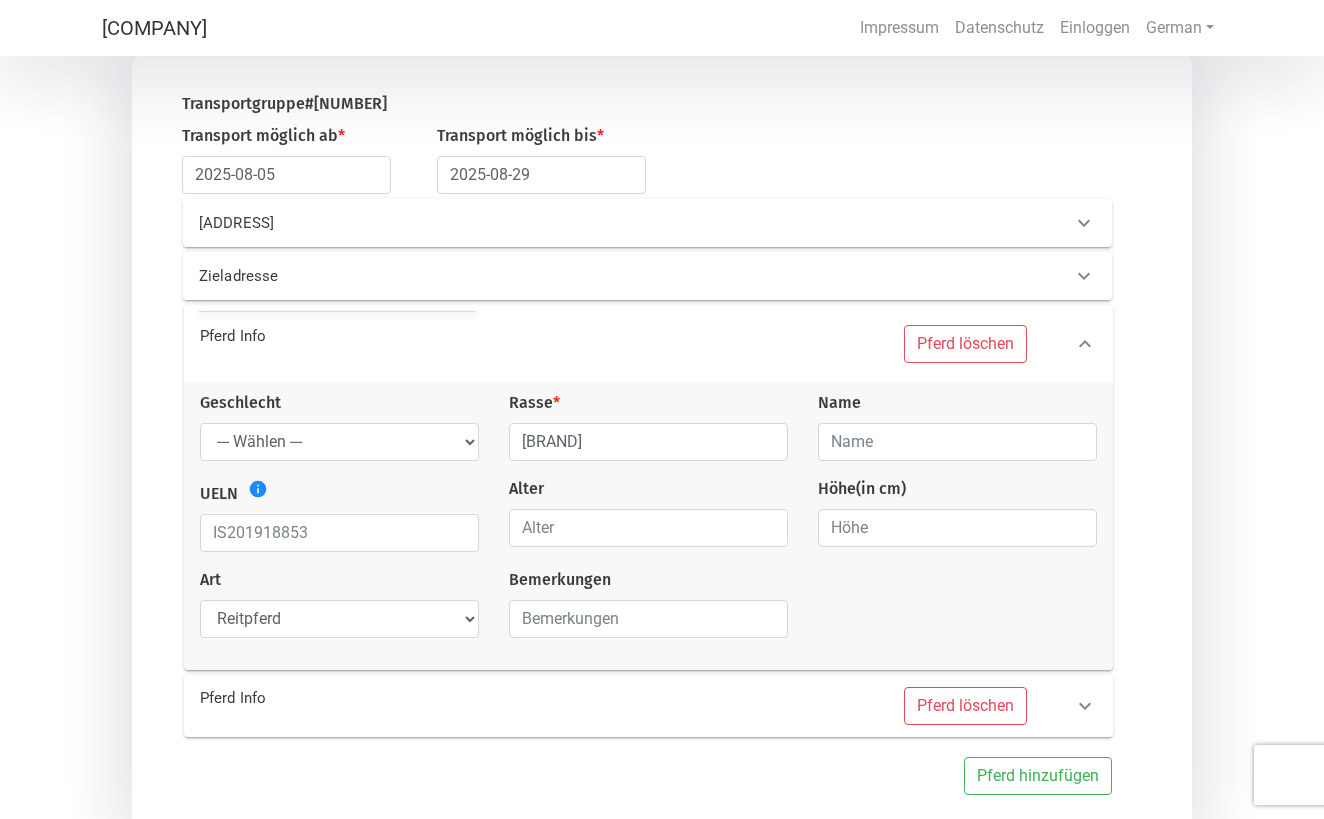 click on "Pferd Info" at bounding box center [400, 698] 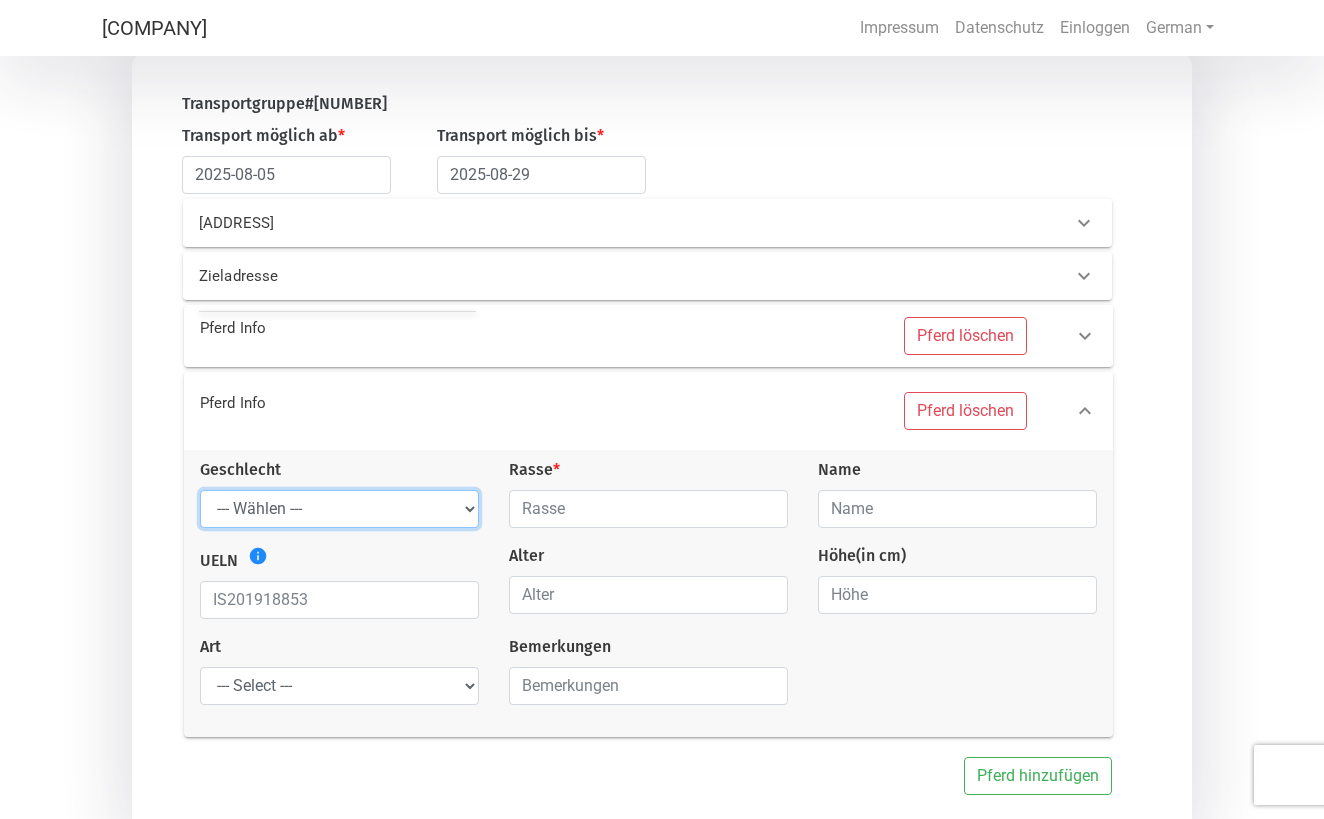 select on "[LAST]" 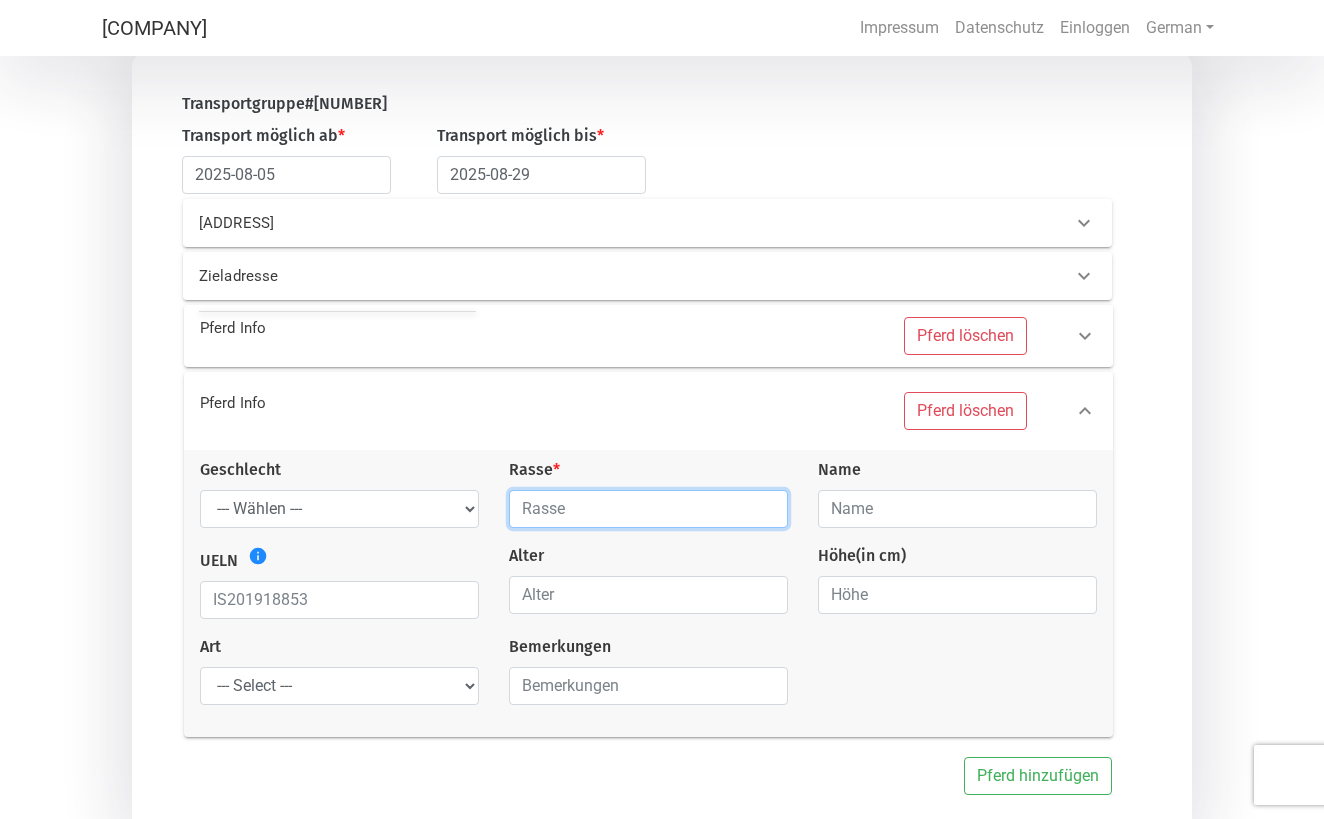 click at bounding box center [648, 509] 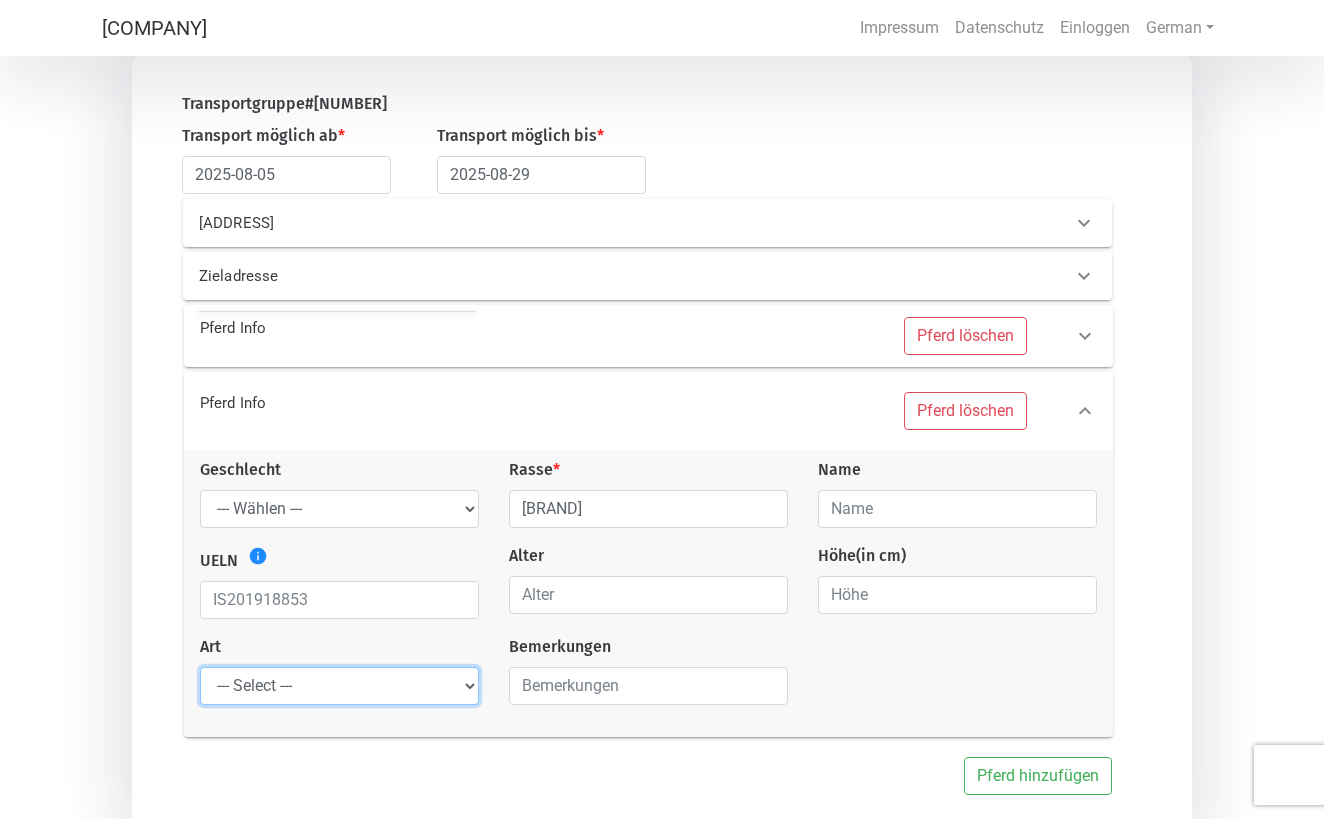 select on "foal" 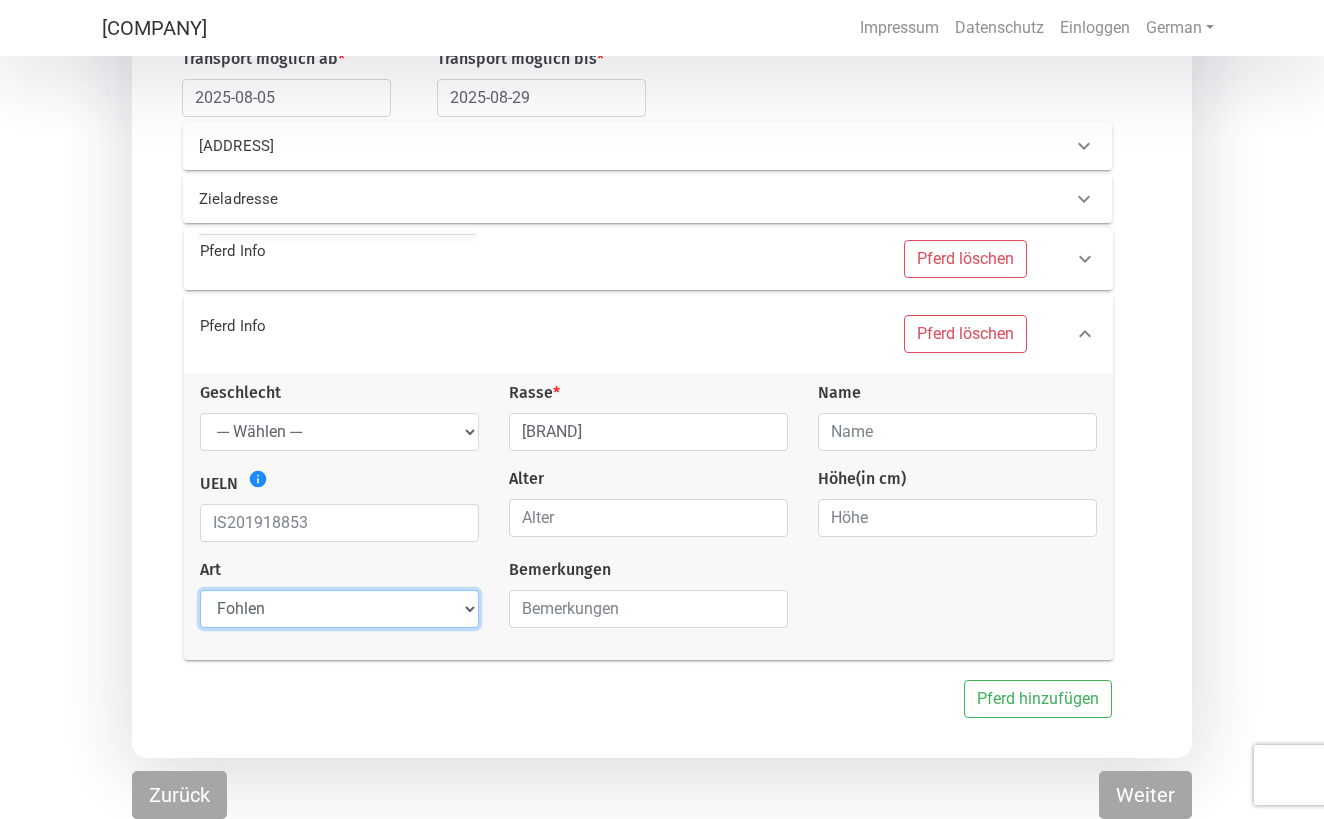 scroll, scrollTop: 282, scrollLeft: 0, axis: vertical 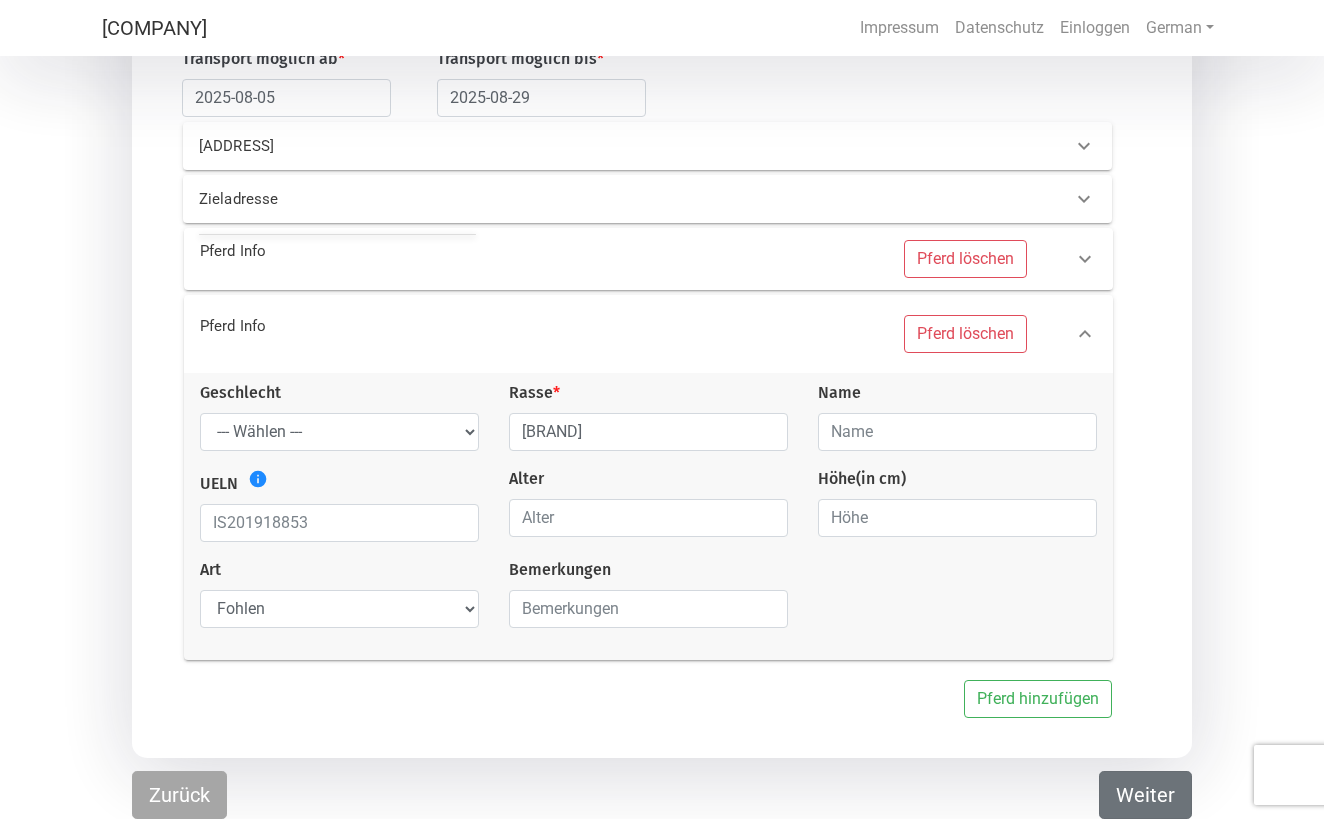 click on "Weiter" at bounding box center [1145, 795] 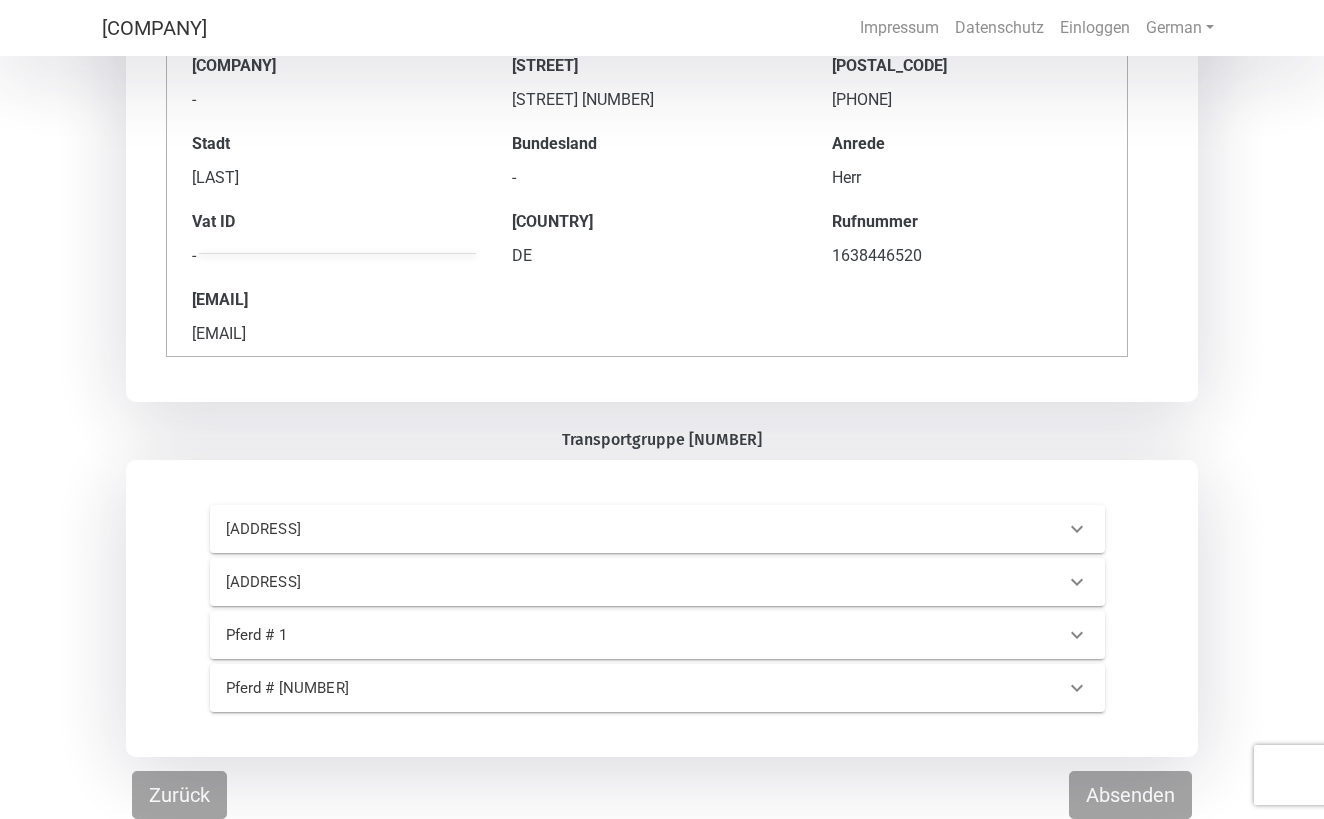 scroll, scrollTop: 286, scrollLeft: 0, axis: vertical 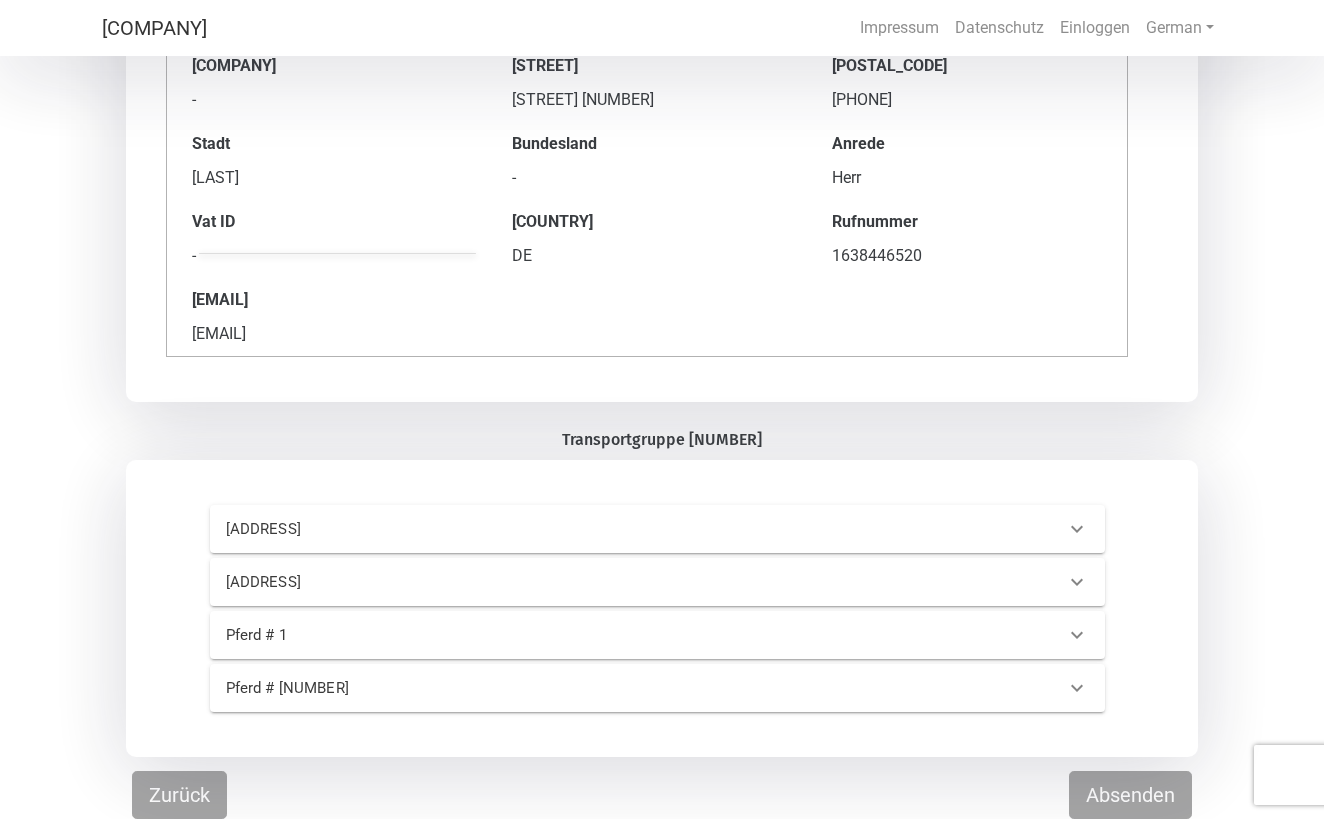 click on "[ADDRESS]" at bounding box center [624, 529] 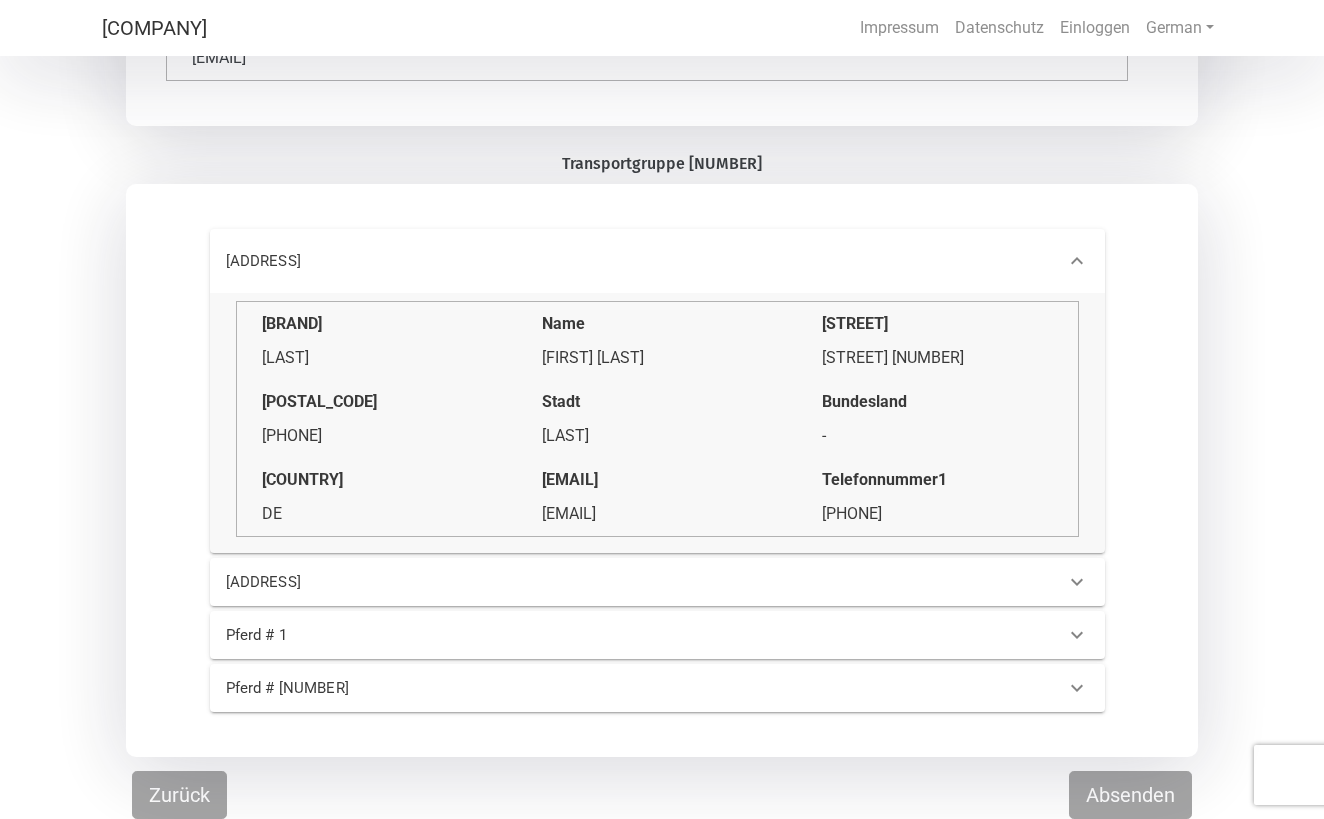 scroll, scrollTop: 562, scrollLeft: 0, axis: vertical 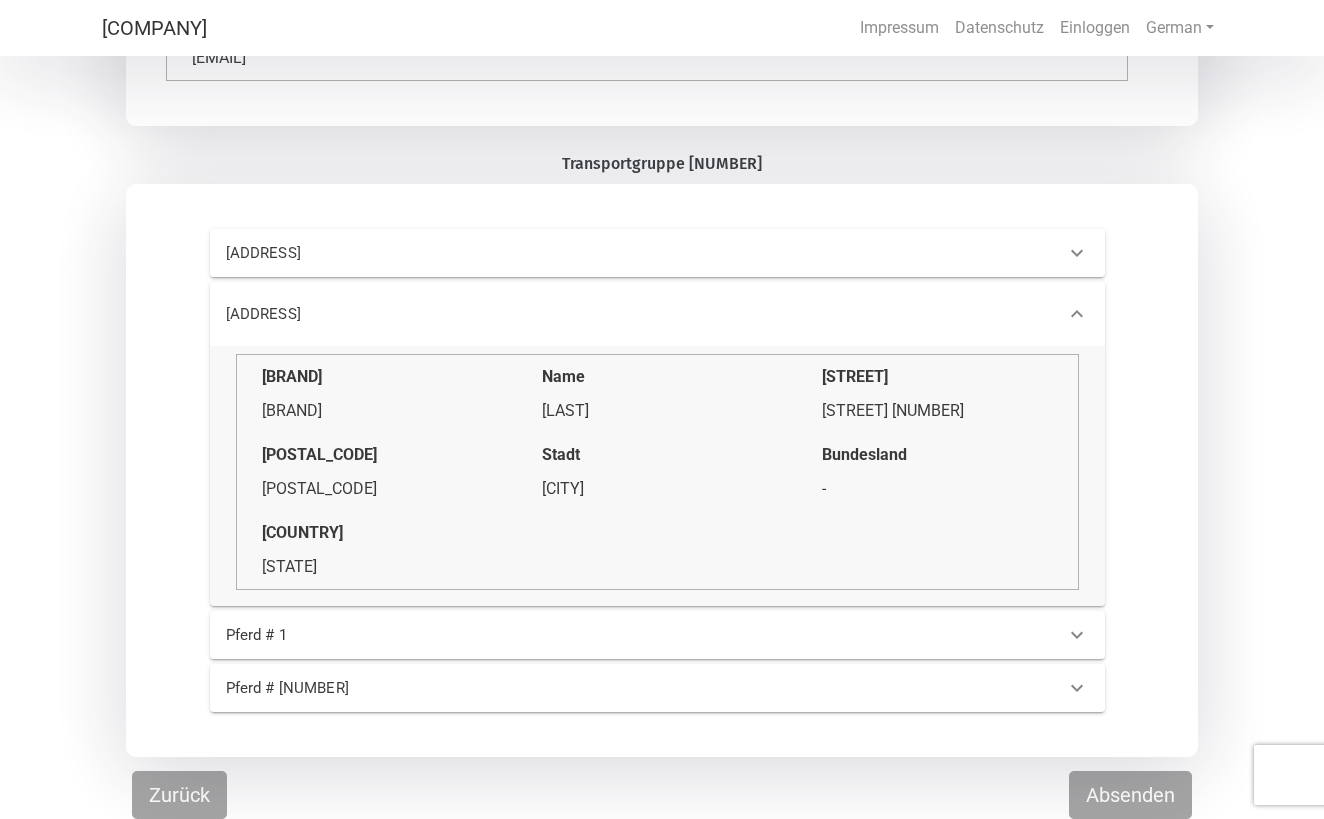 click on "Pferd # 1" at bounding box center (418, 635) 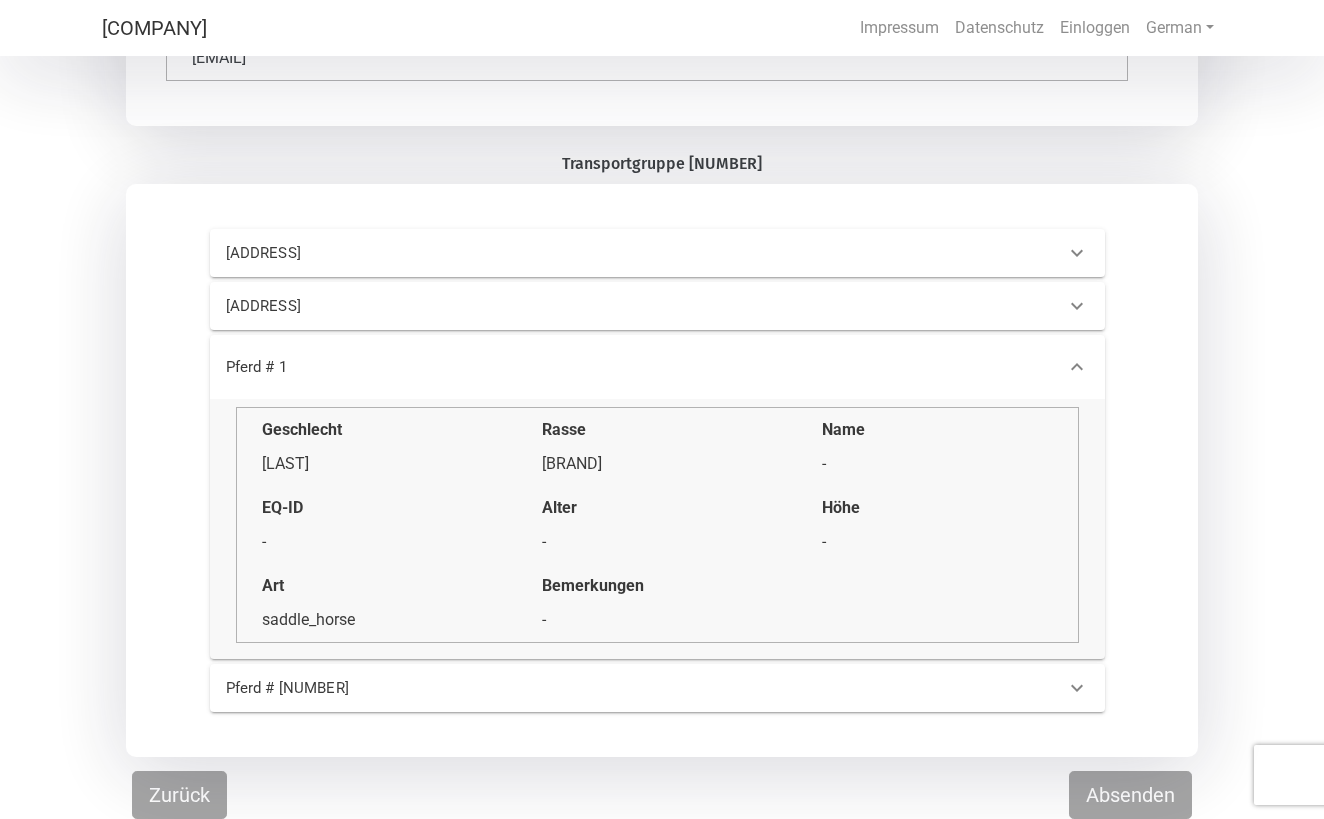 click on "Pferd # [NUMBER]" at bounding box center (418, 688) 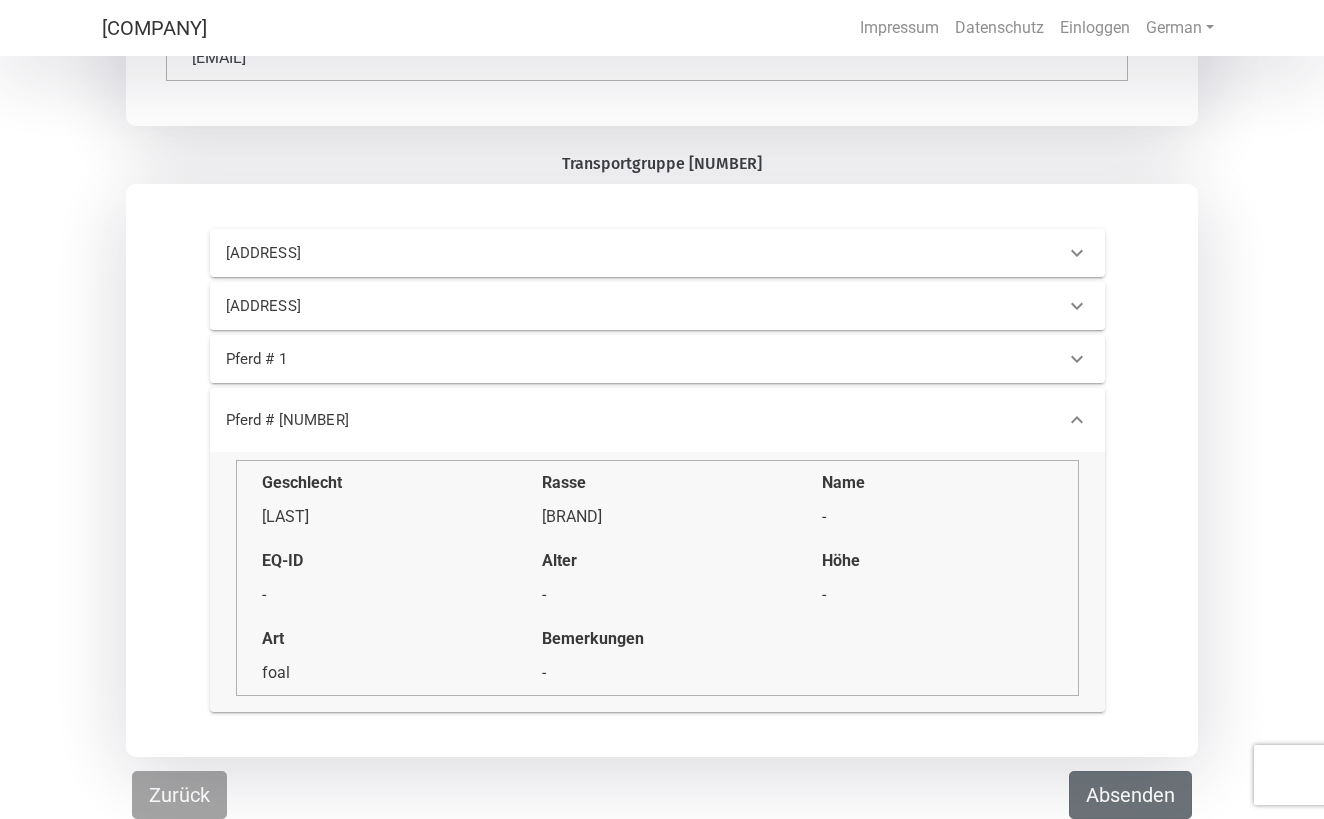 click on "Absenden" at bounding box center [1130, 795] 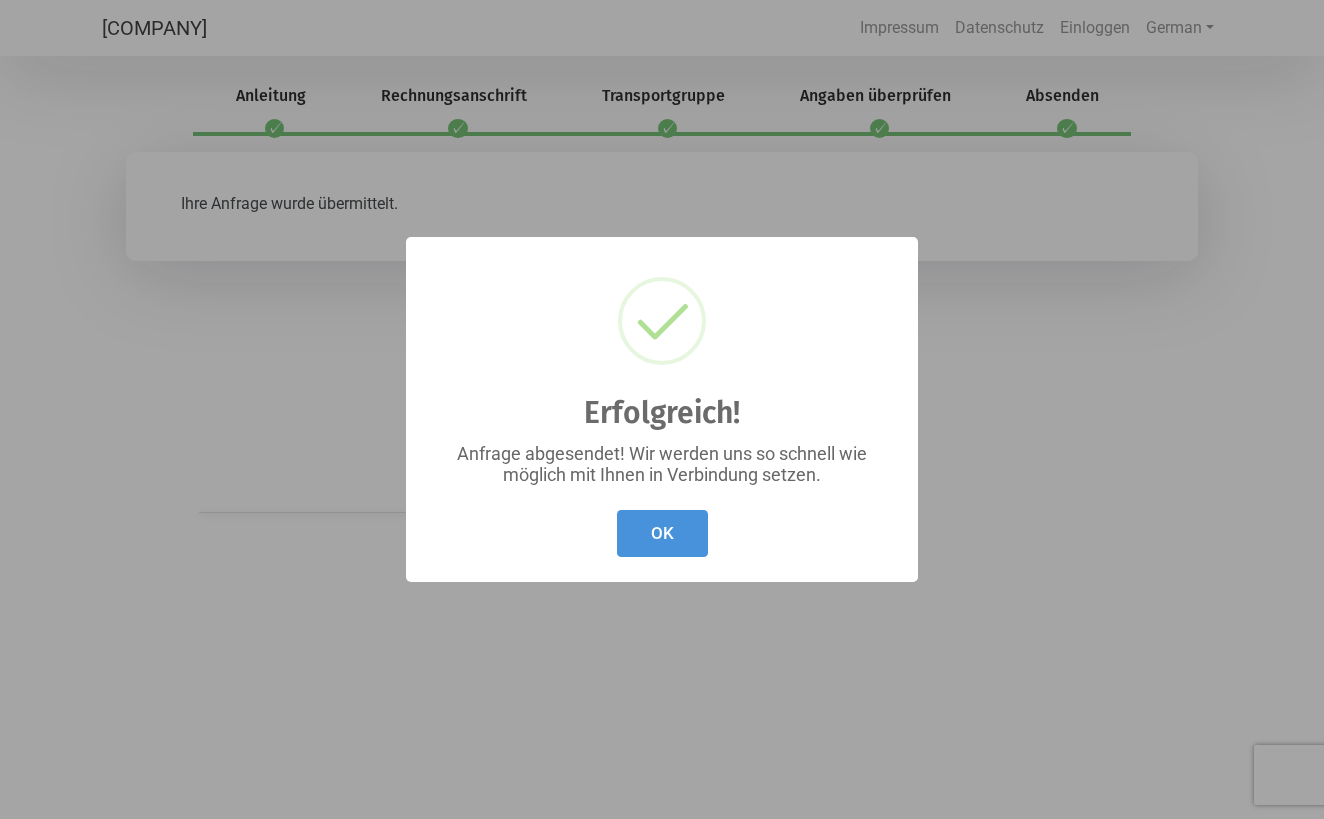 scroll, scrollTop: 0, scrollLeft: 0, axis: both 